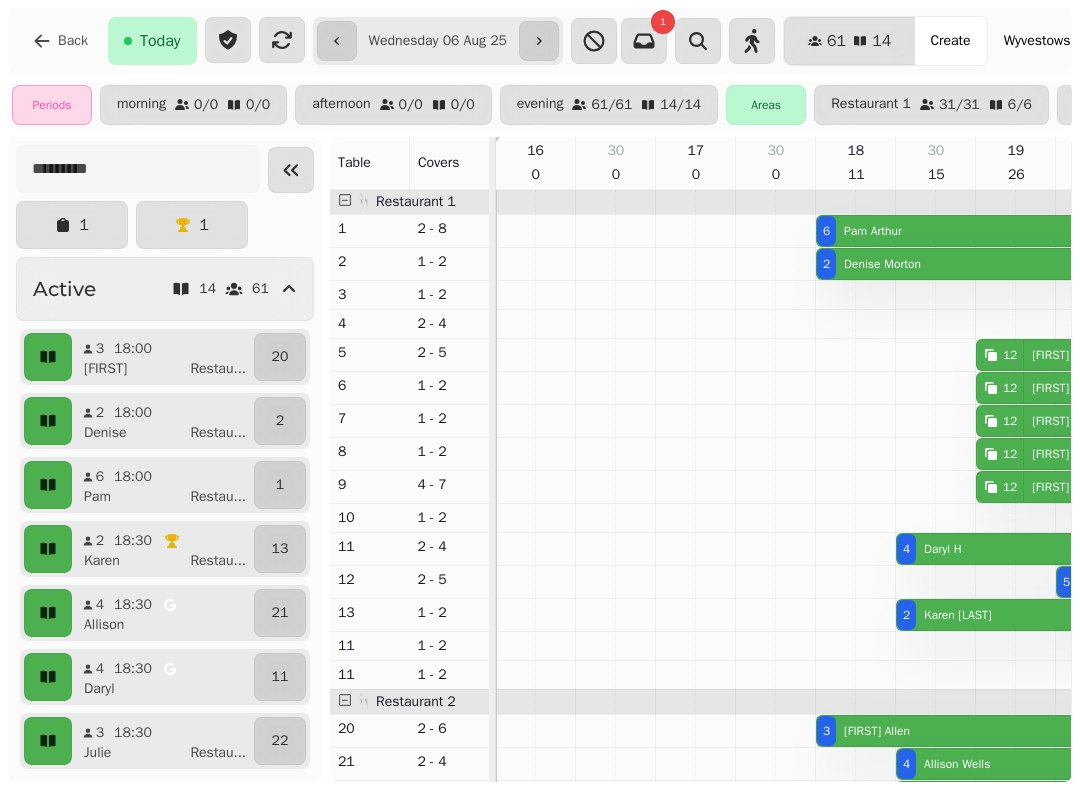 scroll, scrollTop: 0, scrollLeft: 0, axis: both 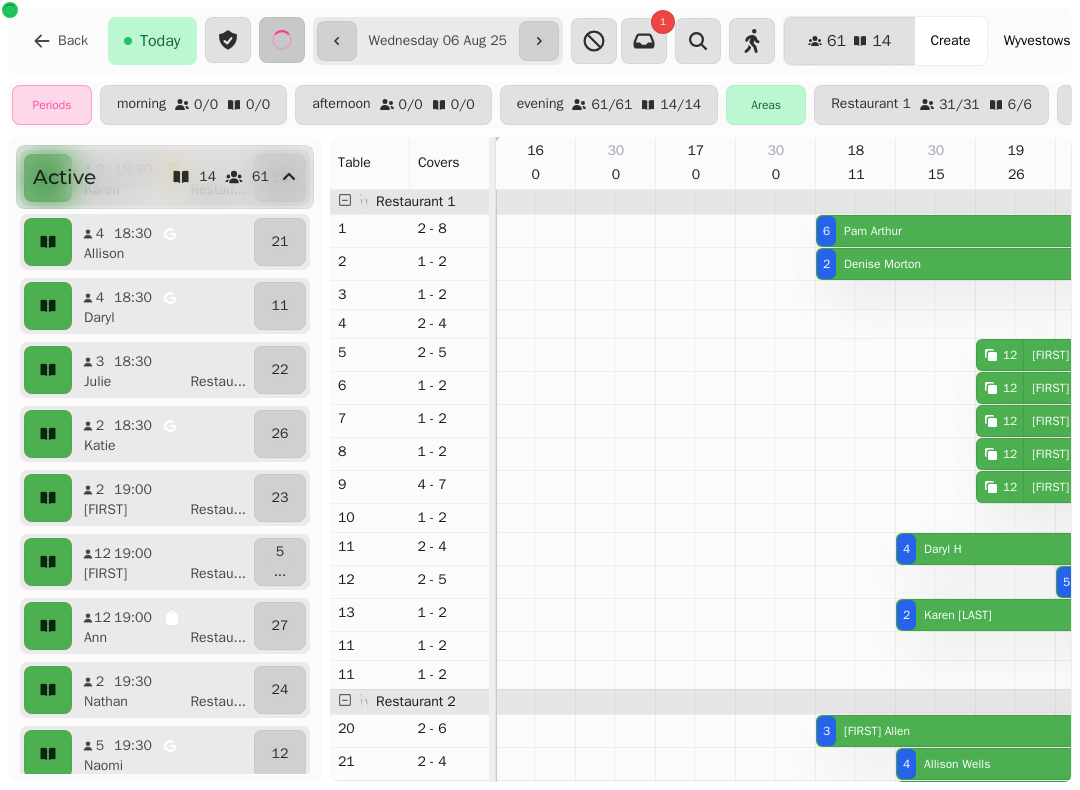 click 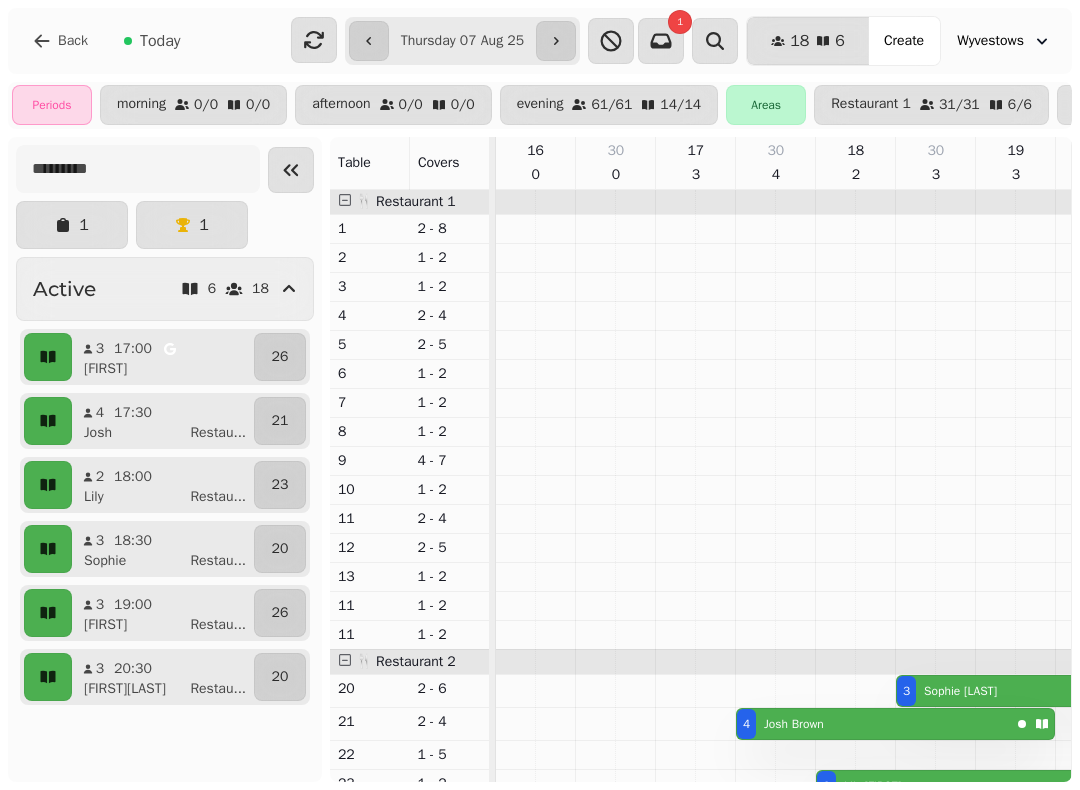 scroll, scrollTop: 0, scrollLeft: 0, axis: both 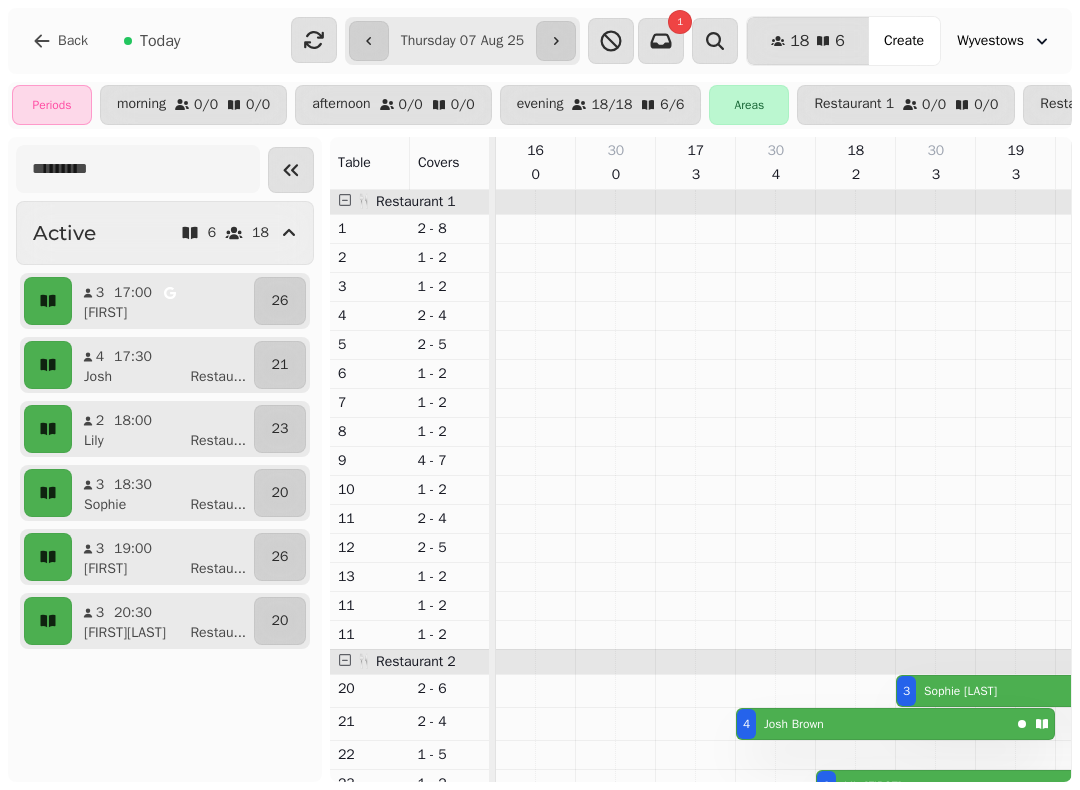 click 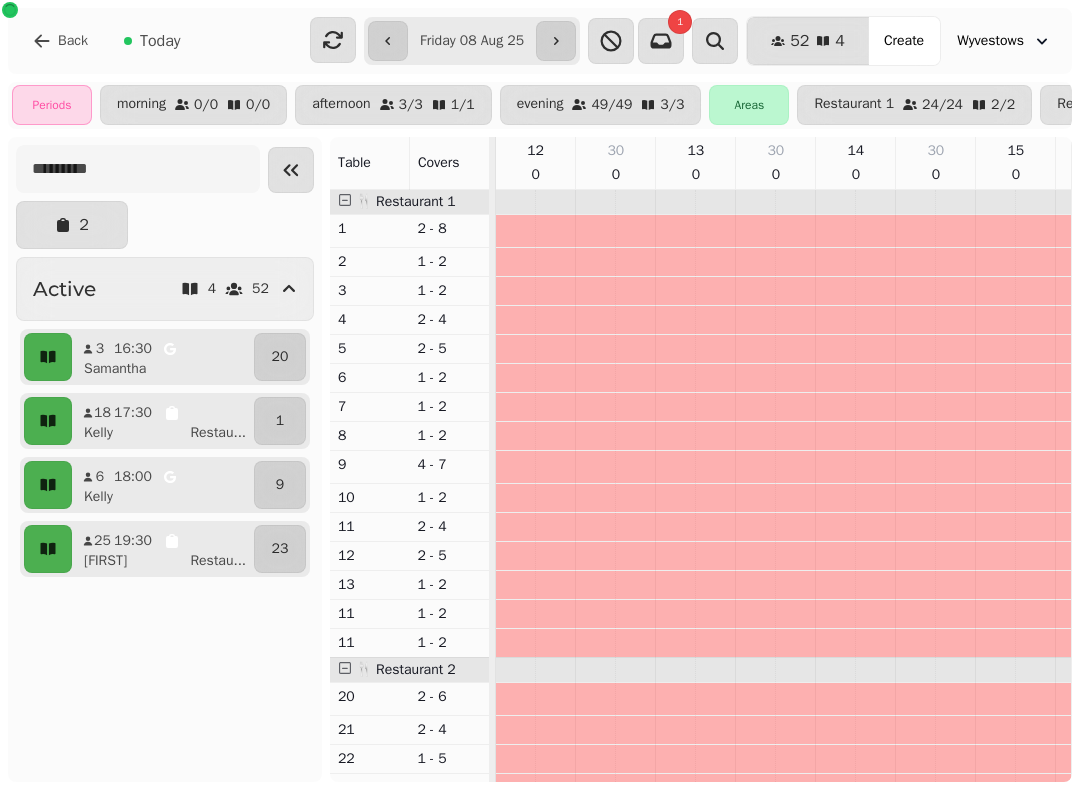 scroll, scrollTop: 0, scrollLeft: 210, axis: horizontal 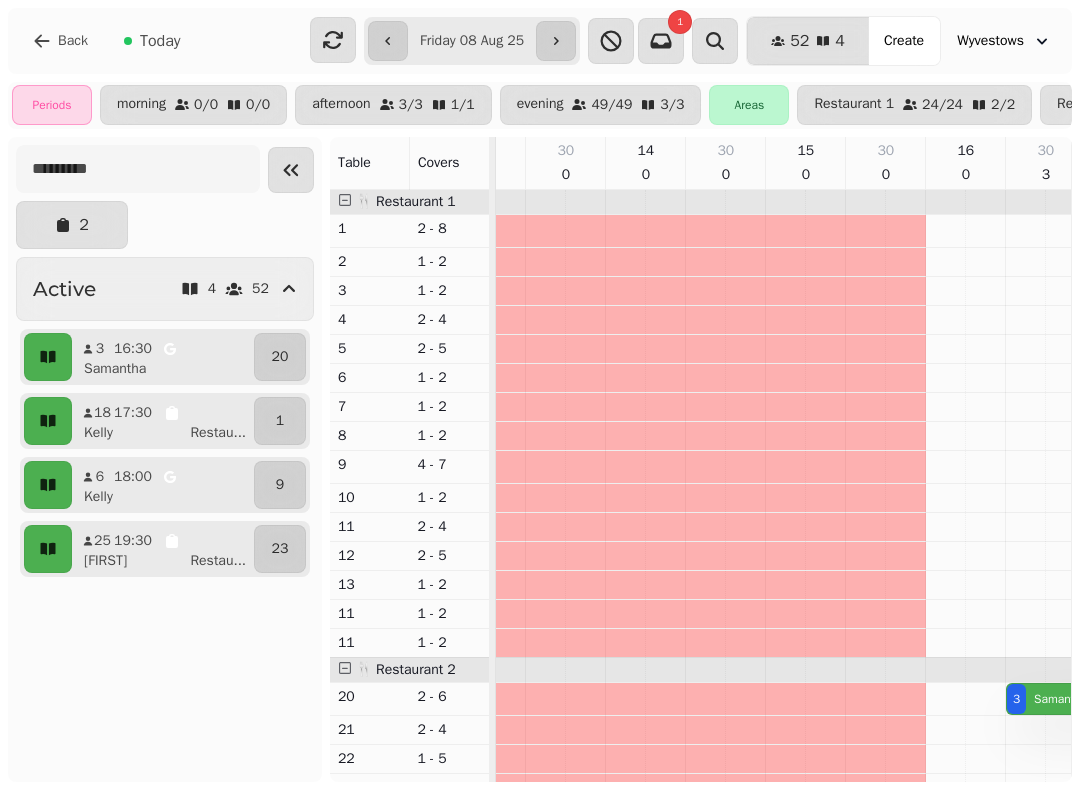 click on "[FIRST] [LAST] ..." at bounding box center (171, 561) 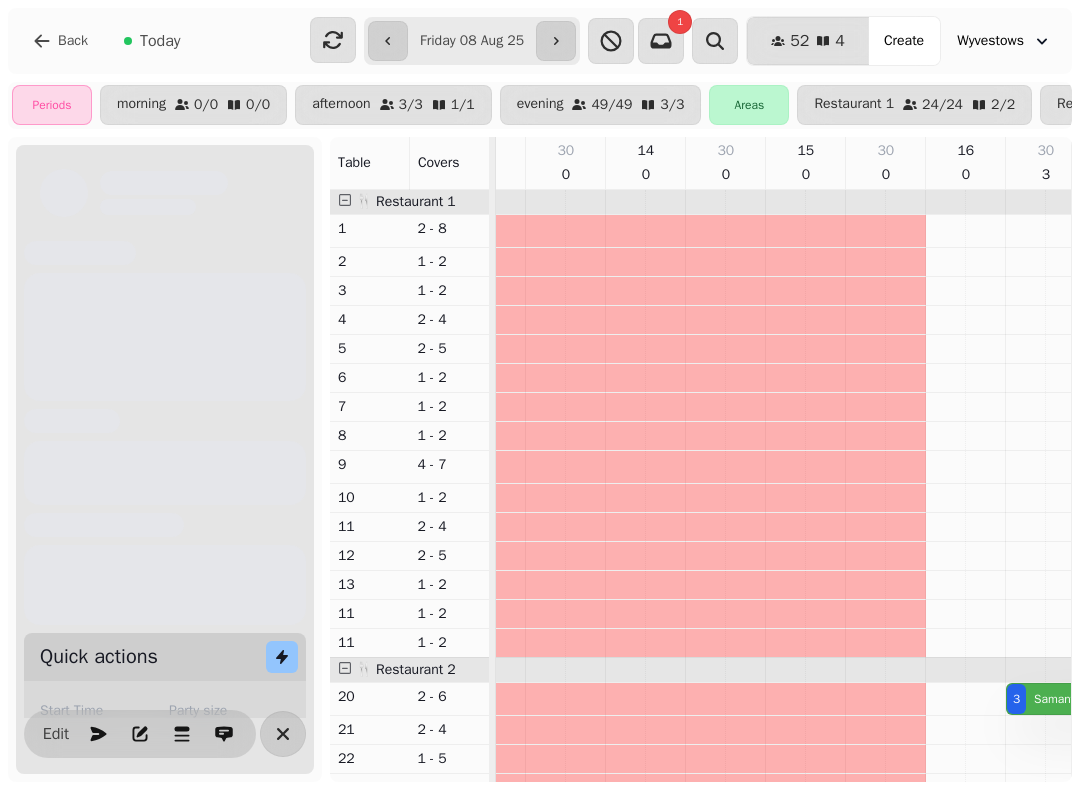 scroll, scrollTop: 0, scrollLeft: 1185, axis: horizontal 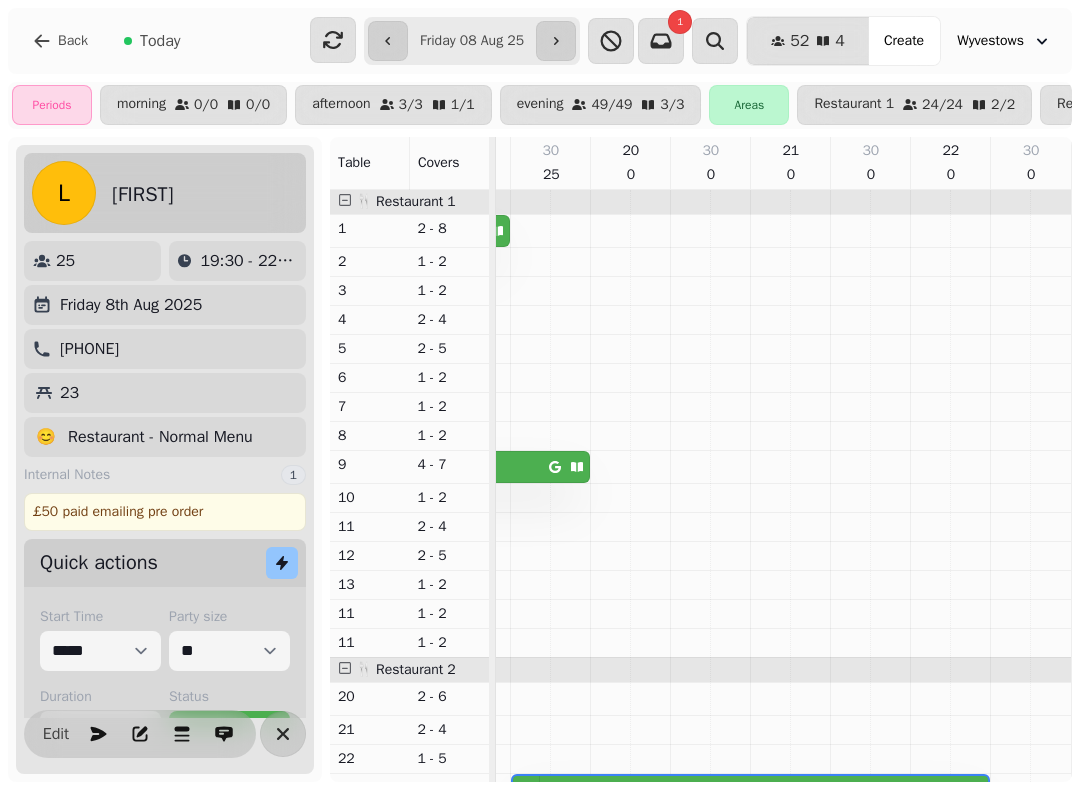 click 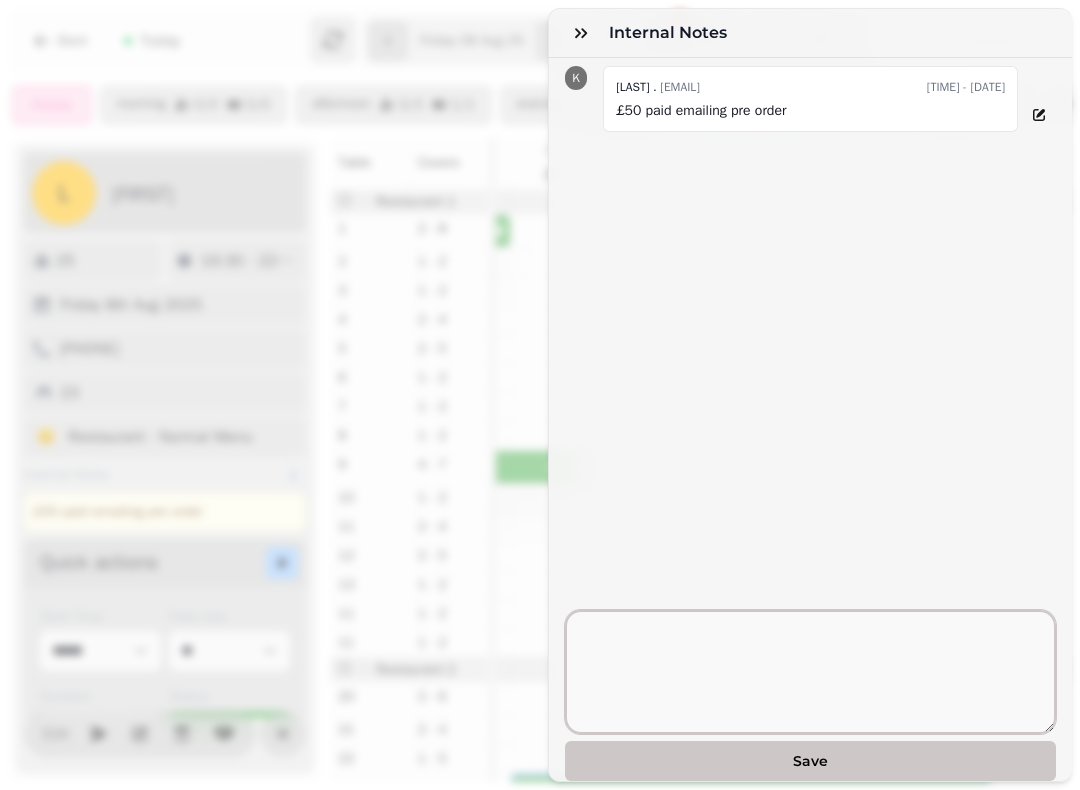 click at bounding box center [810, 672] 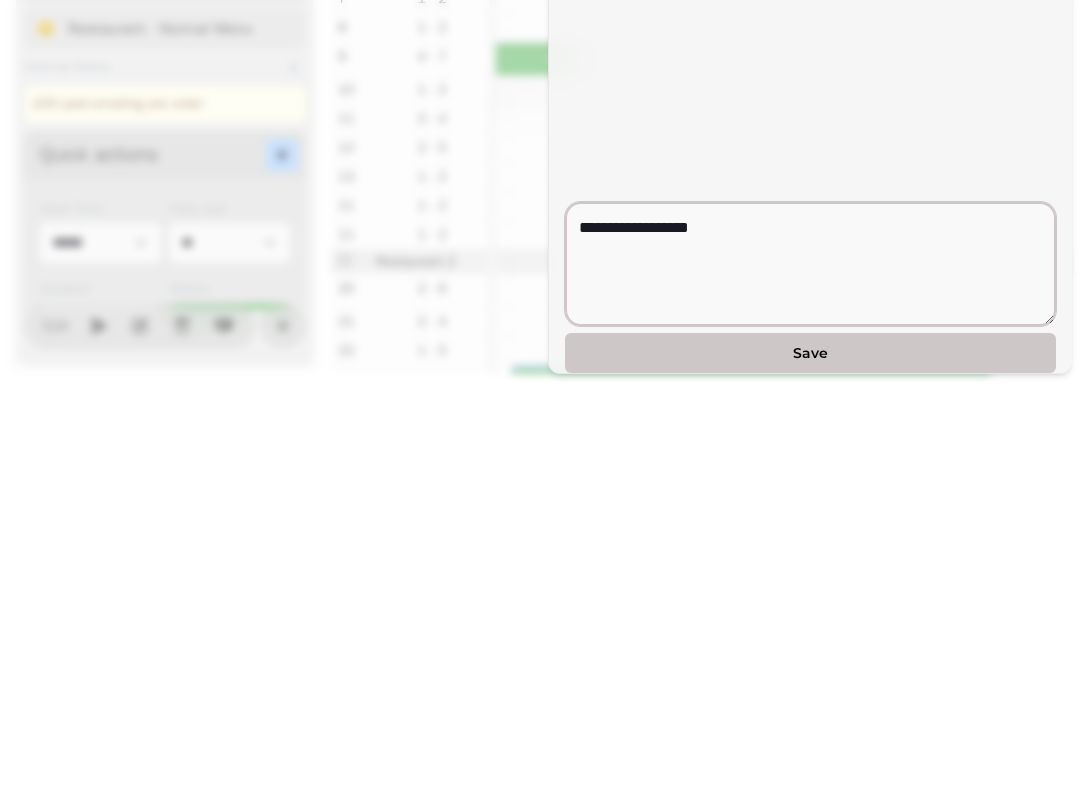 type on "**********" 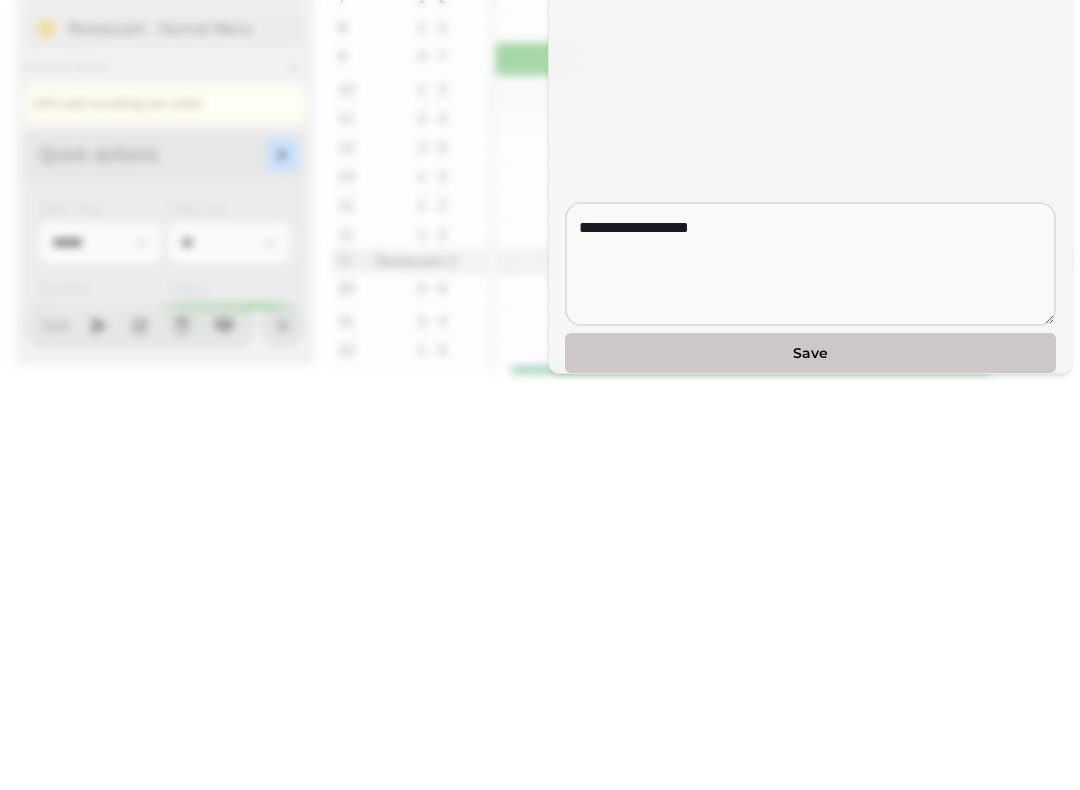 click on "Save" at bounding box center [810, 761] 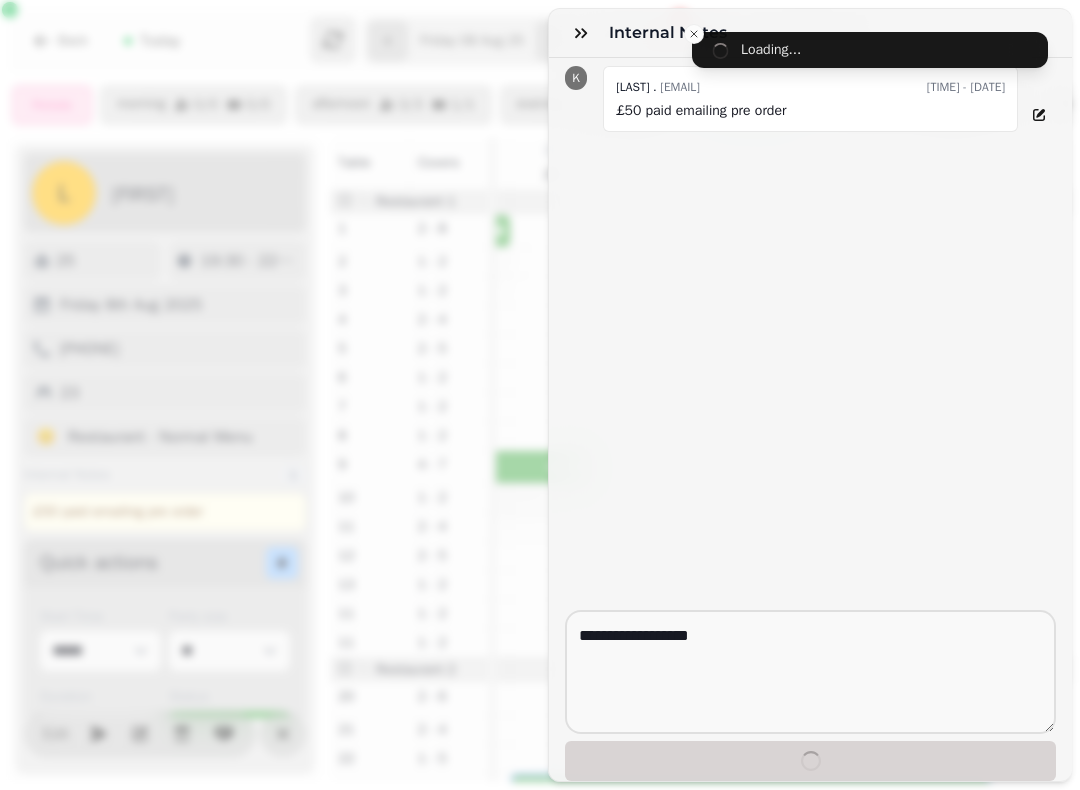 type 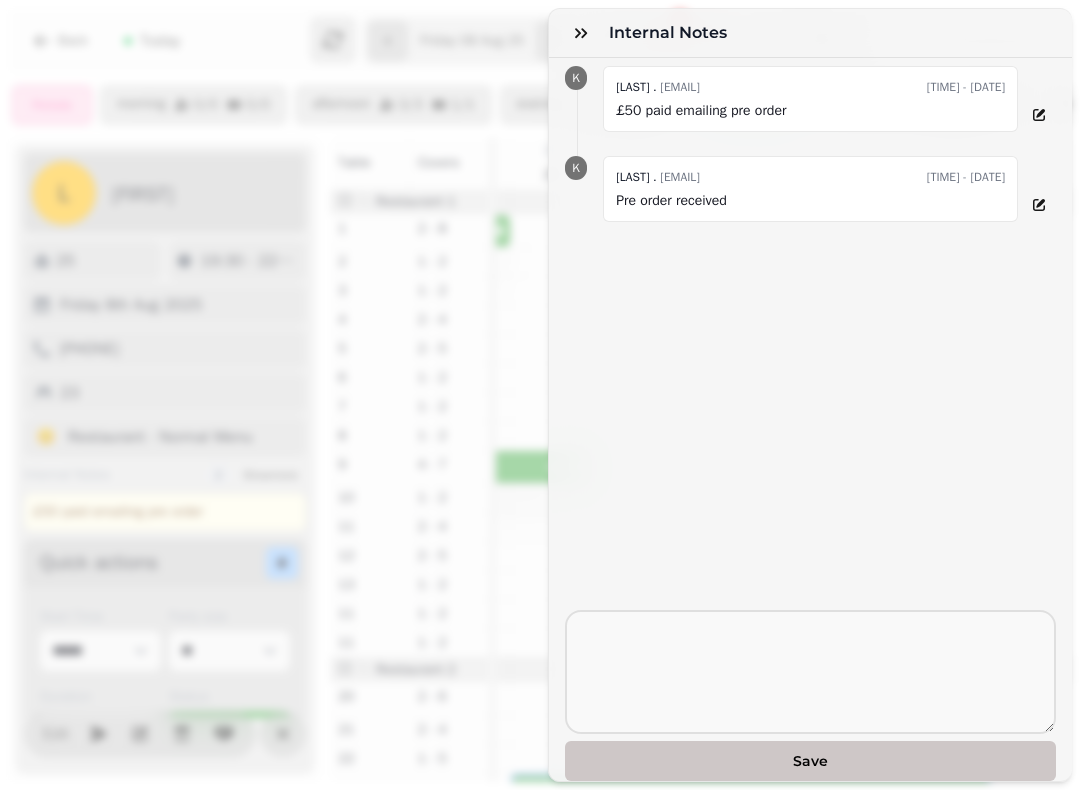 click 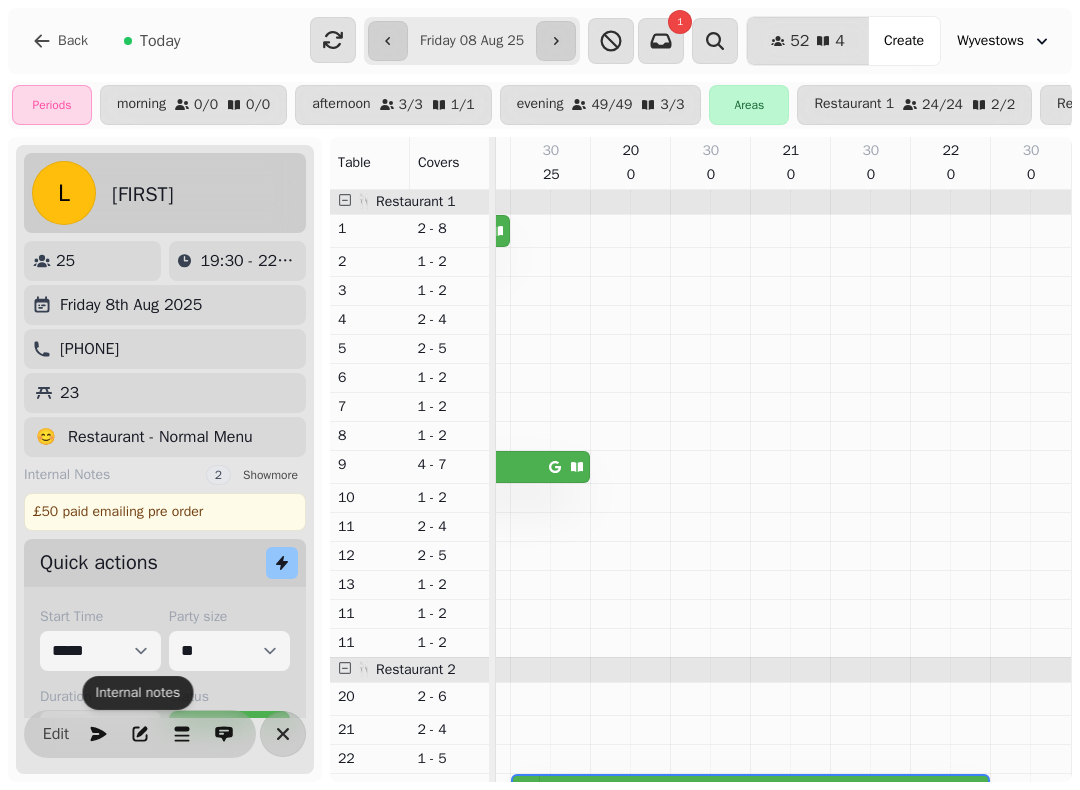 click at bounding box center (388, 41) 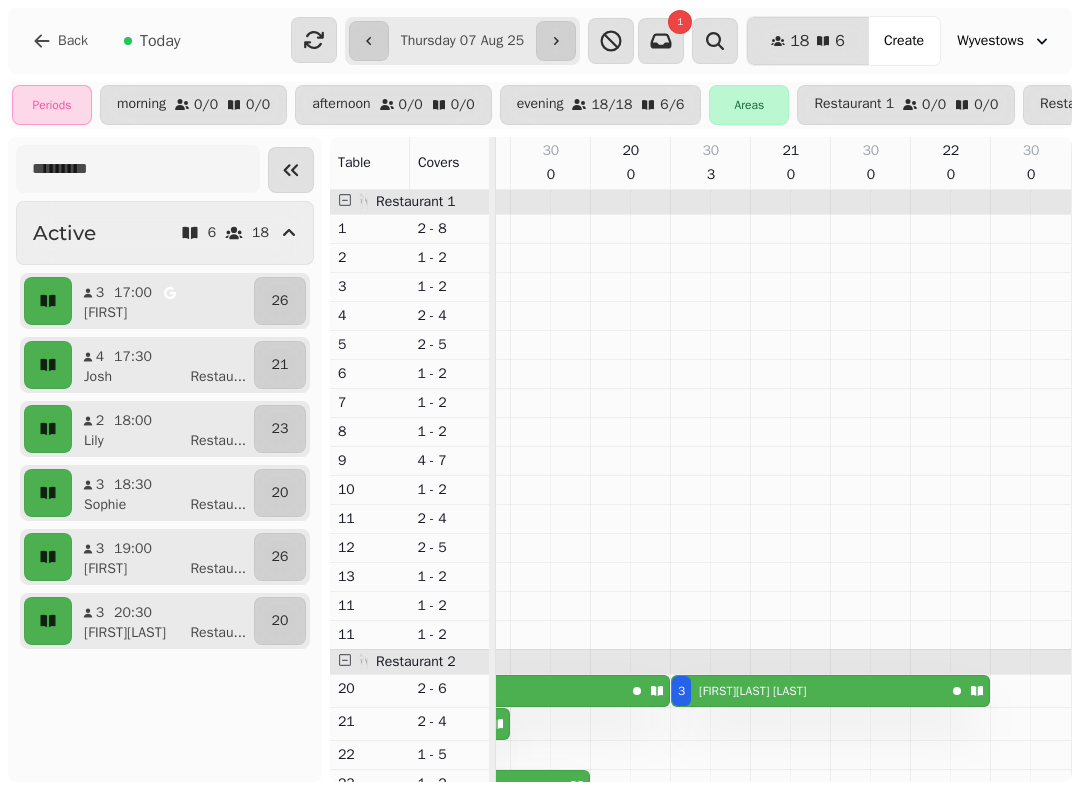 scroll, scrollTop: 0, scrollLeft: 0, axis: both 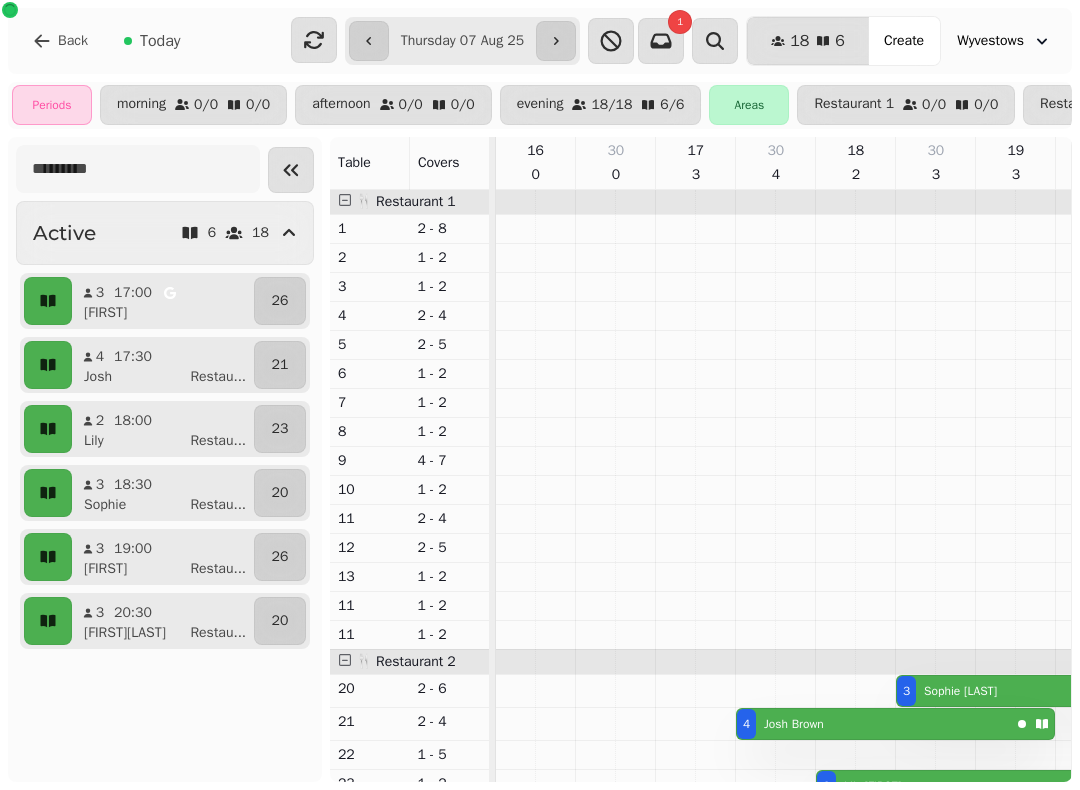 click 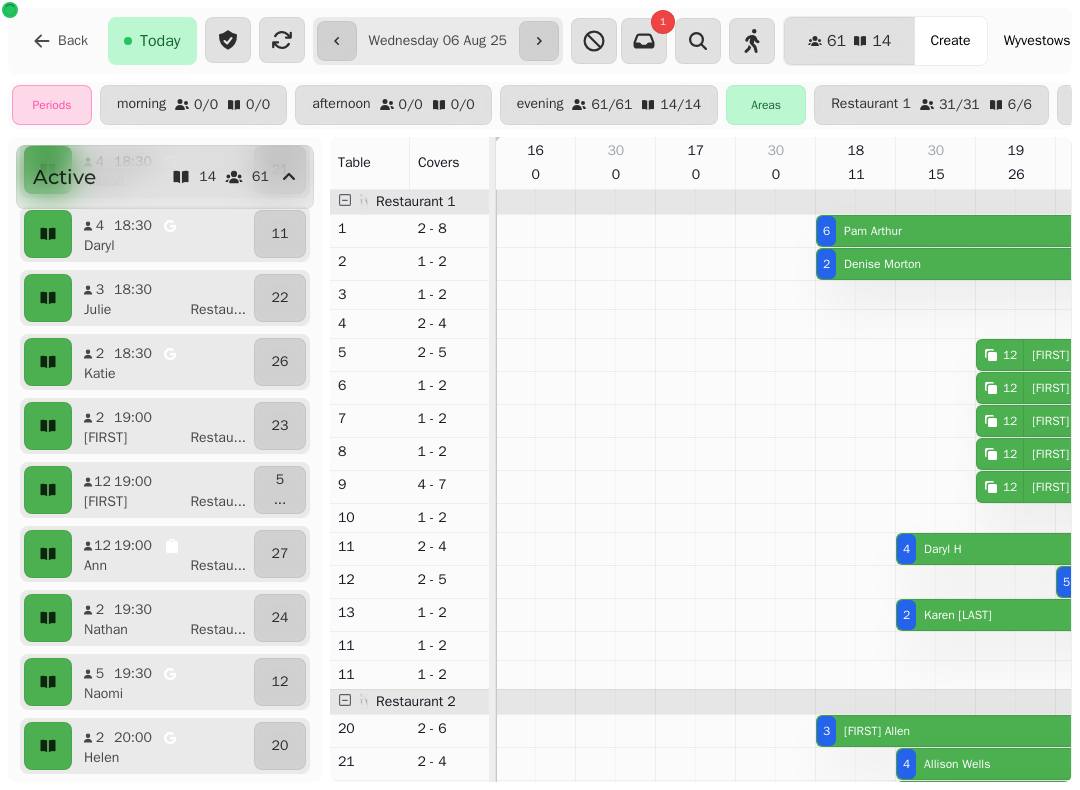 scroll, scrollTop: 443, scrollLeft: 0, axis: vertical 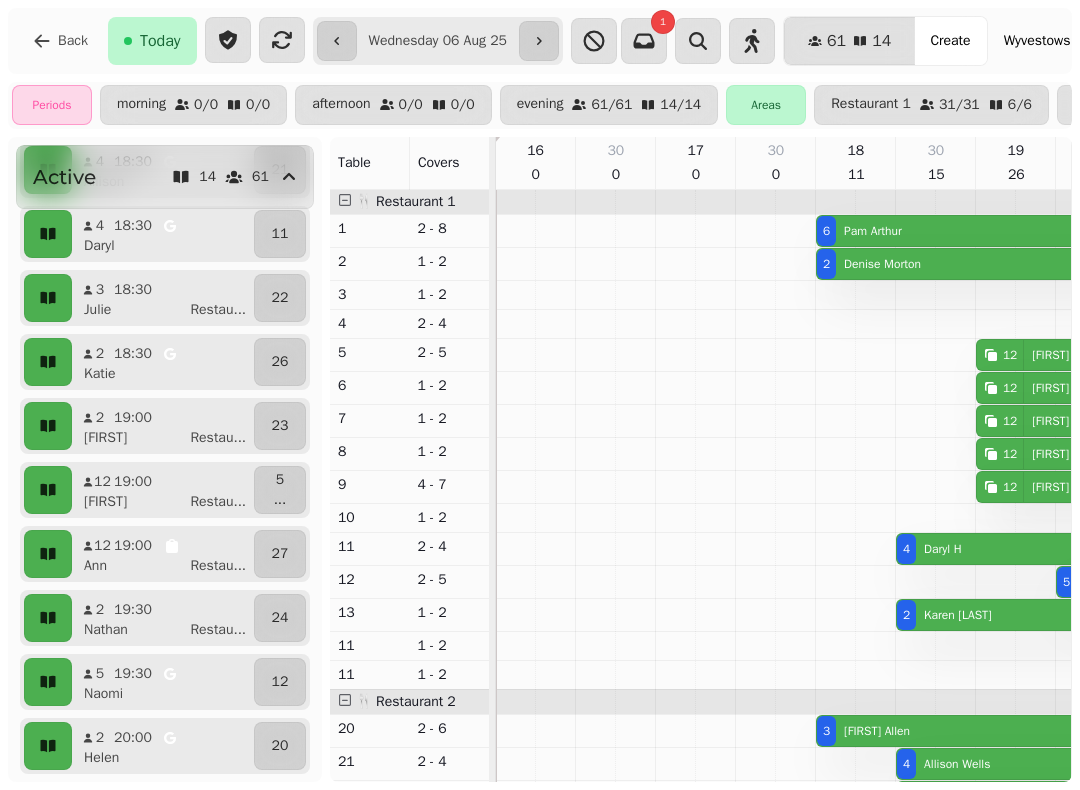 click on "[FIRST]" at bounding box center [105, 502] 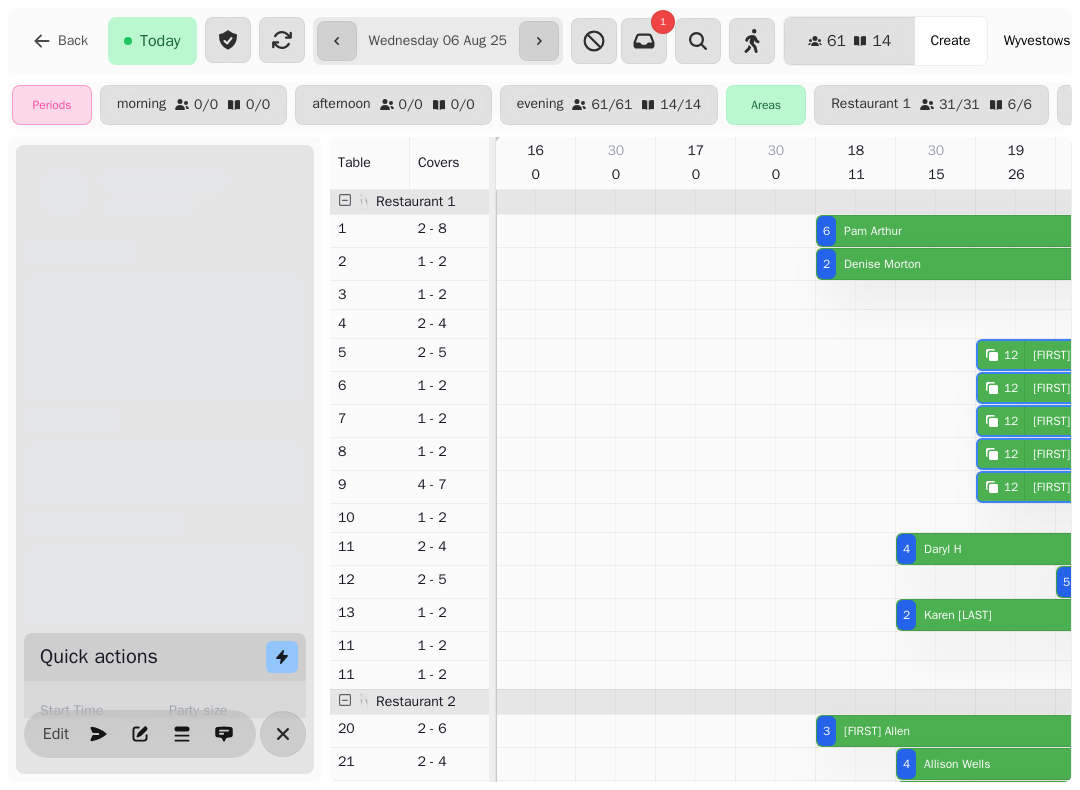 scroll, scrollTop: 0, scrollLeft: 467, axis: horizontal 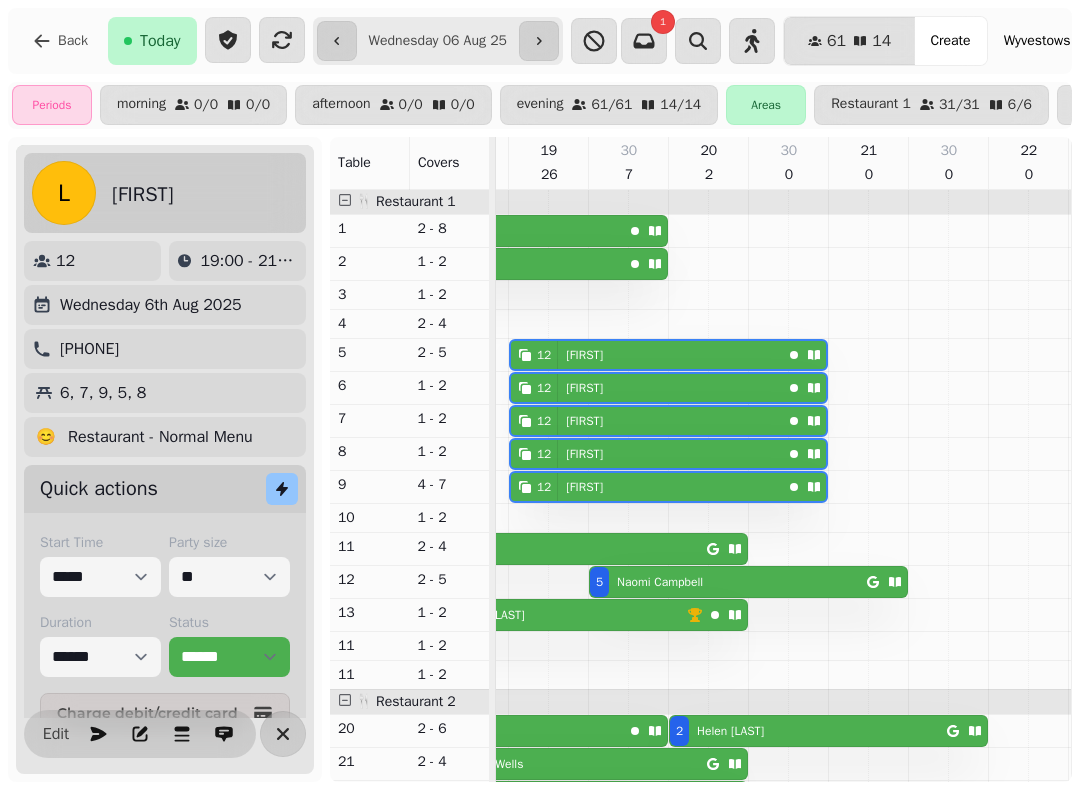 click at bounding box center [140, 734] 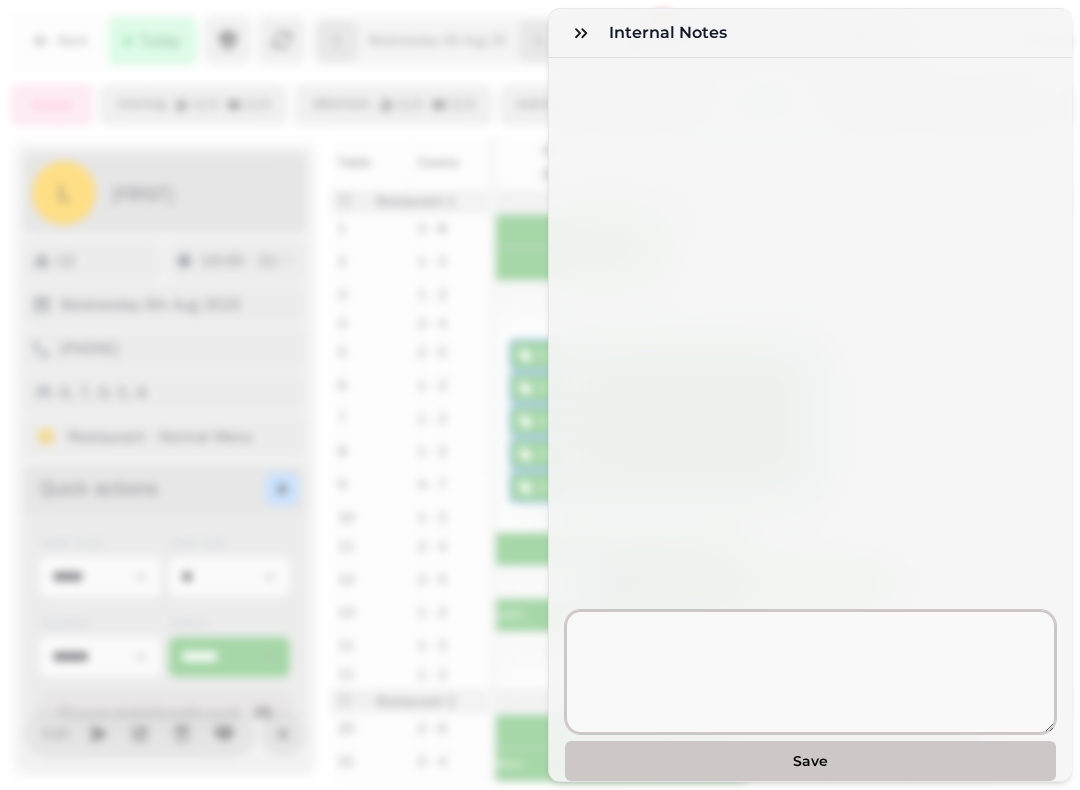 click at bounding box center (810, 672) 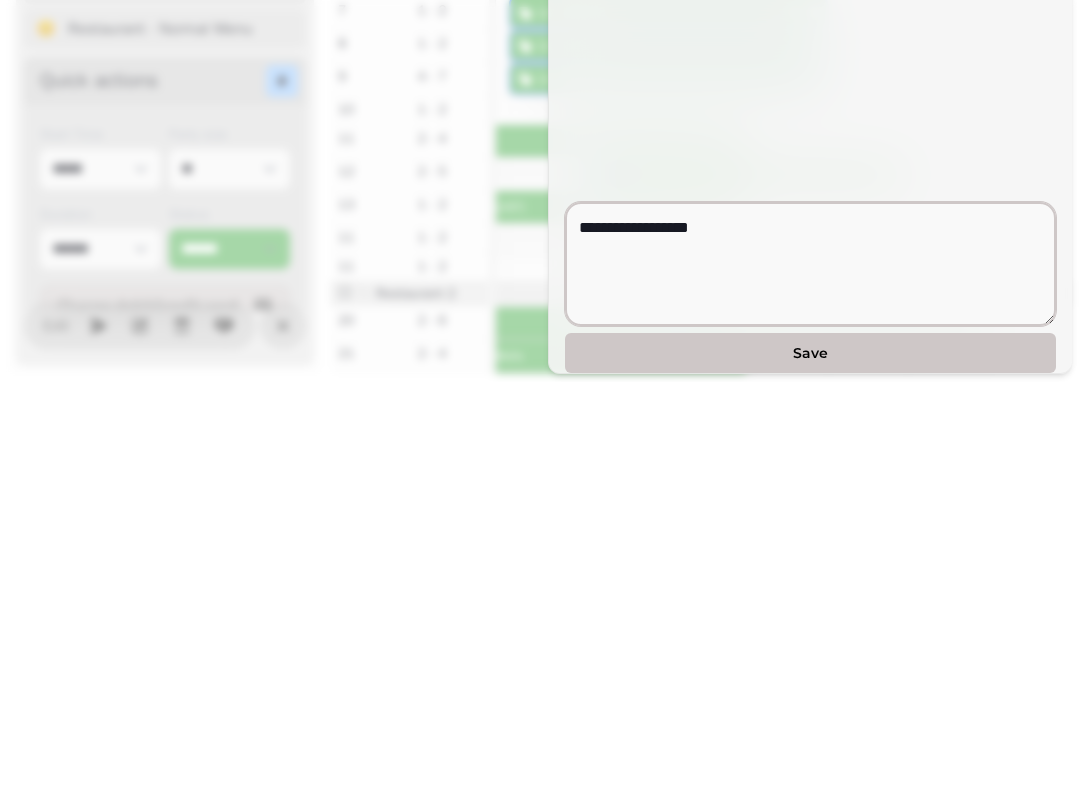 type on "**********" 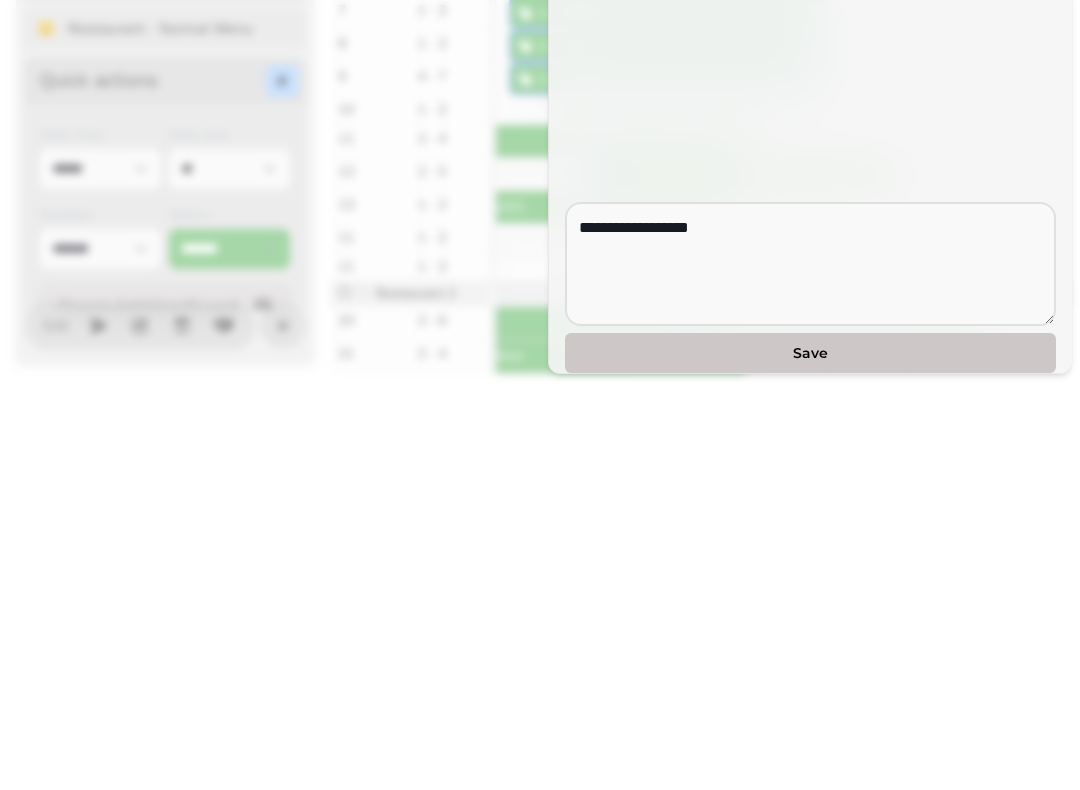 click on "Save" at bounding box center [810, 761] 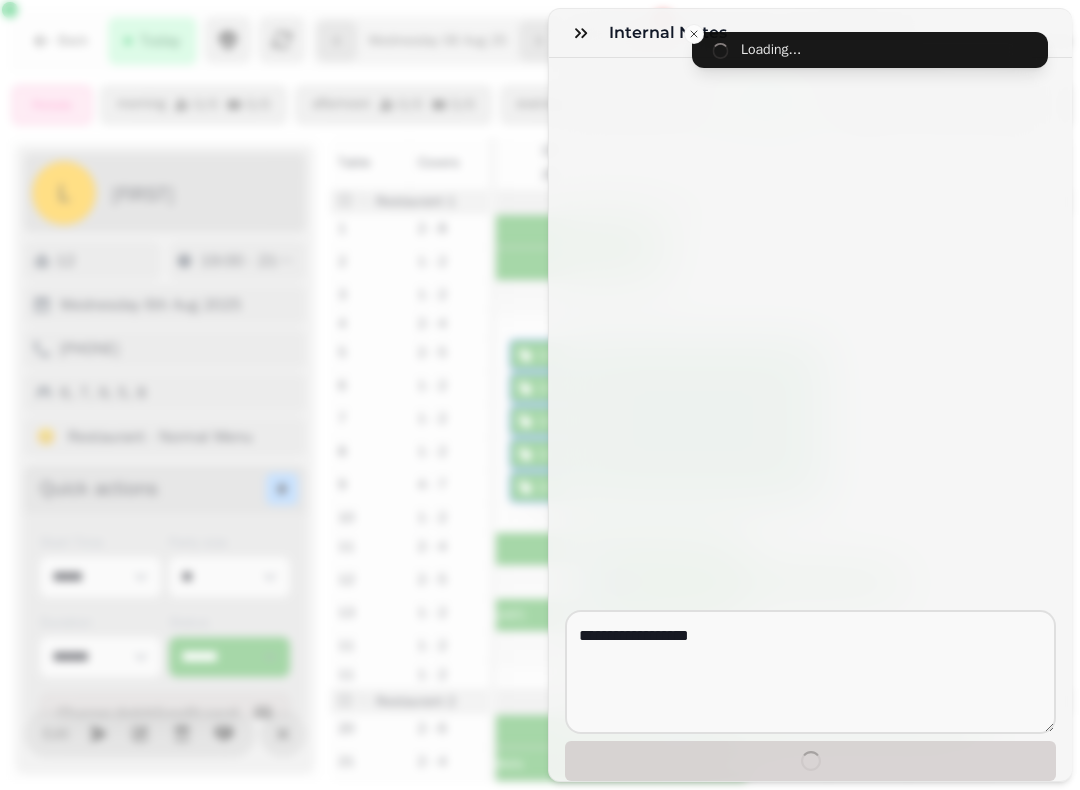 type 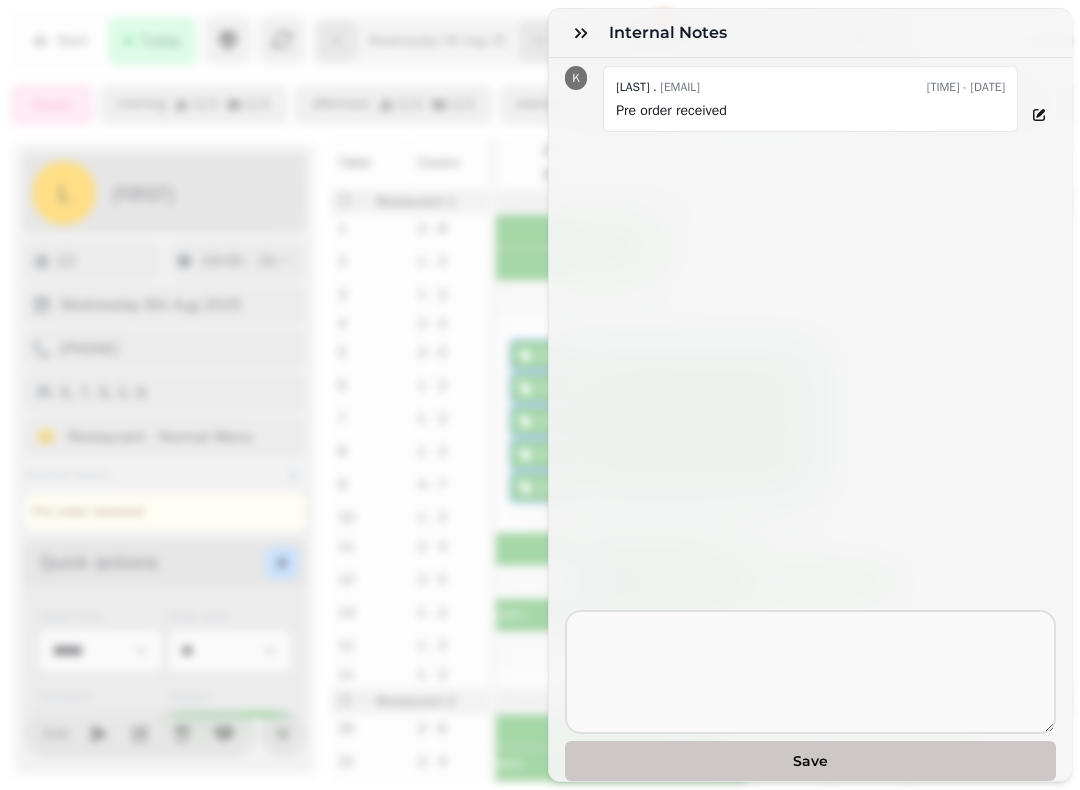 click 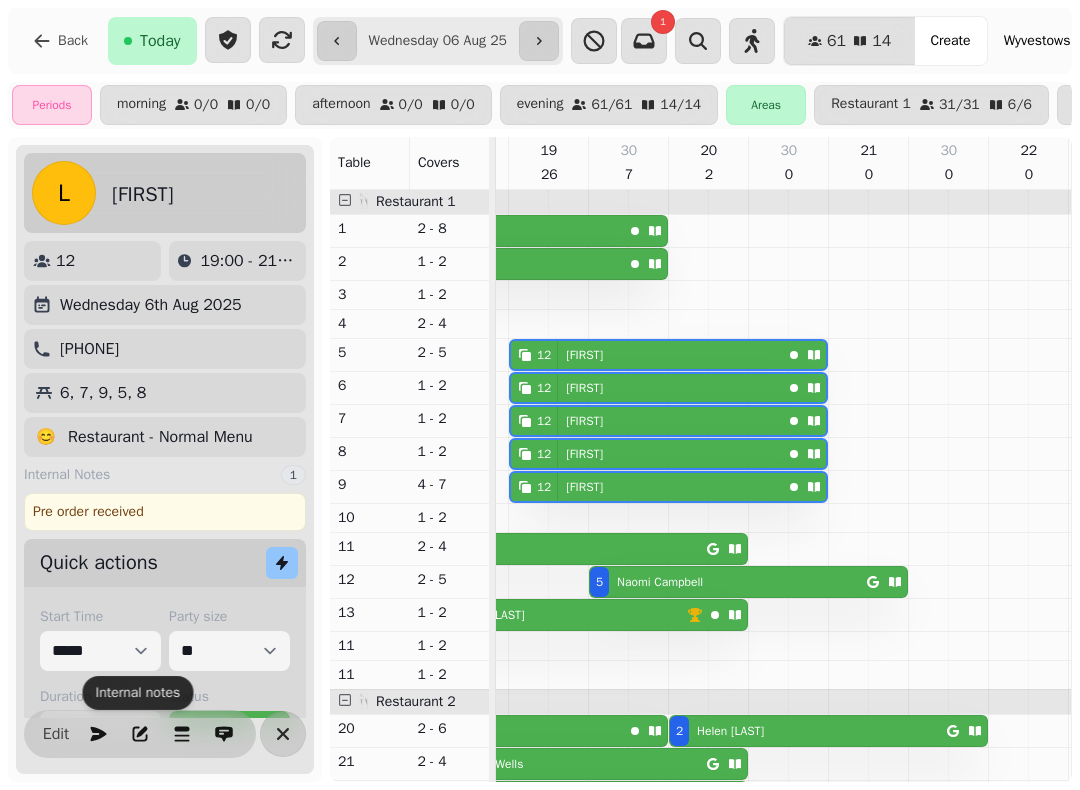 click 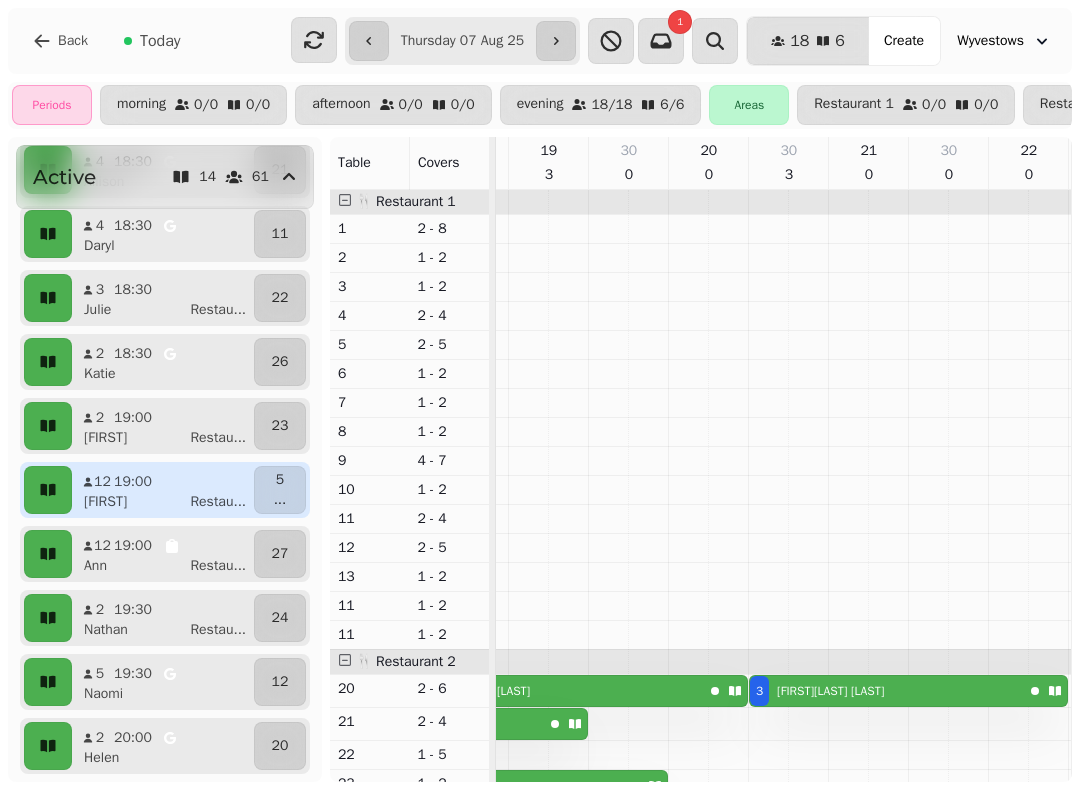 scroll, scrollTop: 387, scrollLeft: 0, axis: vertical 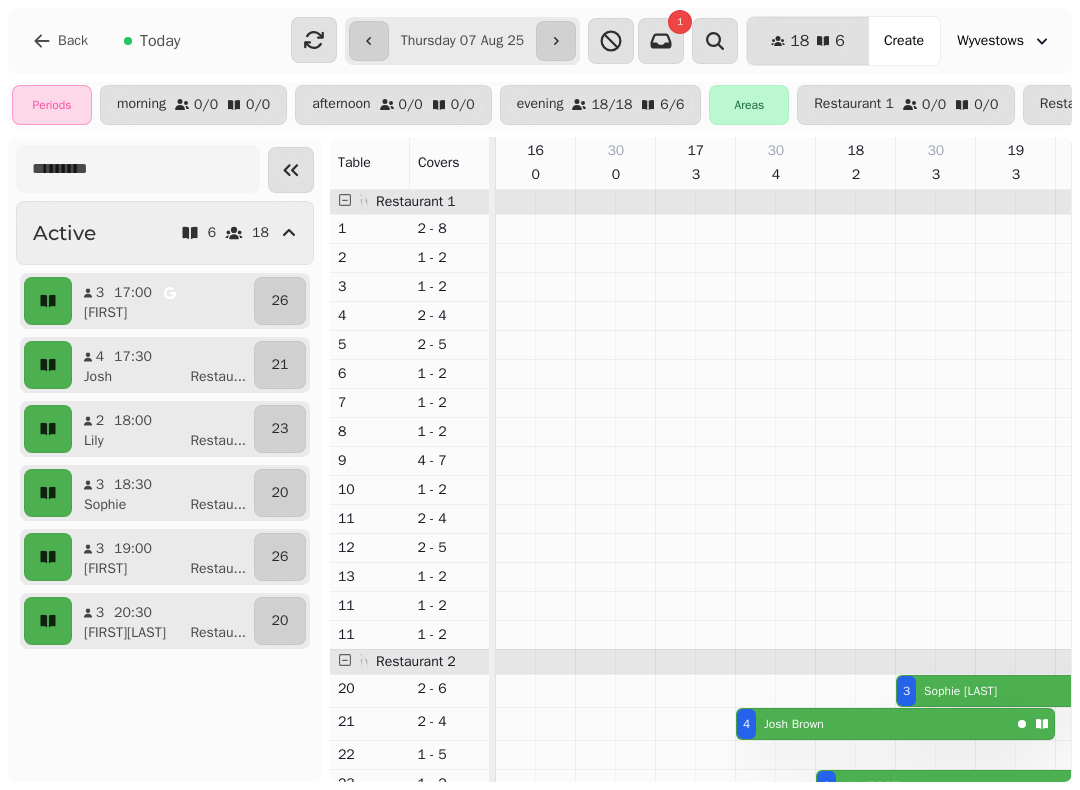 click 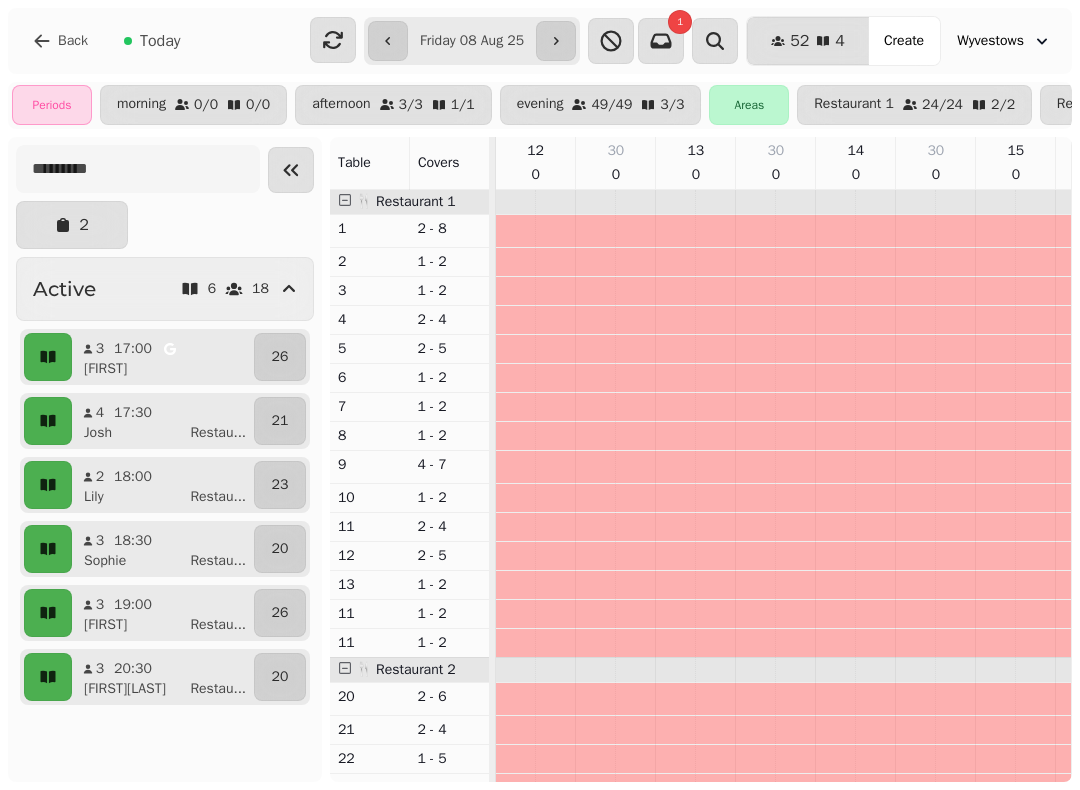 scroll, scrollTop: 0, scrollLeft: 210, axis: horizontal 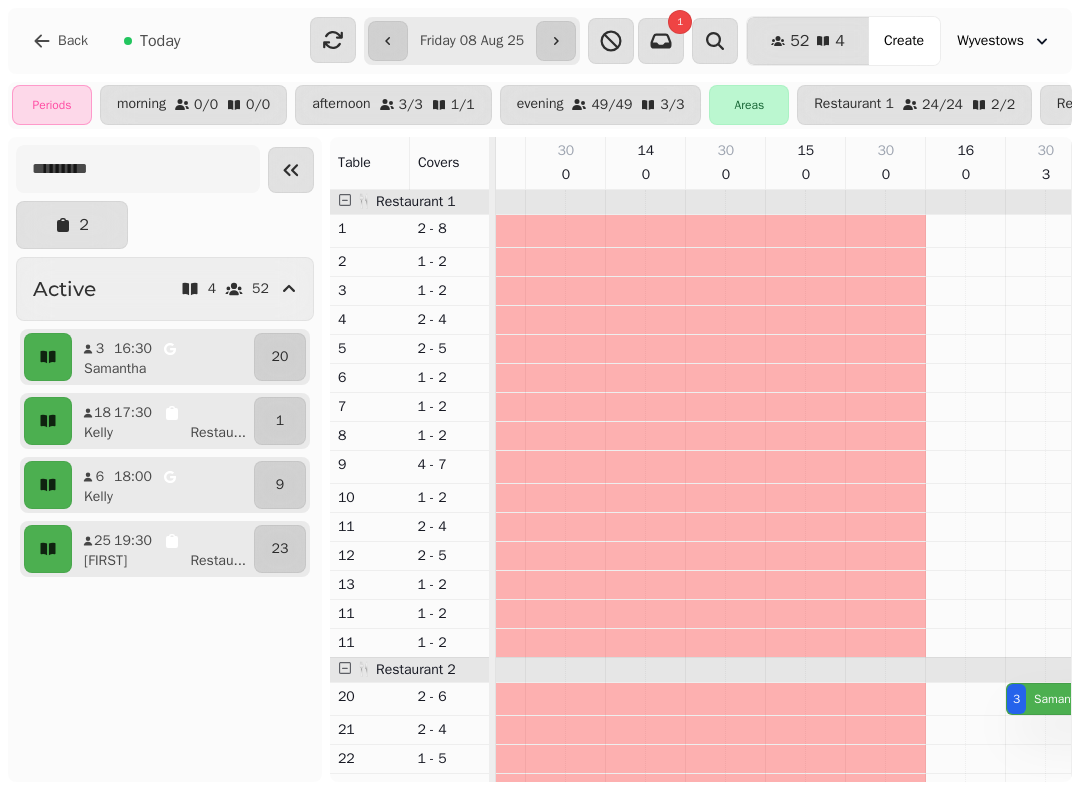click 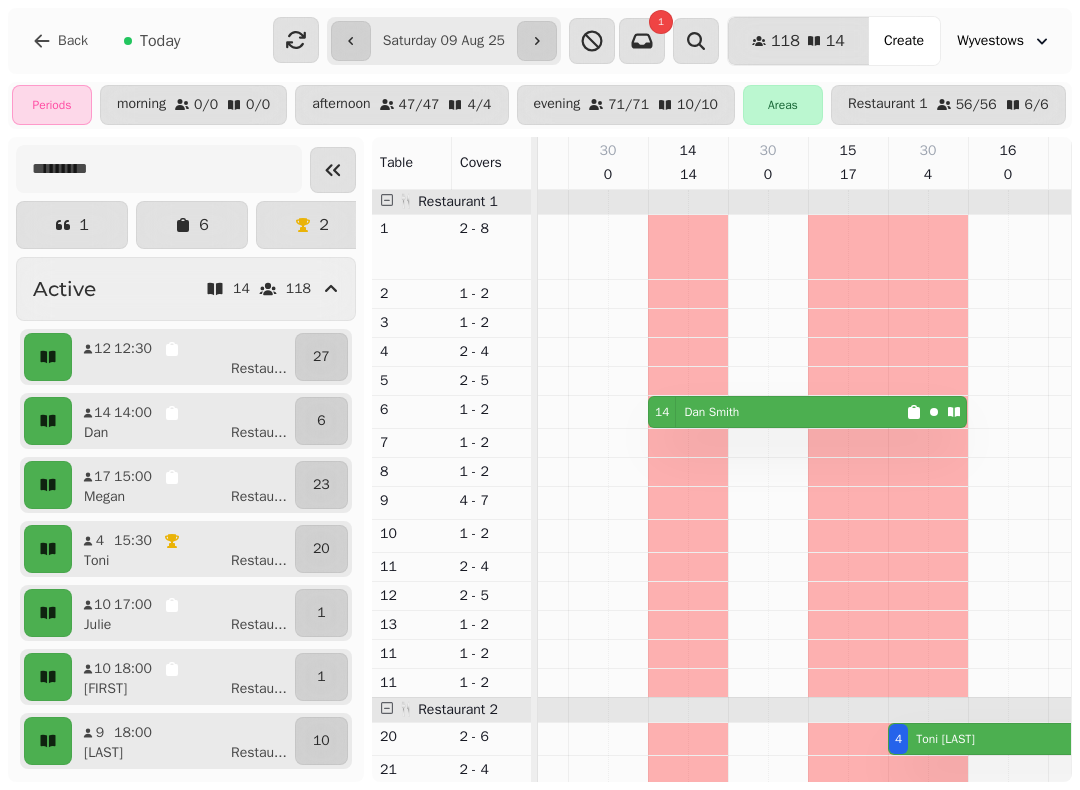 click at bounding box center (351, 41) 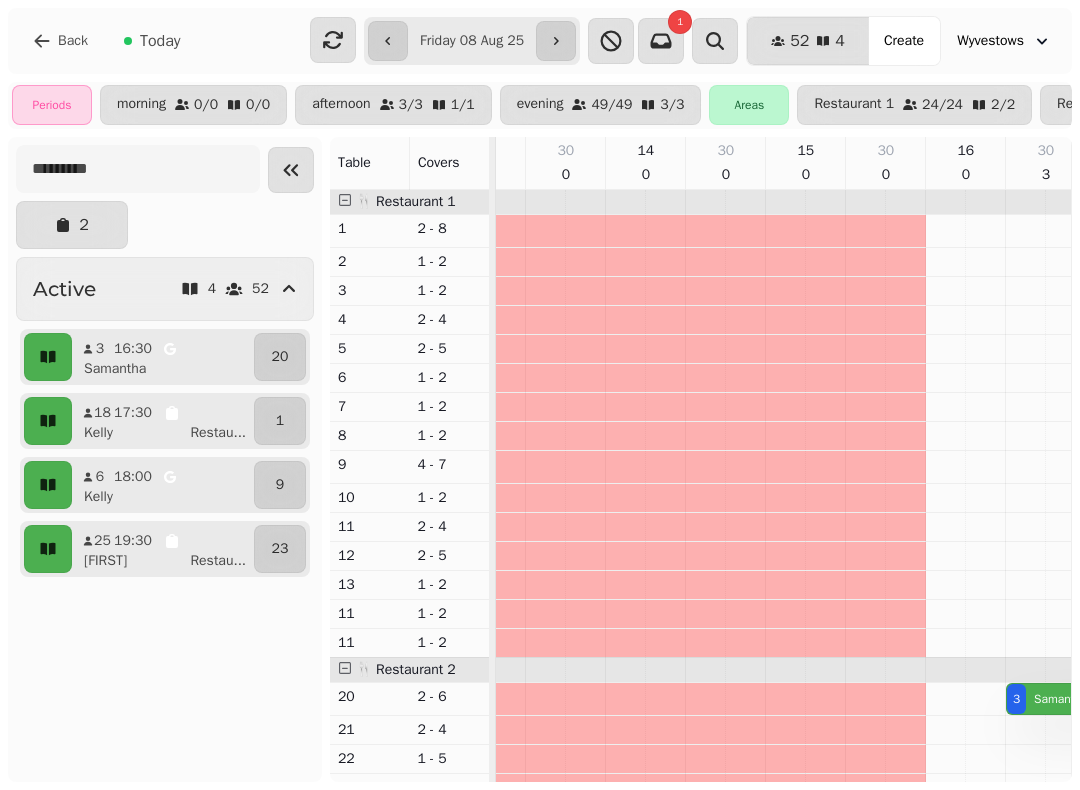 click on "[FIRST] [LAST] ..." at bounding box center [171, 561] 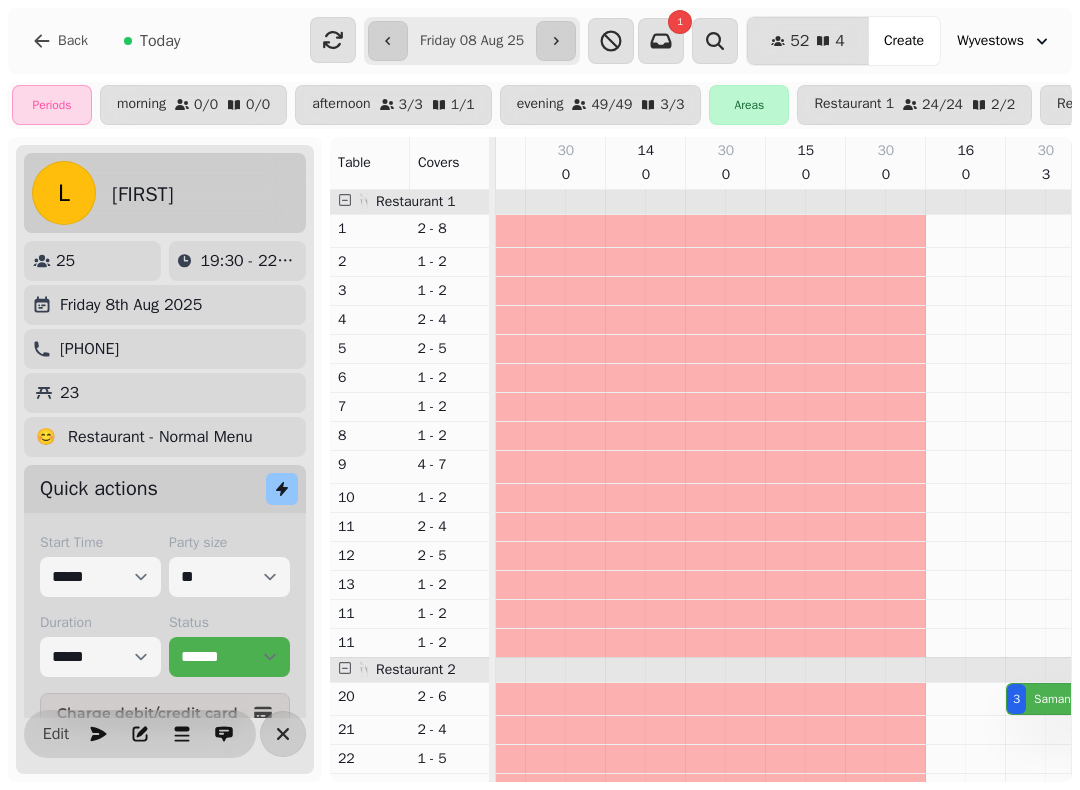 scroll, scrollTop: 0, scrollLeft: 1187, axis: horizontal 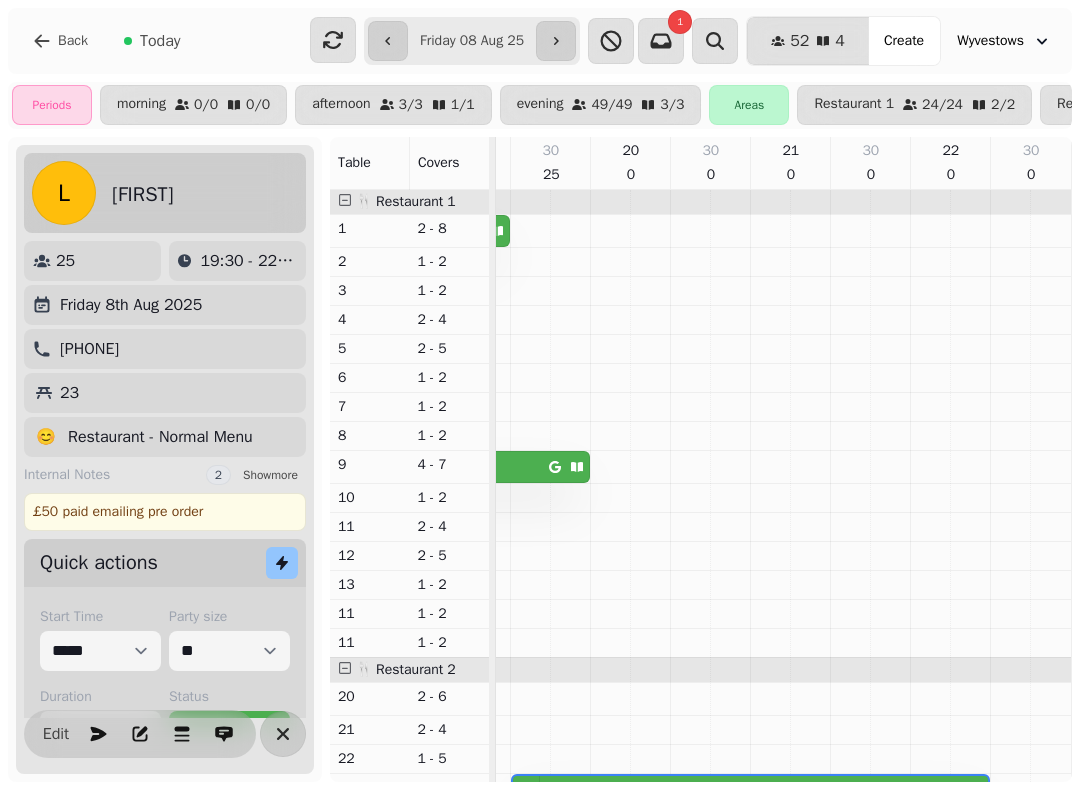 click 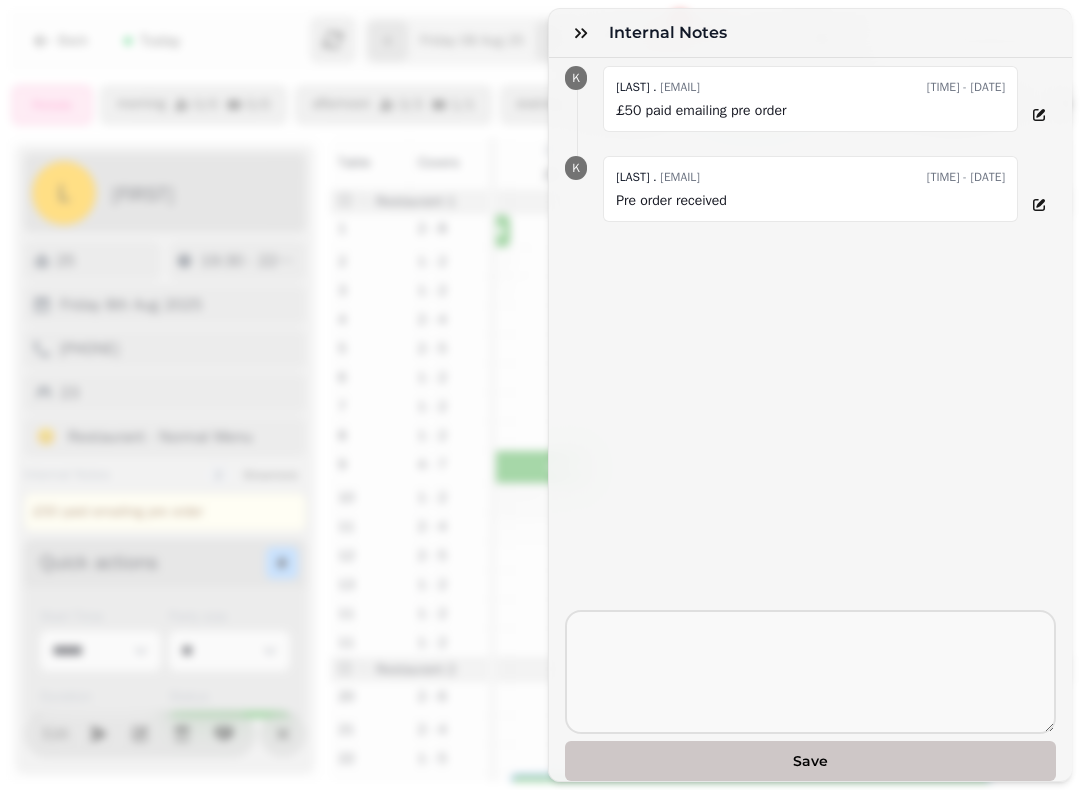 click at bounding box center [581, 33] 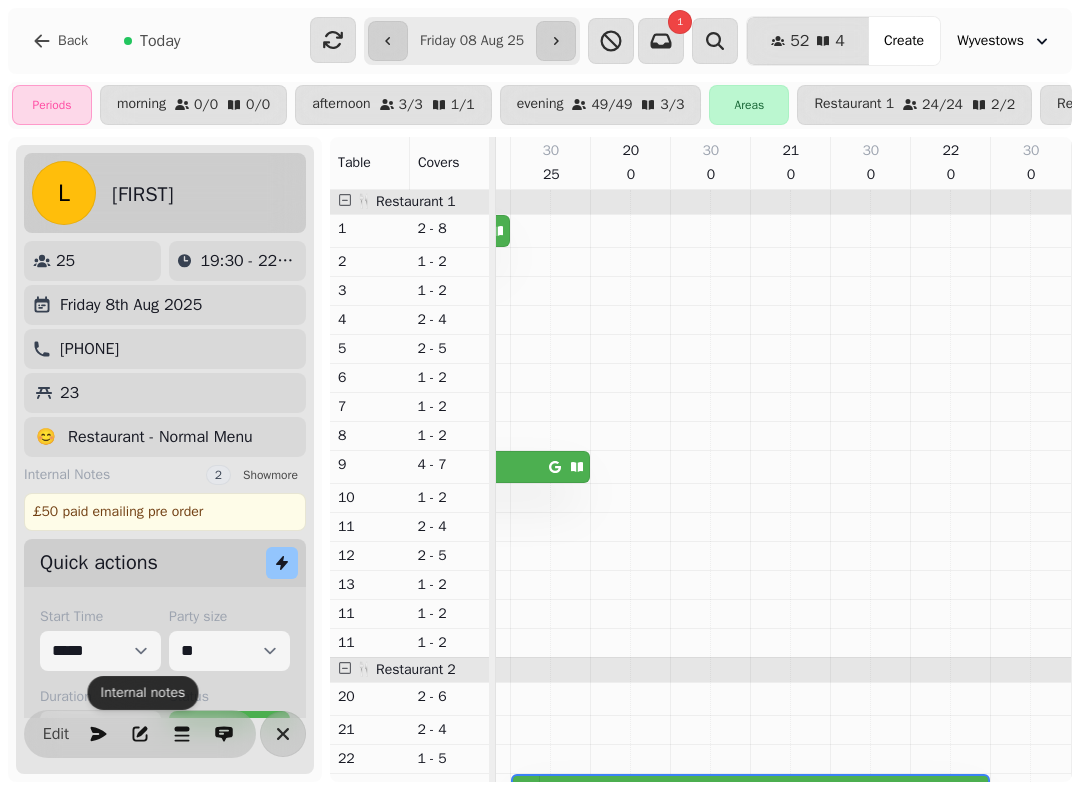 click at bounding box center [556, 41] 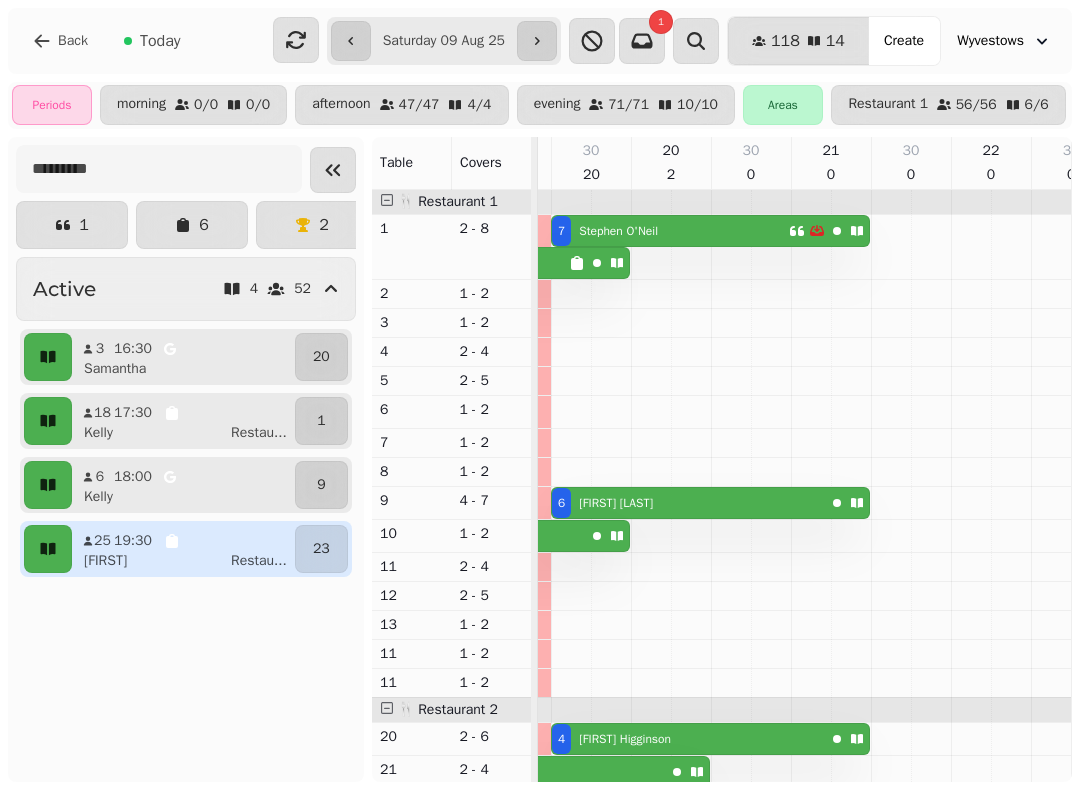 scroll, scrollTop: 0, scrollLeft: 210, axis: horizontal 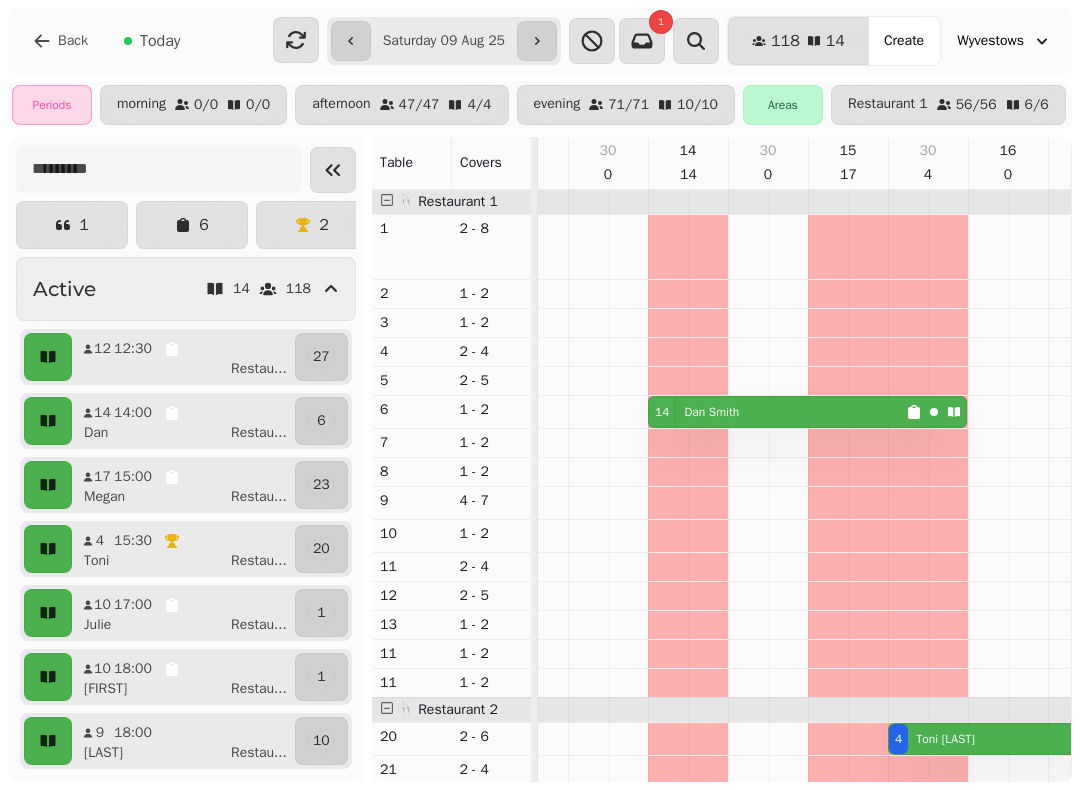 click on "[FIRST]  [LAST] ..." at bounding box center [191, 689] 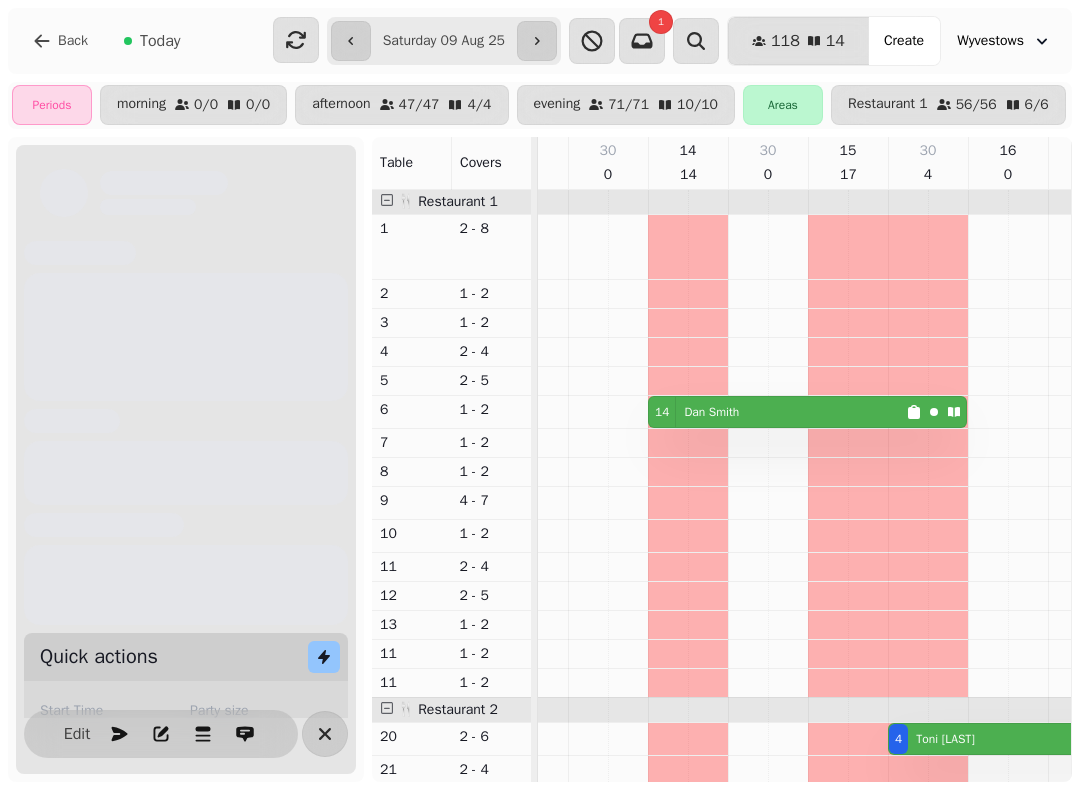 scroll, scrollTop: 0, scrollLeft: 947, axis: horizontal 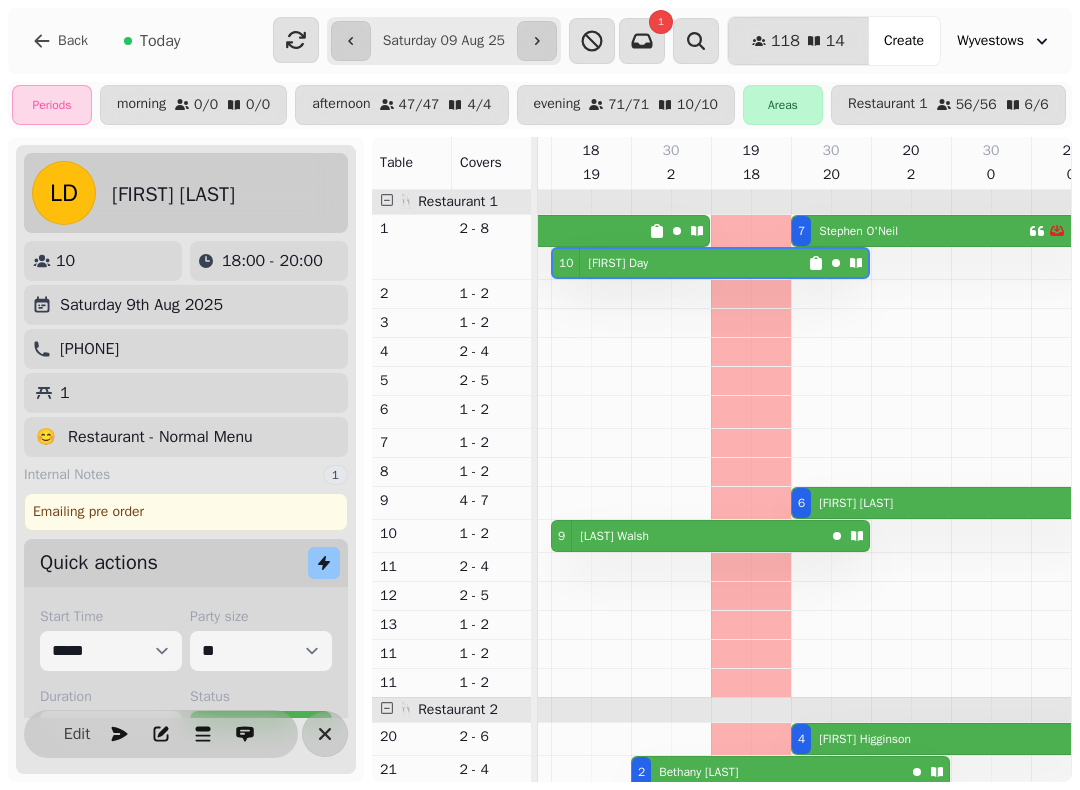 click 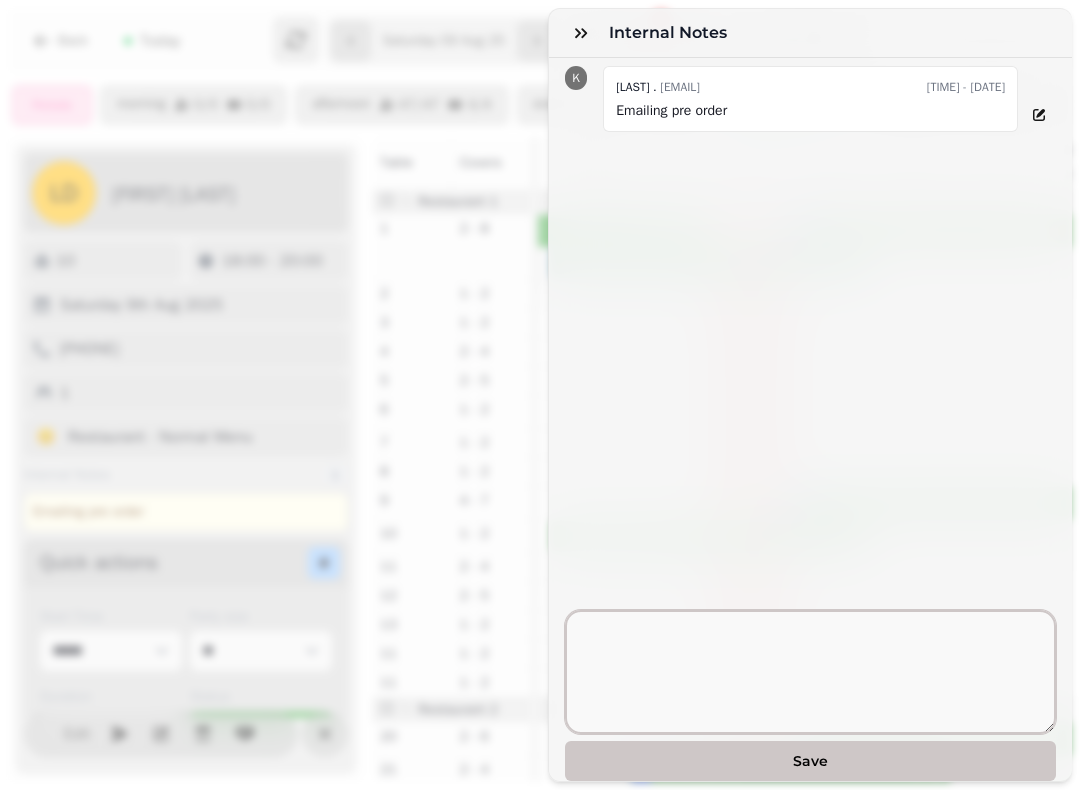 click at bounding box center (810, 672) 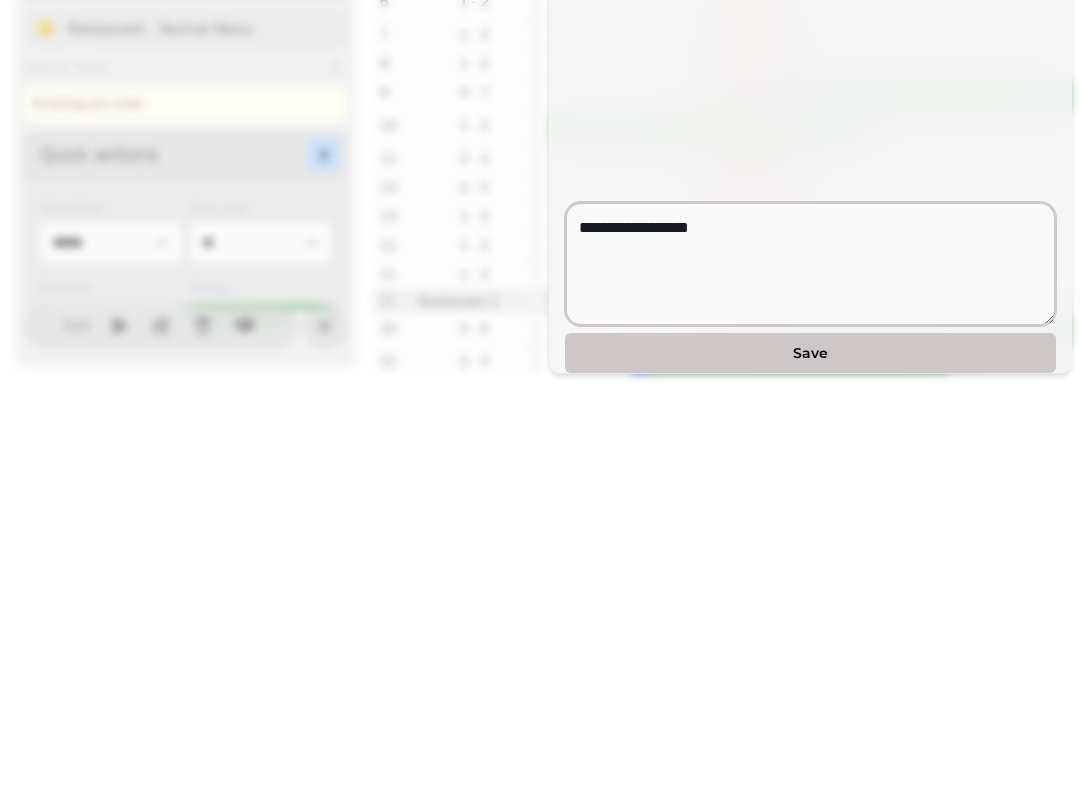 type on "**********" 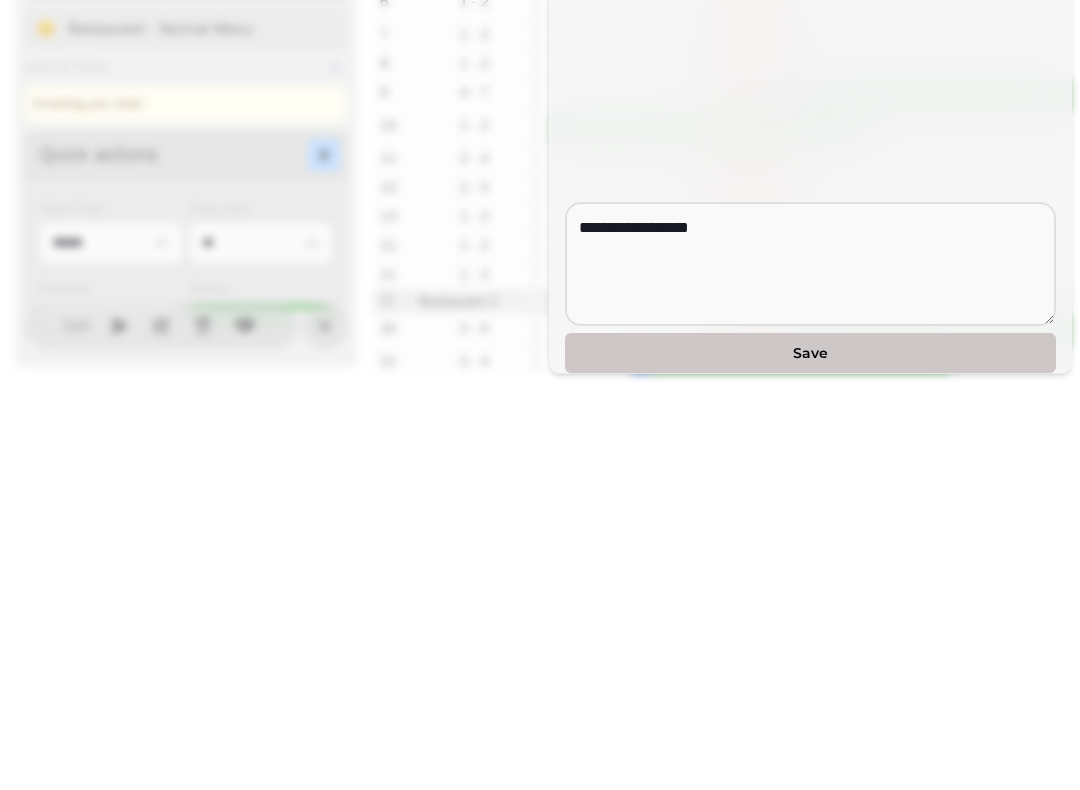 click on "Save" at bounding box center (810, 761) 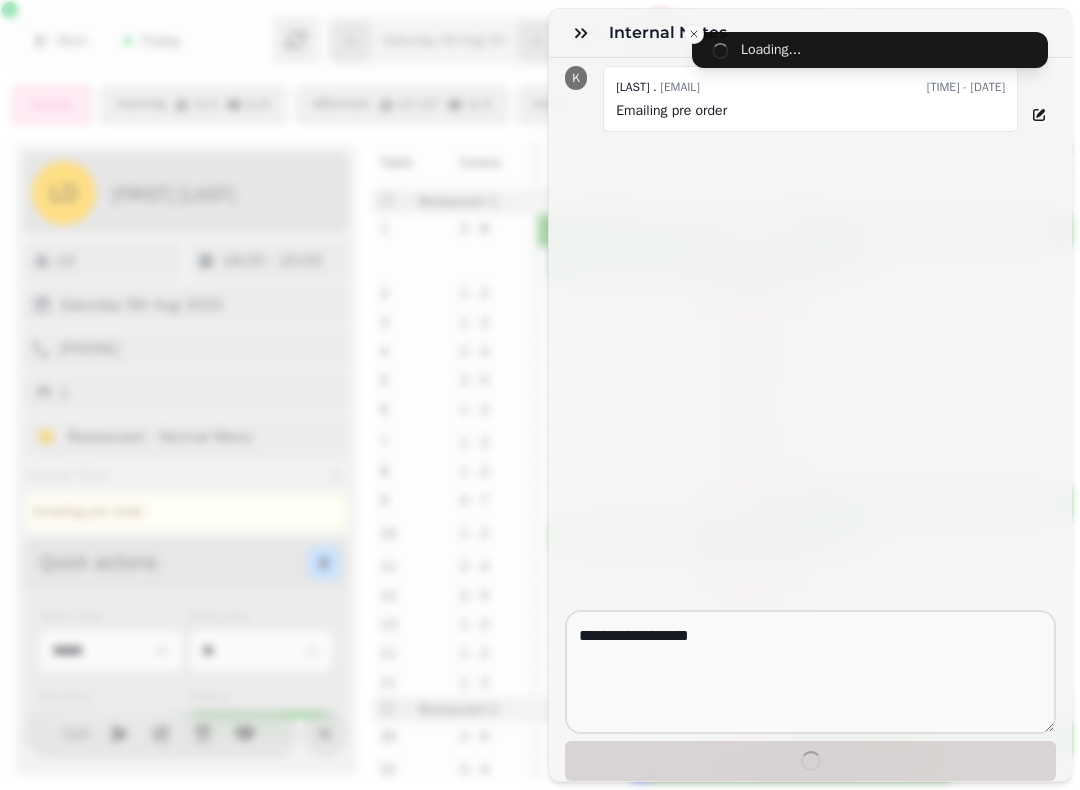 type 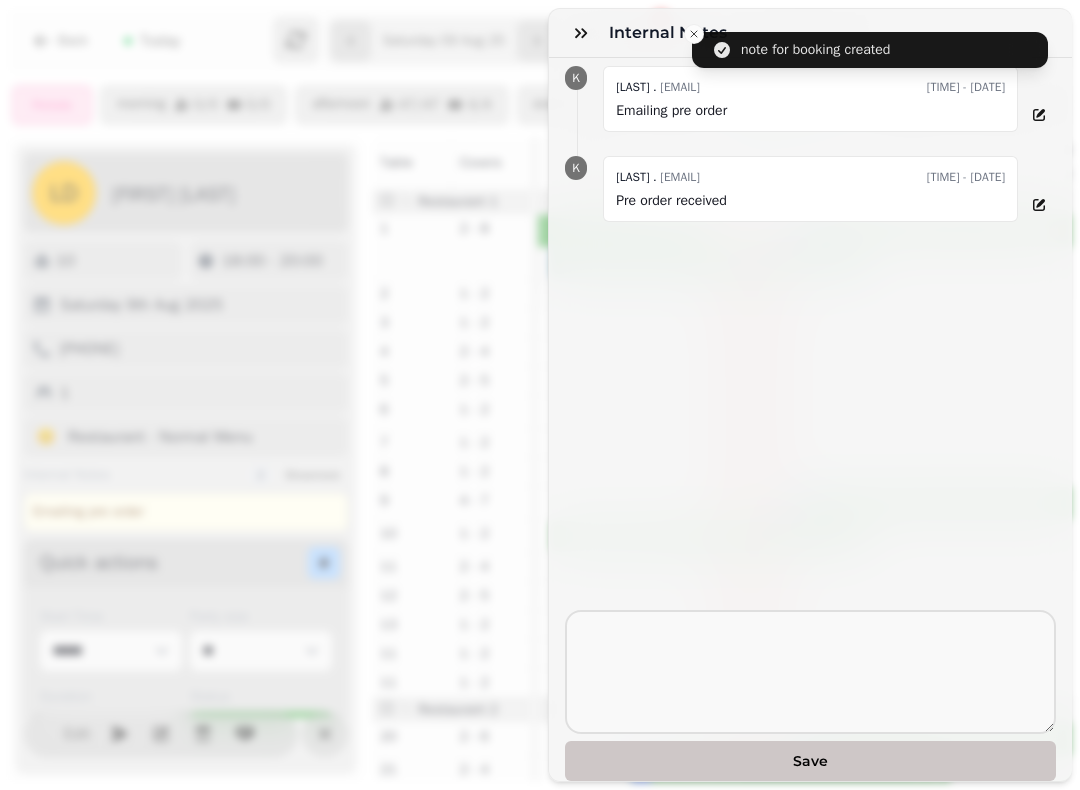 click at bounding box center (581, 33) 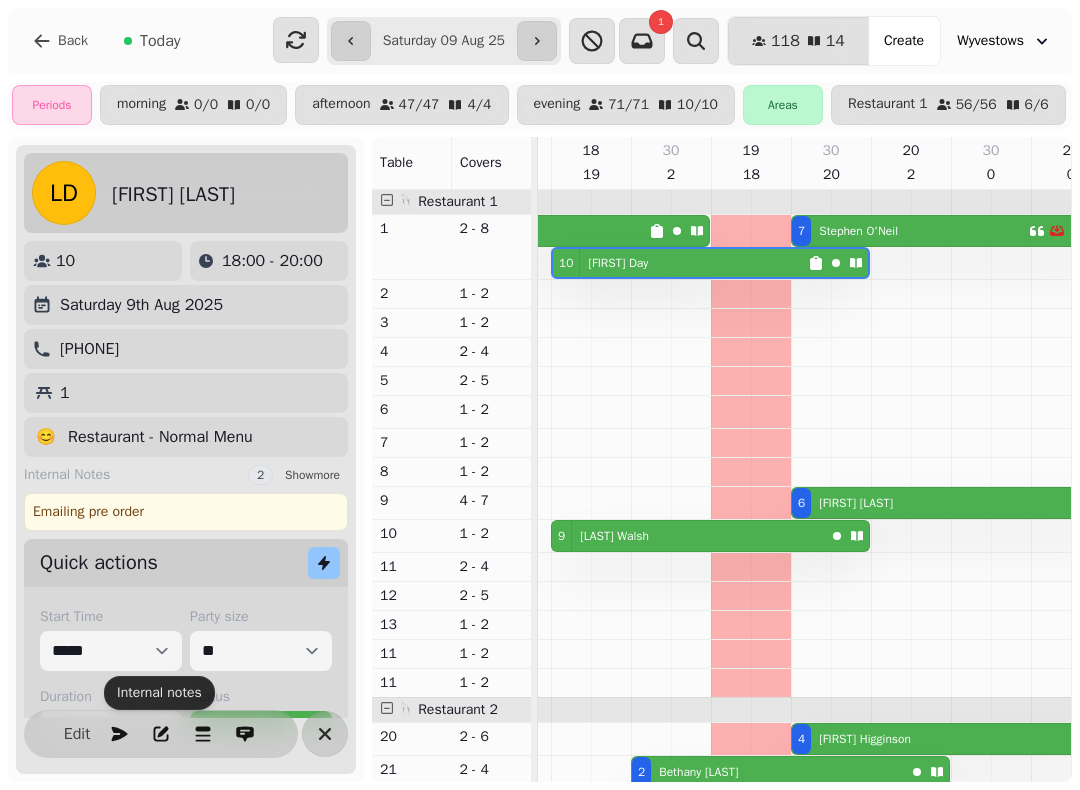 click 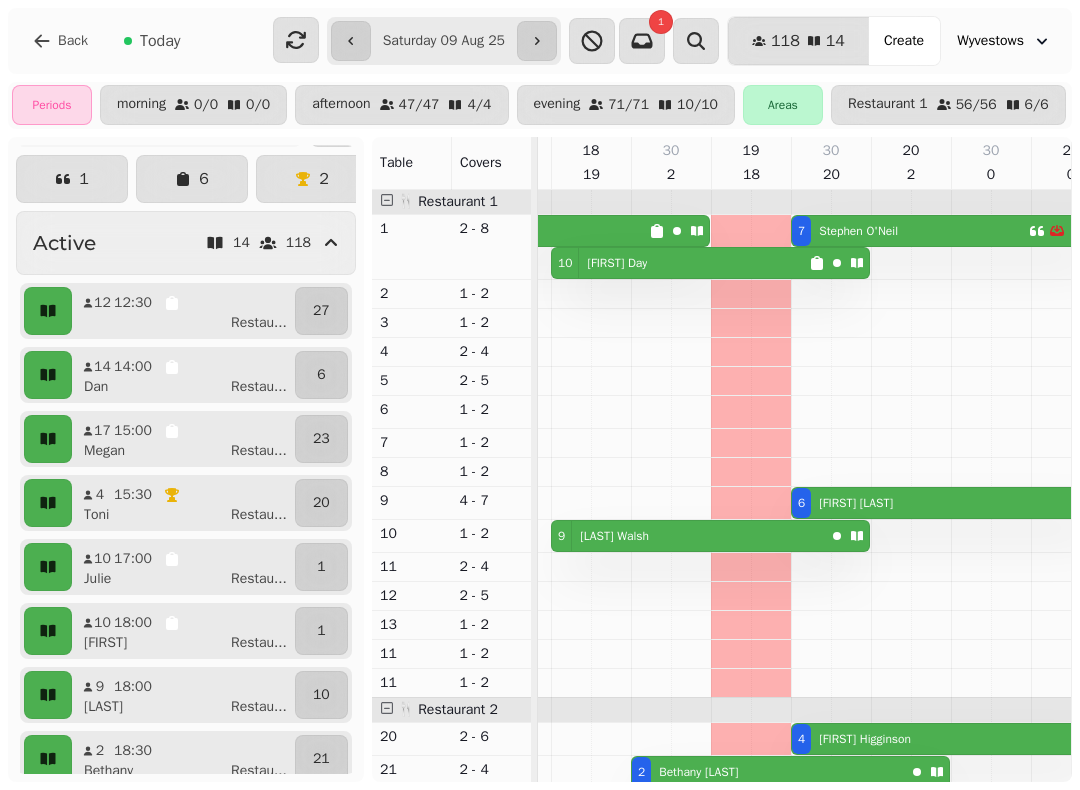 scroll, scrollTop: 47, scrollLeft: 0, axis: vertical 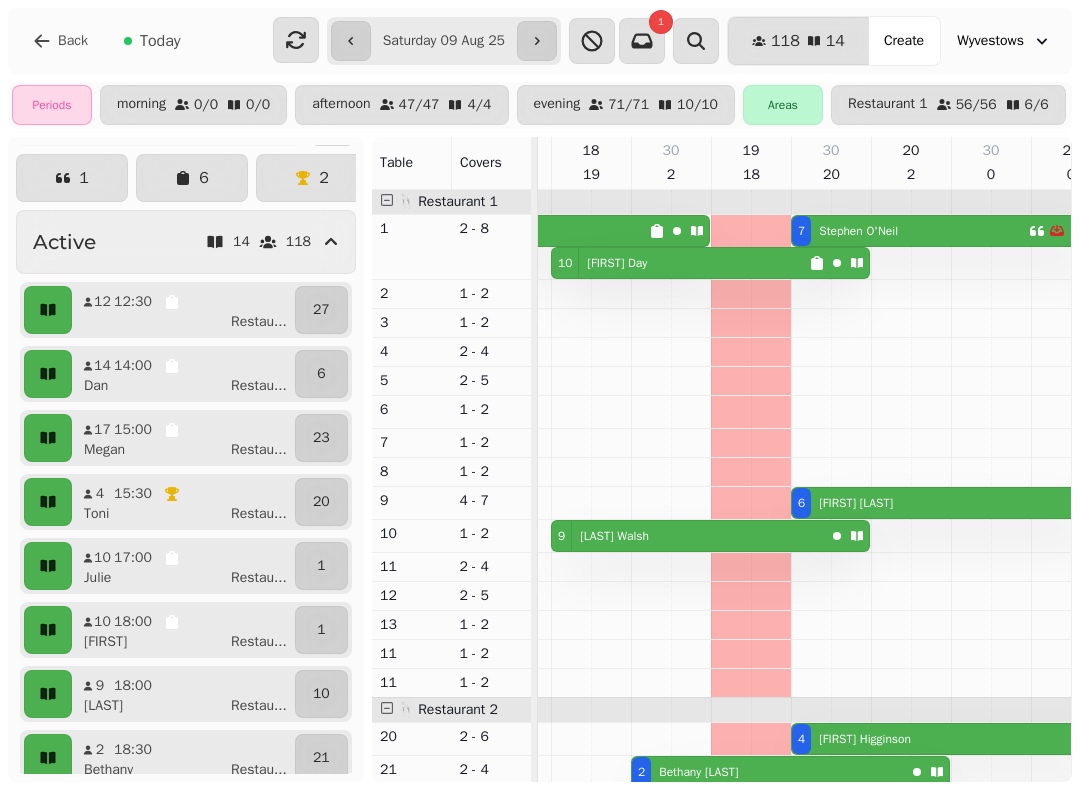 click on "[HOUR]:[MINUTE]:[SECOND] [FIRST] [LAST] ..." at bounding box center (183, 566) 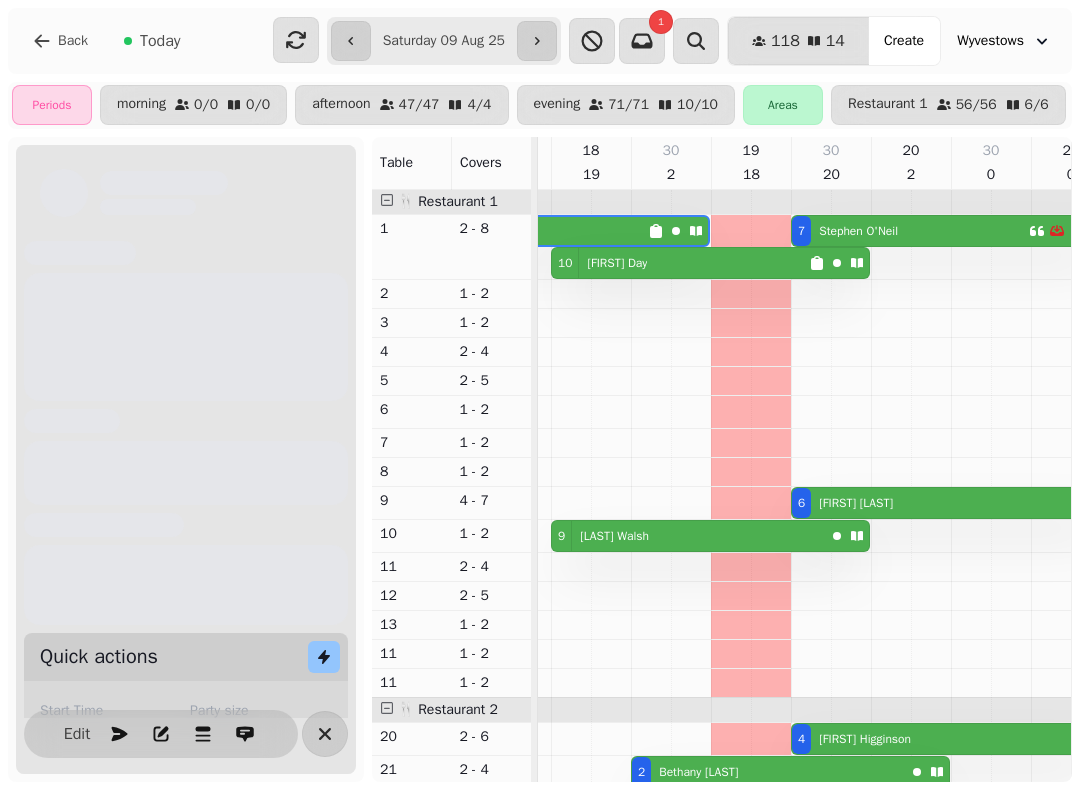 scroll, scrollTop: 0, scrollLeft: 787, axis: horizontal 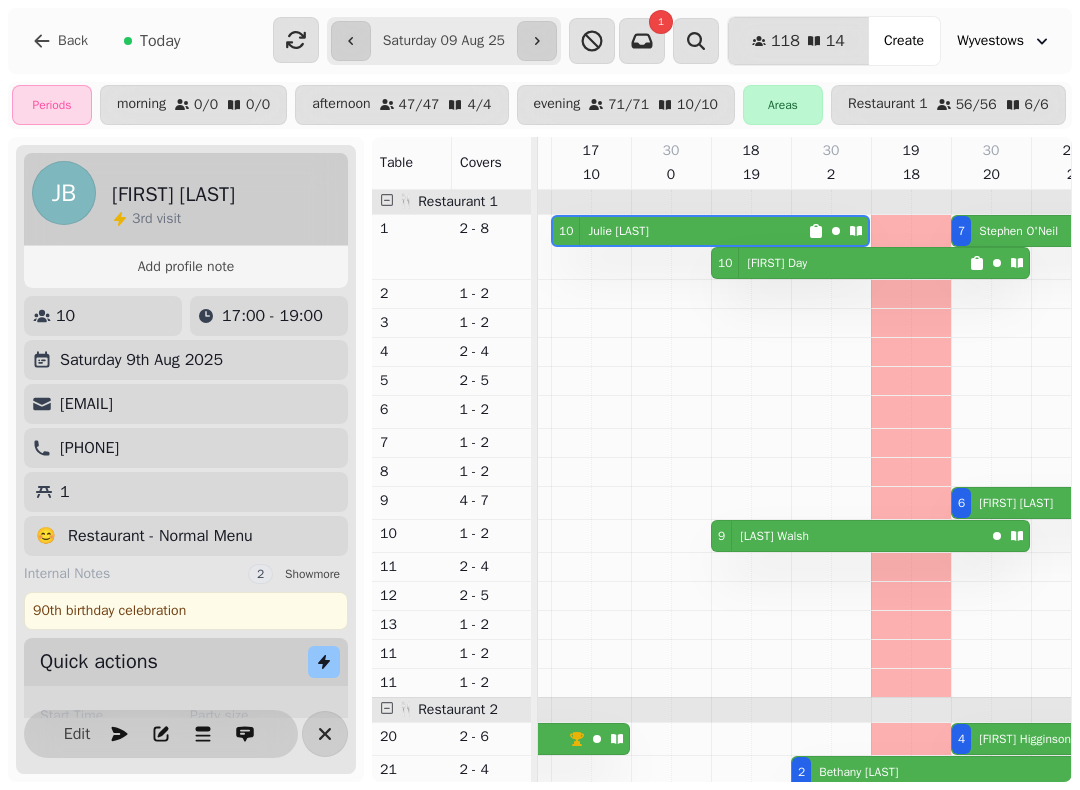 click 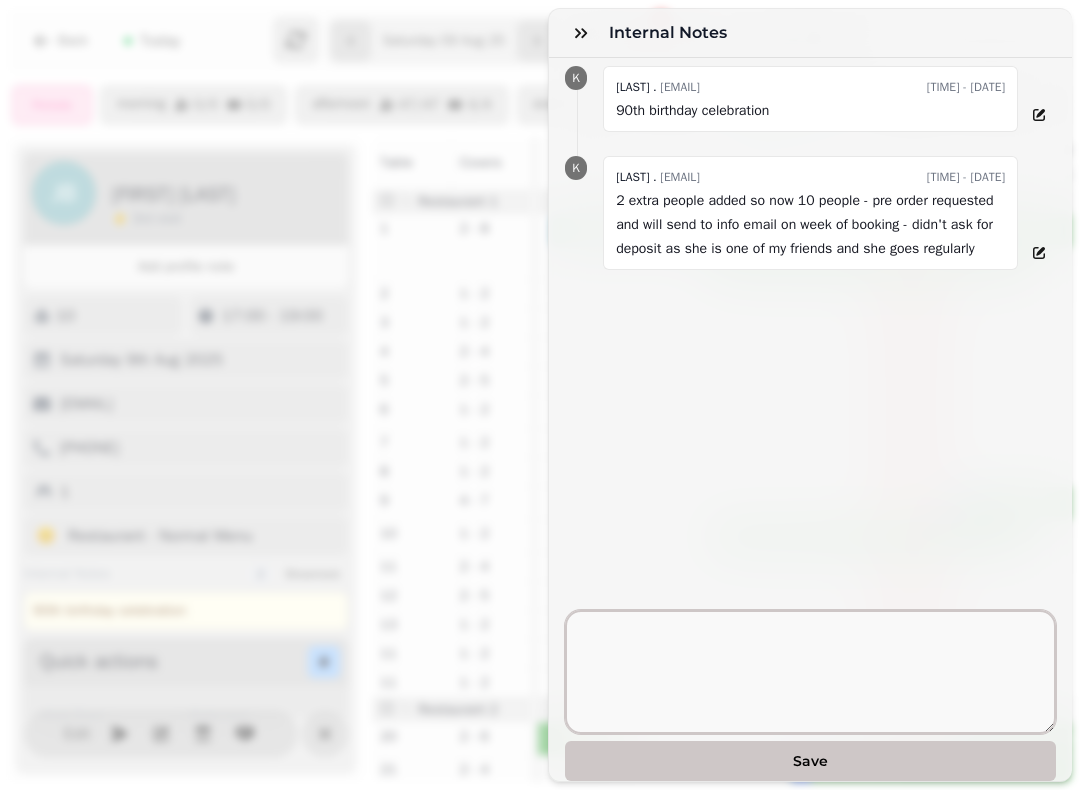 click at bounding box center (810, 672) 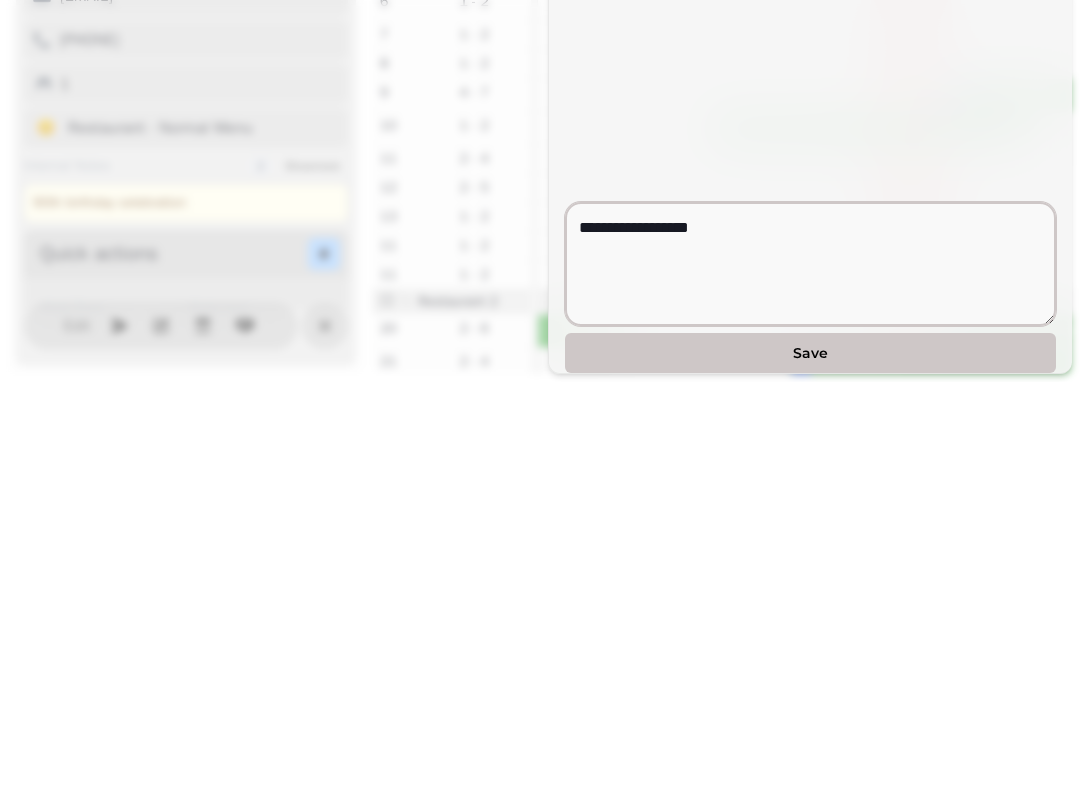 type on "**********" 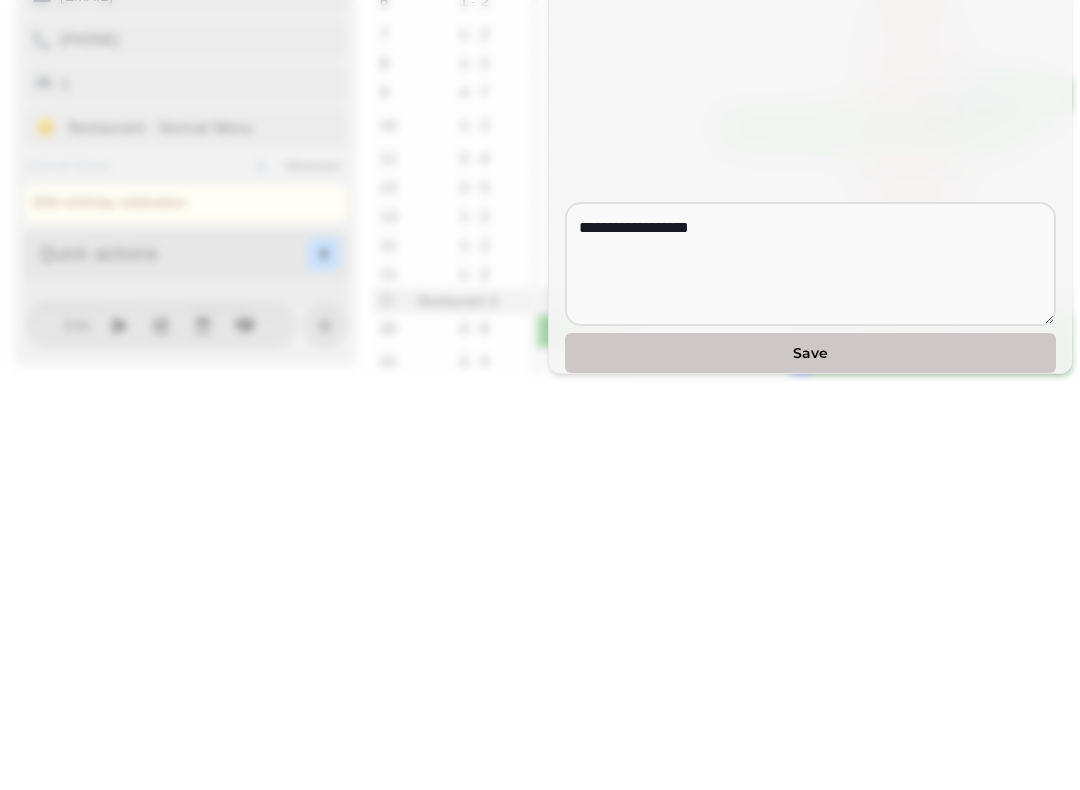 click on "Save" at bounding box center [810, 761] 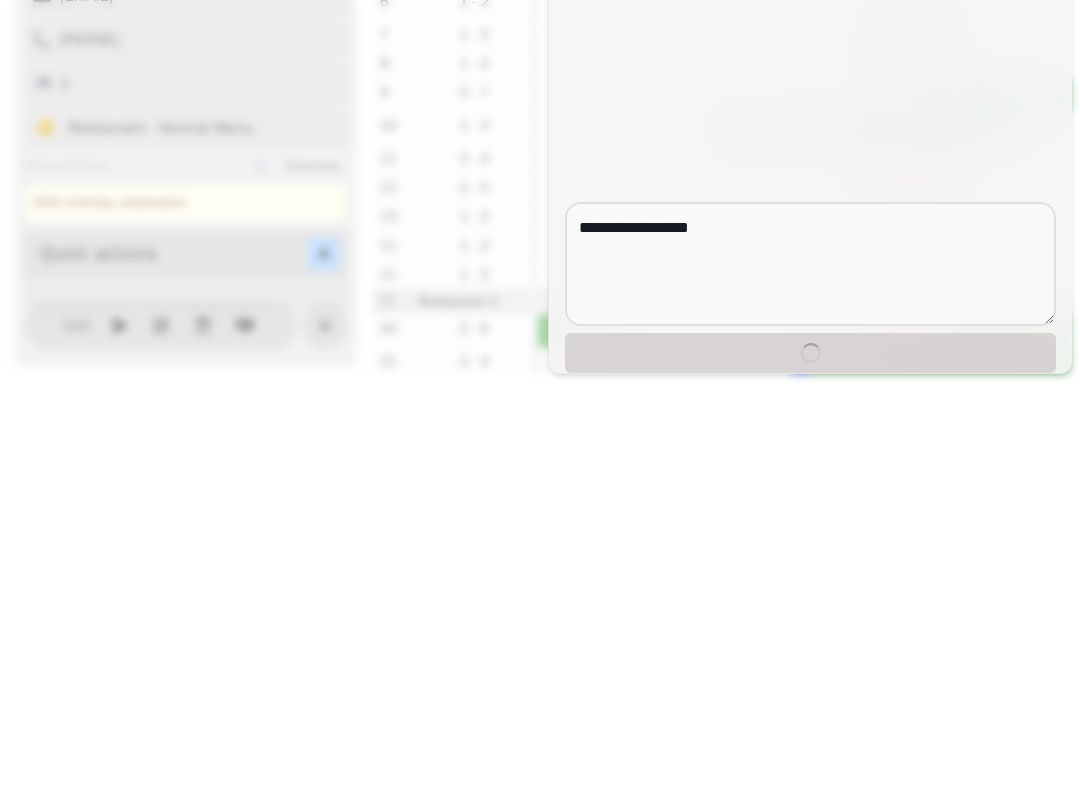 type 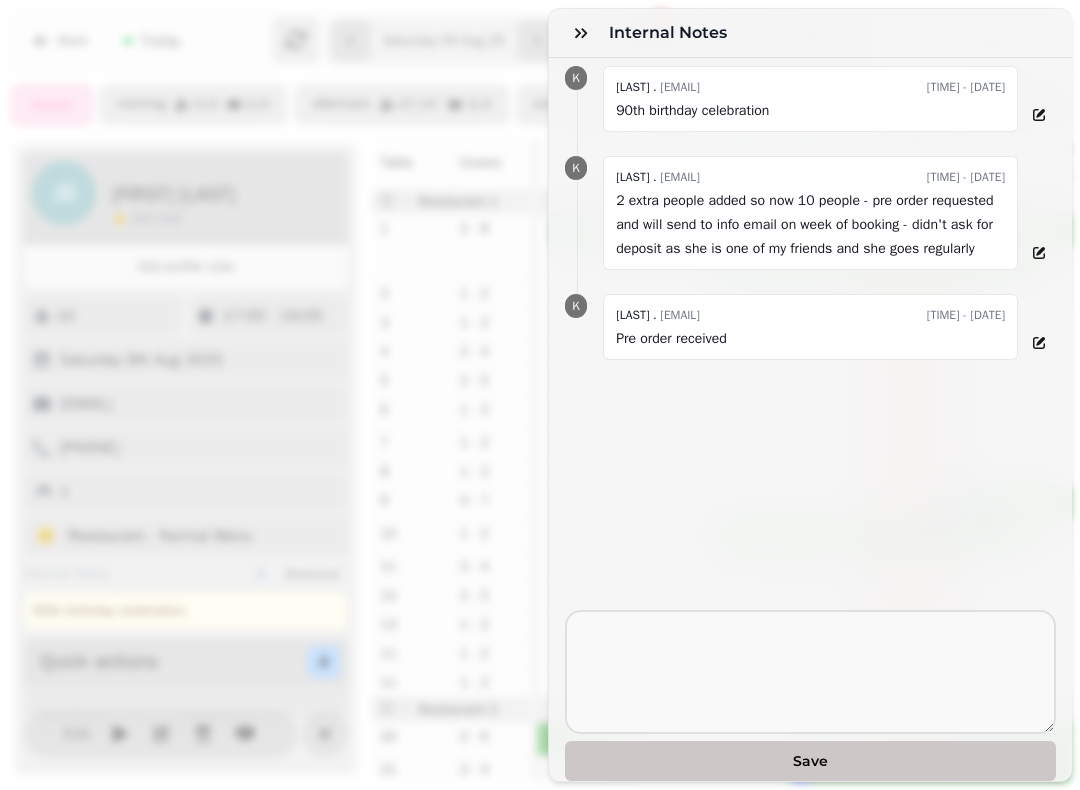 click at bounding box center (581, 33) 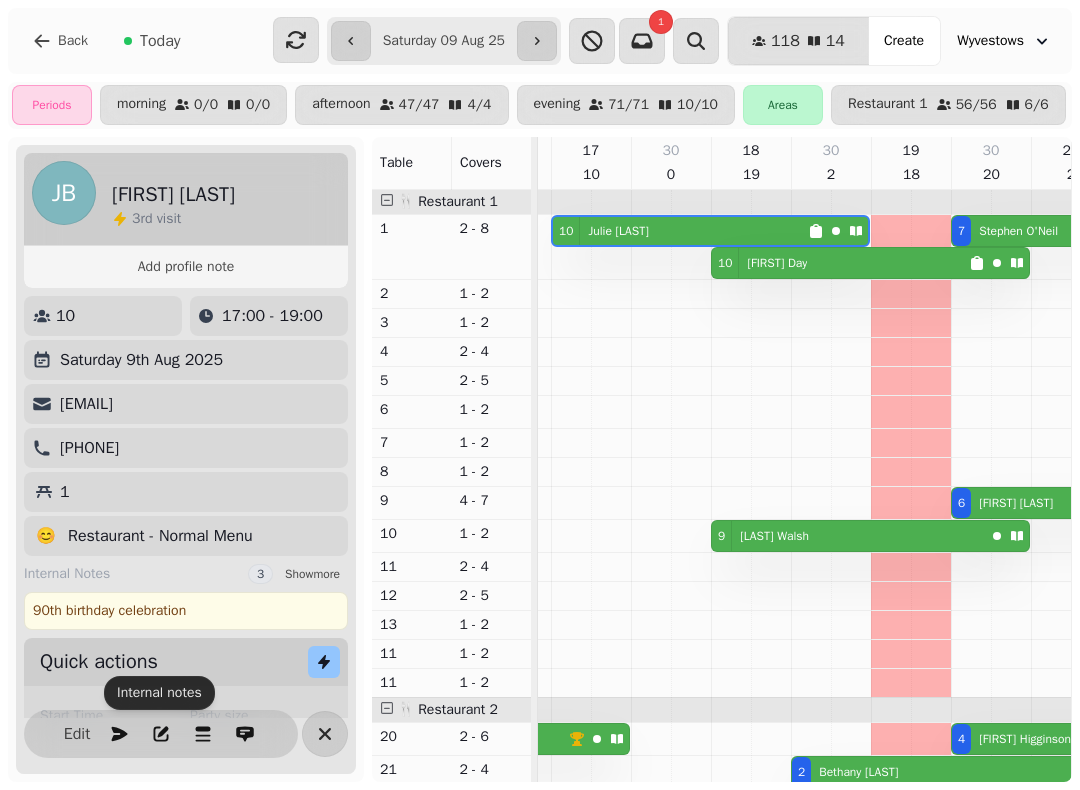 click on "Back" at bounding box center [73, 41] 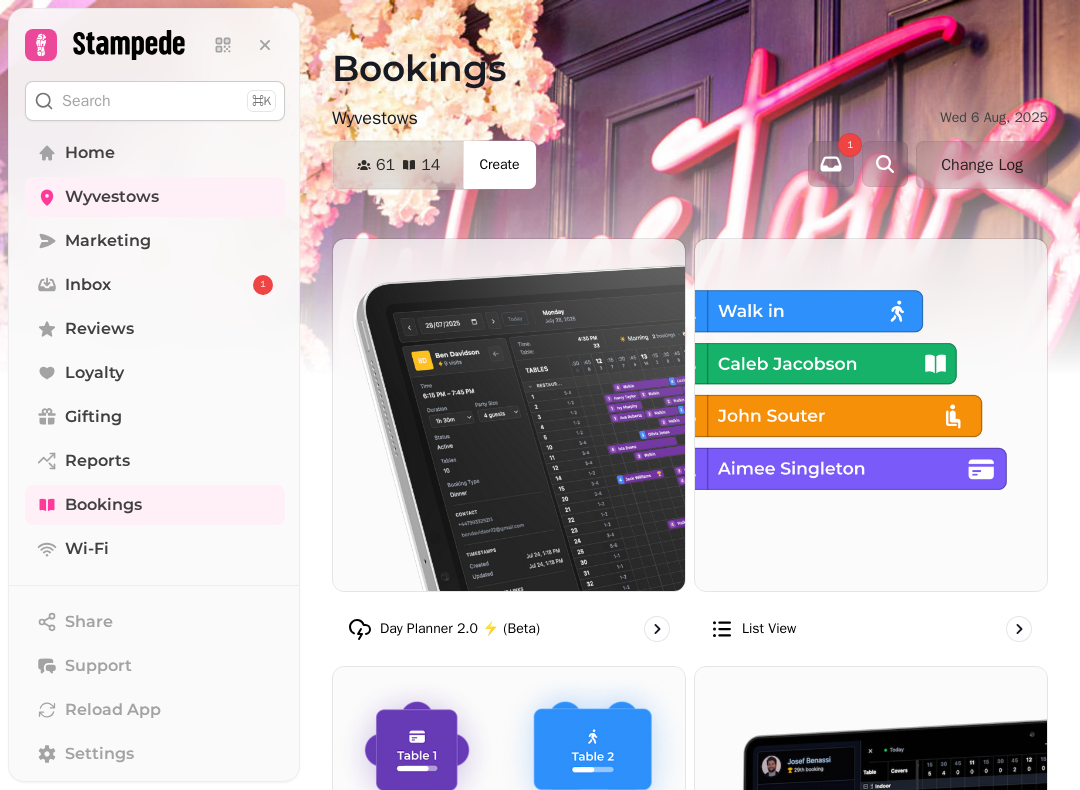 click at bounding box center [509, 415] 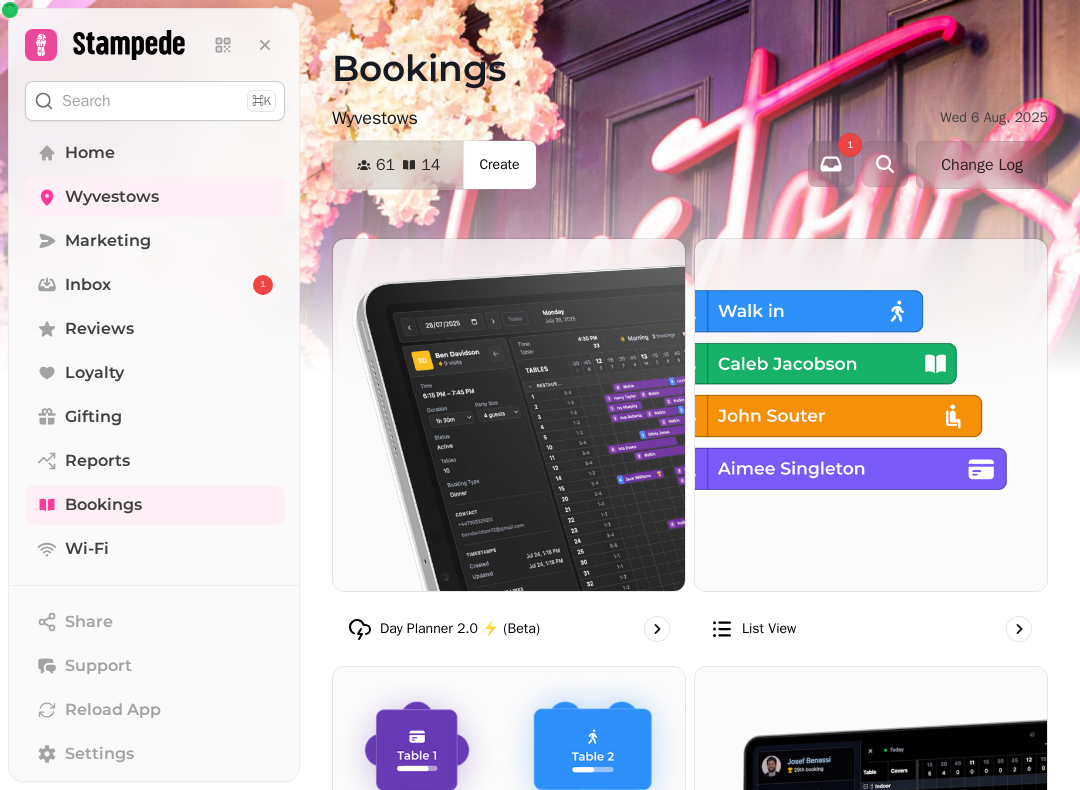 click at bounding box center (509, 415) 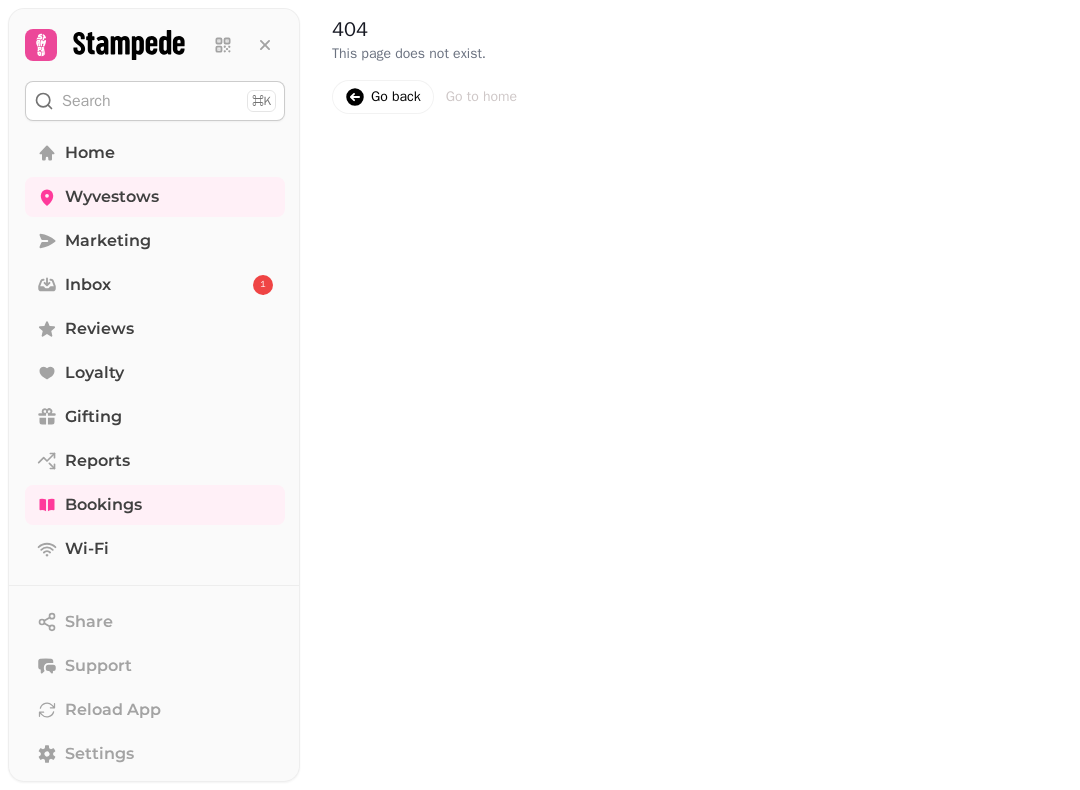click on "Bookings" at bounding box center (155, 505) 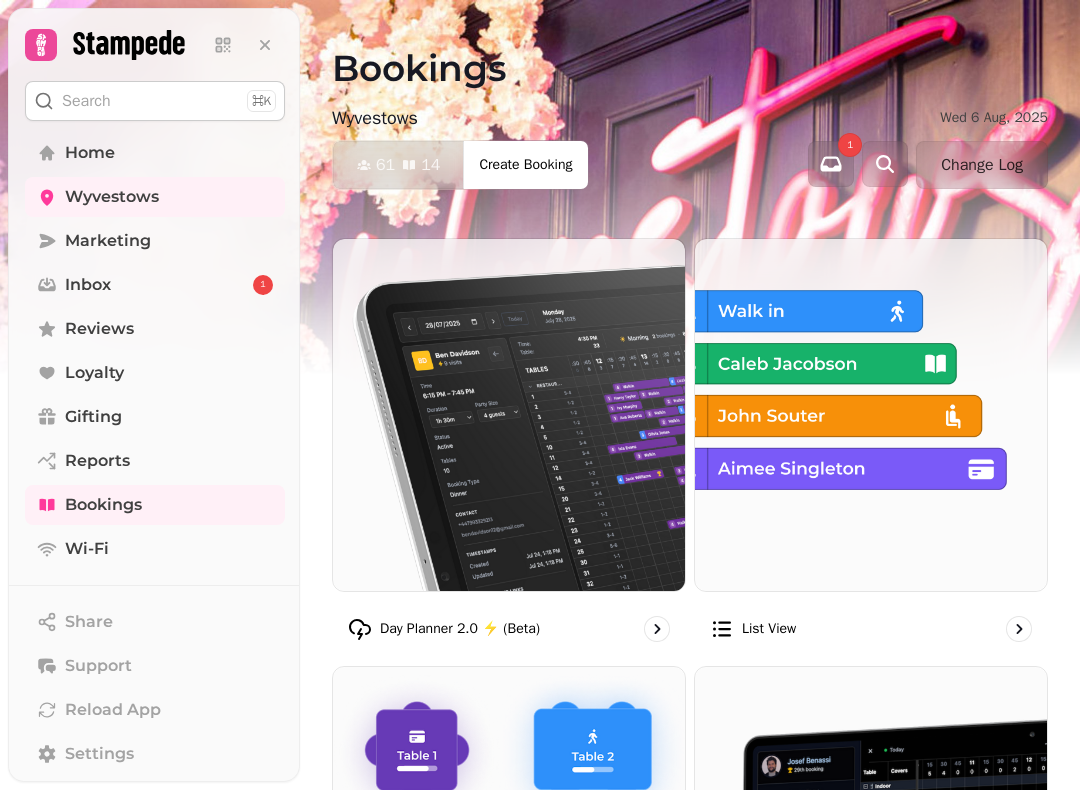 click at bounding box center (509, 415) 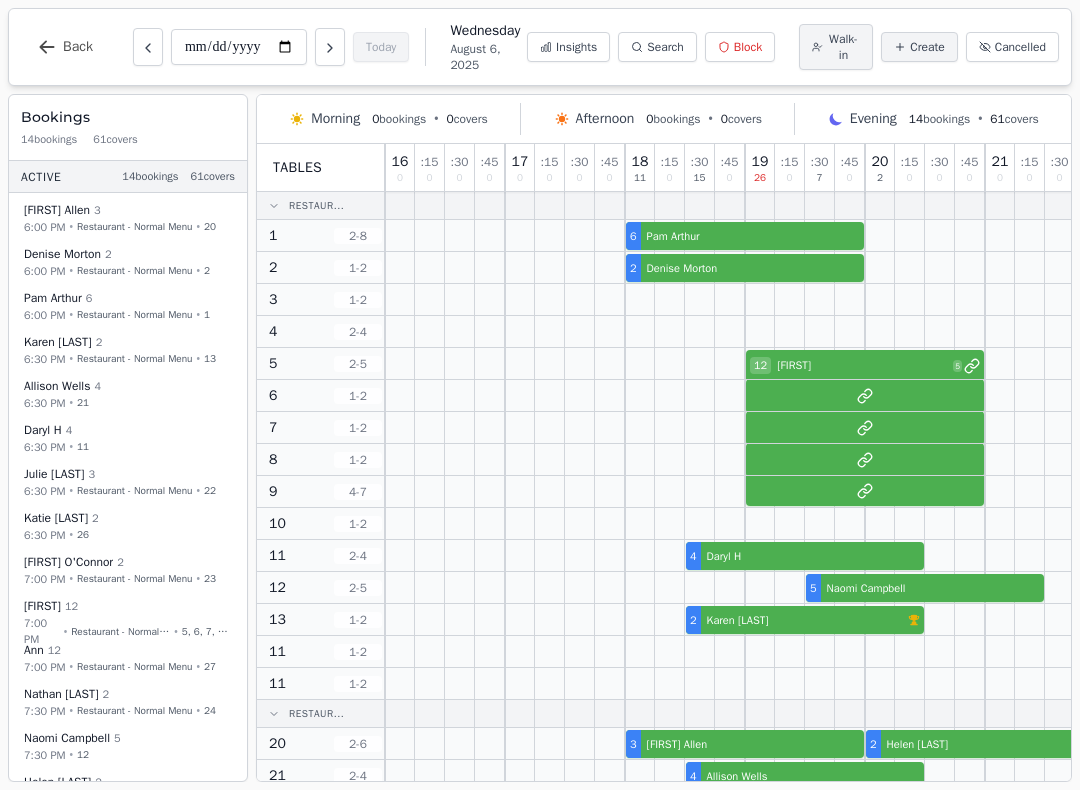 click 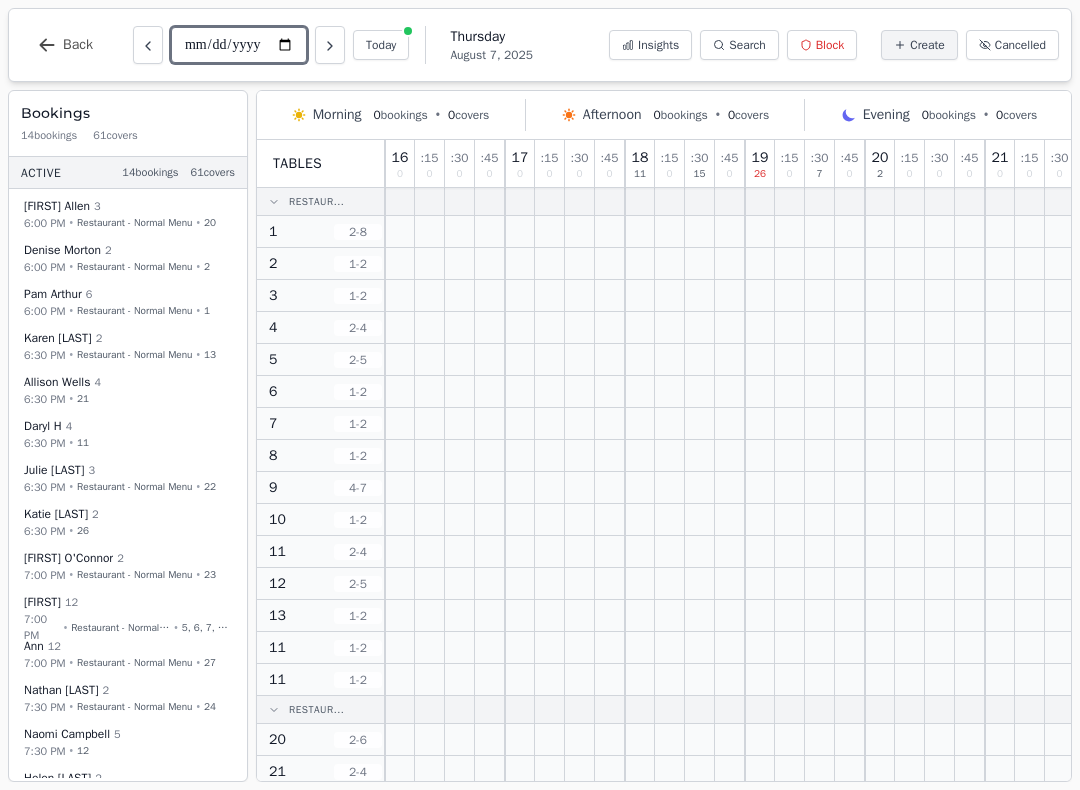 click on "**********" at bounding box center (239, 45) 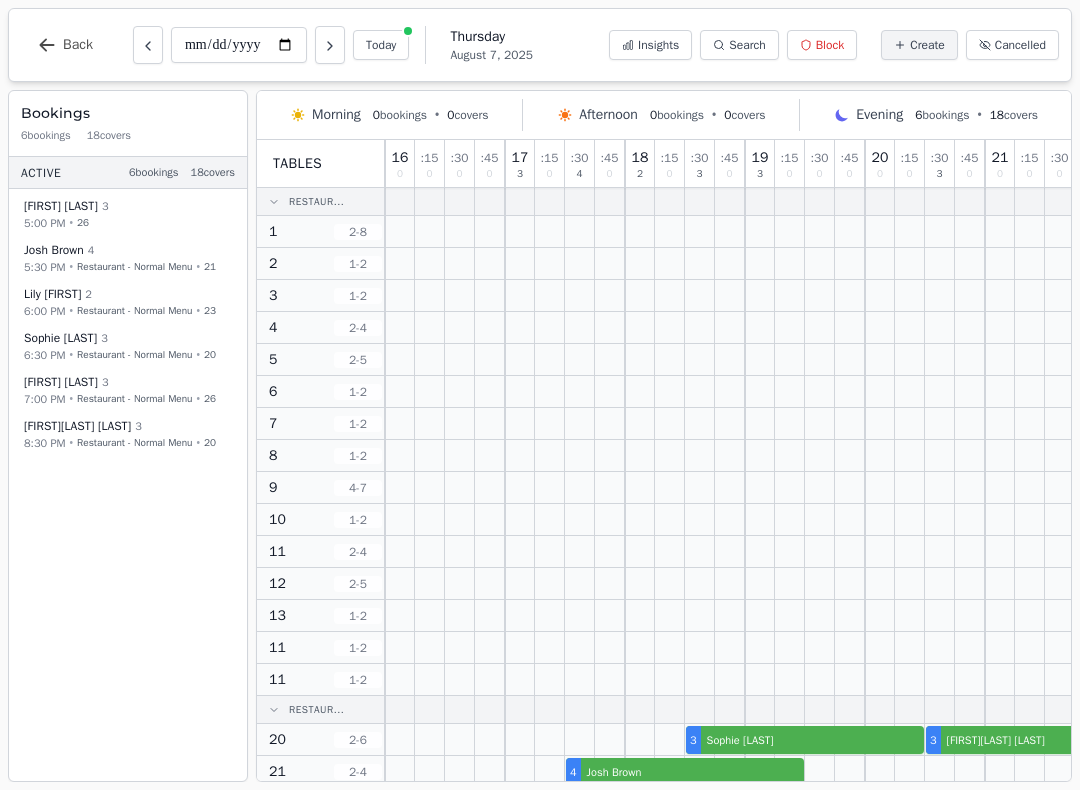 click 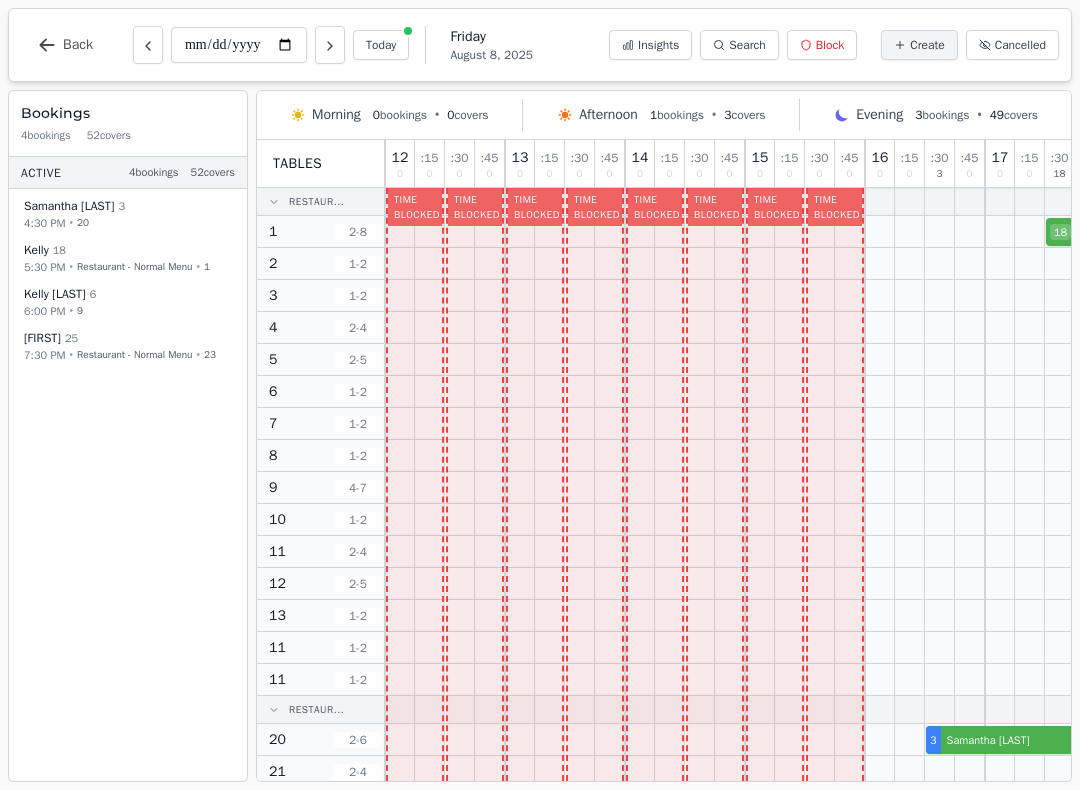 click 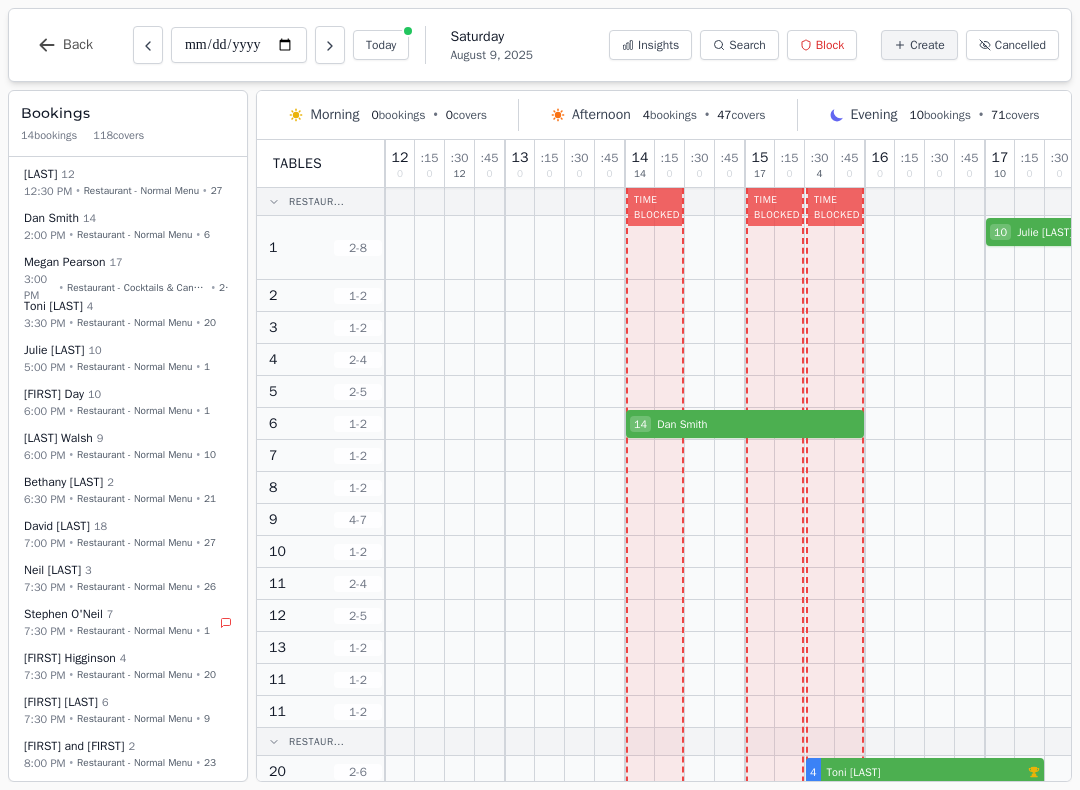 scroll, scrollTop: 47, scrollLeft: 0, axis: vertical 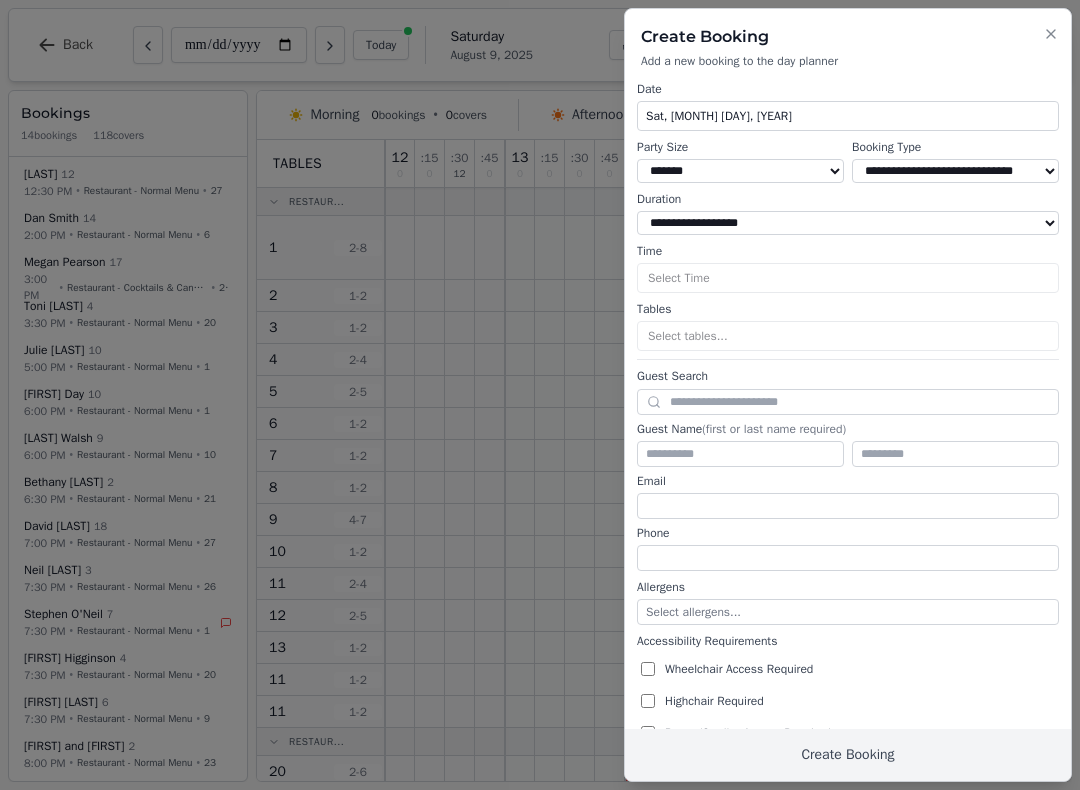select on "****" 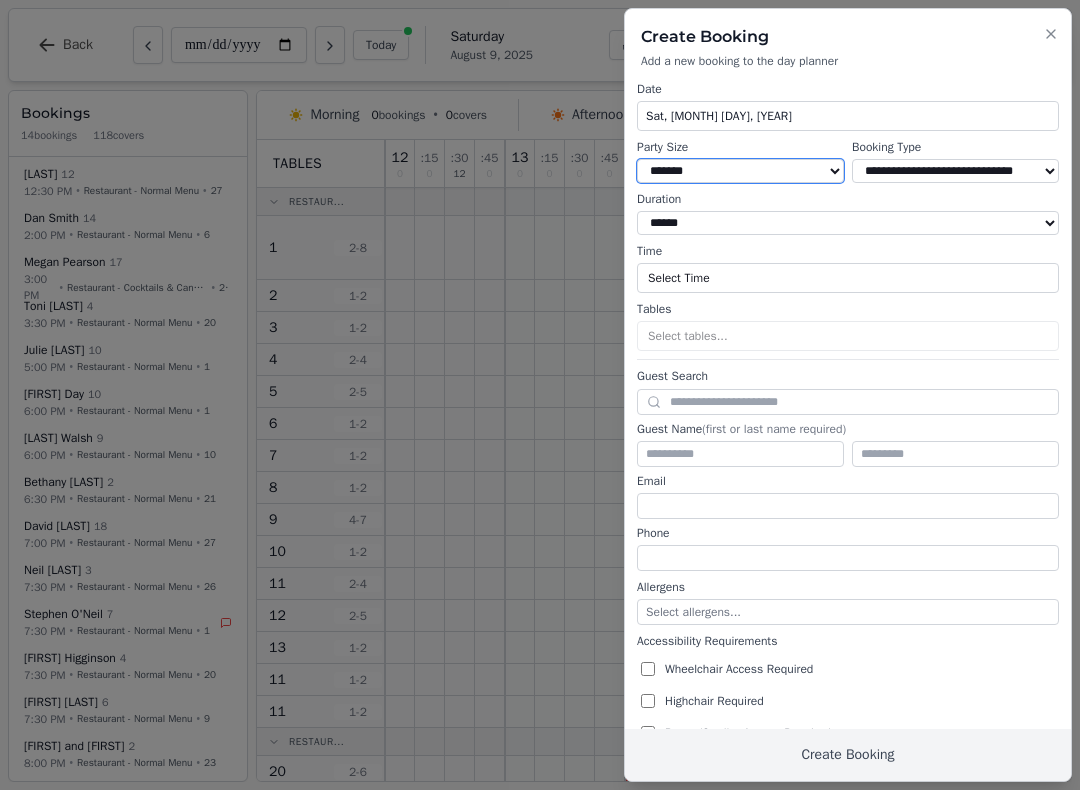 click on "*   ***** *   ****** *   ****** *   ****** *   ****** *   ****** *   ****** *   ****** *   ****** **   ****** **   ****** **   ****** **   ****** **   ****** **   ****** **   ****** **   ****** **   ****** **   ****** **   ****** **   ****** **   ****** **   ****** **   ****** **   ****** **   ****** **   ****** **   ****** **   ****** **   ****** **   ****** **   ****** **   ****** **   ****** **   ****** **   ****** **   ****** **   ****** **   ****** **   ****** **   ****** **   ****** **   ****** **   ****** **   ****** **   ****** **   ****** **   ****** **   ****** **   ****** **   ****** **   ****** **   ****** **   ****** **   ****** **   ****** **   ****** **   ****** **   ****** **   ****** **   ****** **   ****** **   ****** **   ****** **   ****** **   ****** **   ****** **   ****** **   ****** **   ****** **   ****** **   ****** **   ****** **   ****** **   ****** **   ****** **   ****** **   ****** **   ****** **   ****** **   ****** **   ****** **   ****** **   ****** **   ****** **   ****** **" at bounding box center (740, 171) 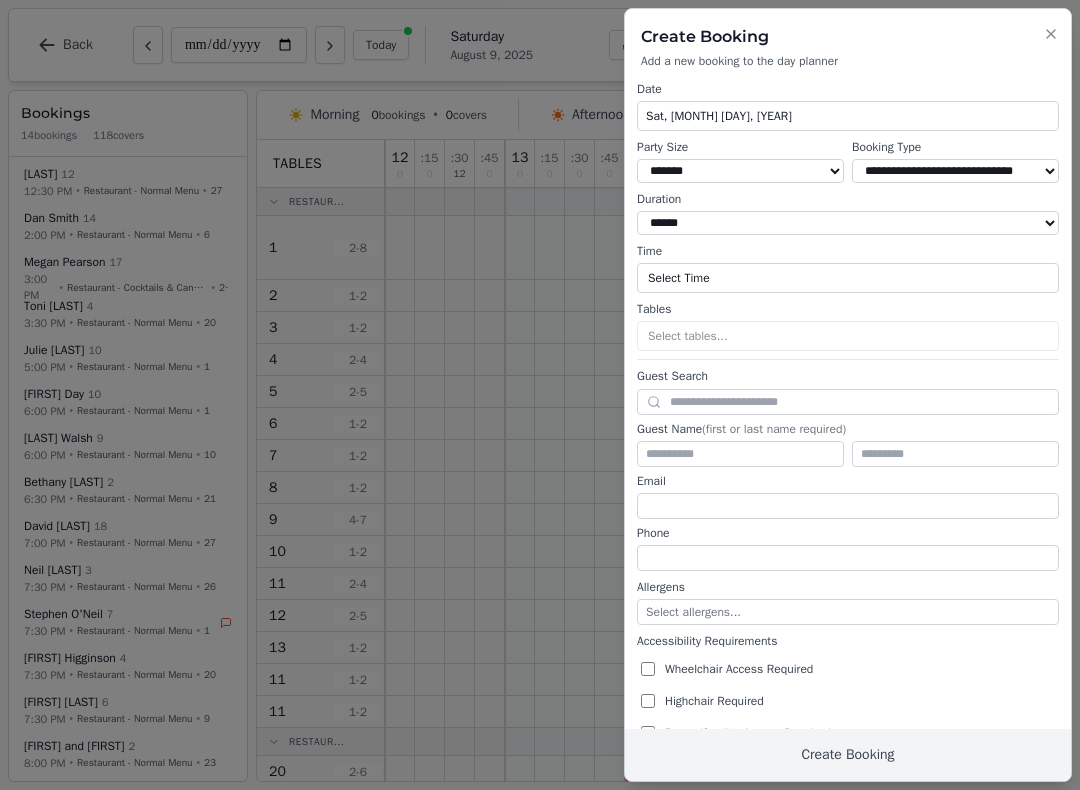 click on "Select Time" at bounding box center [848, 278] 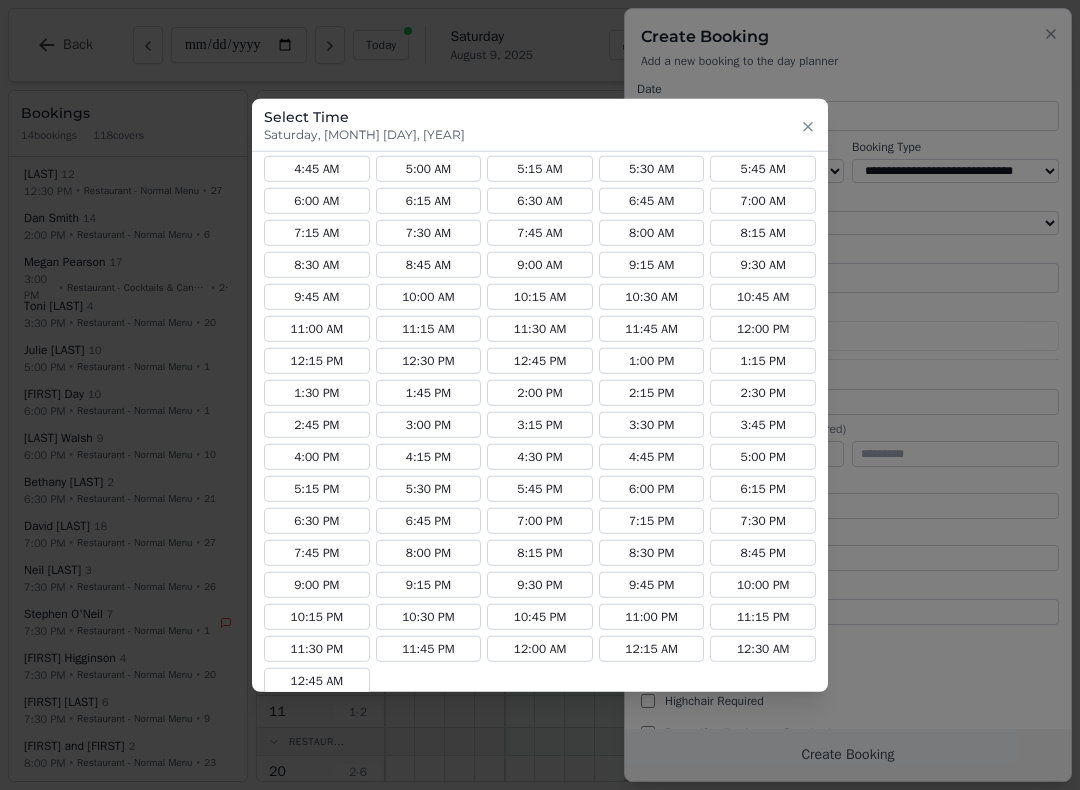 scroll, scrollTop: 103, scrollLeft: 0, axis: vertical 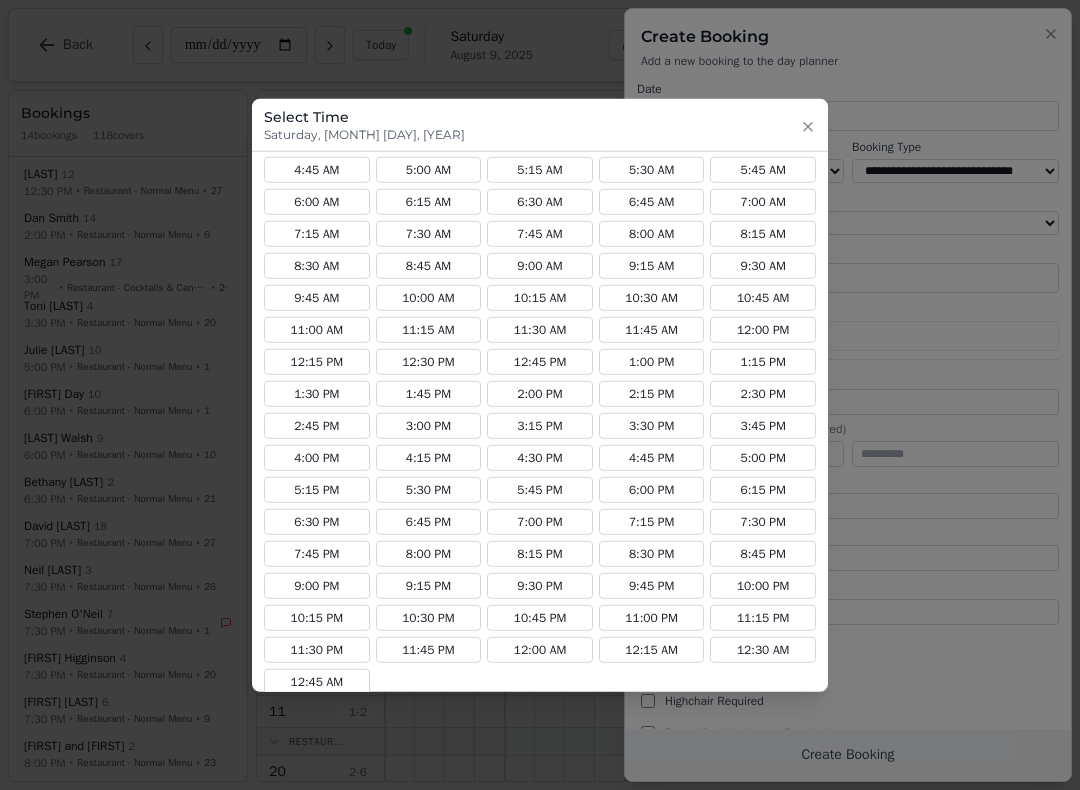 click on "8:00 PM" at bounding box center [429, 554] 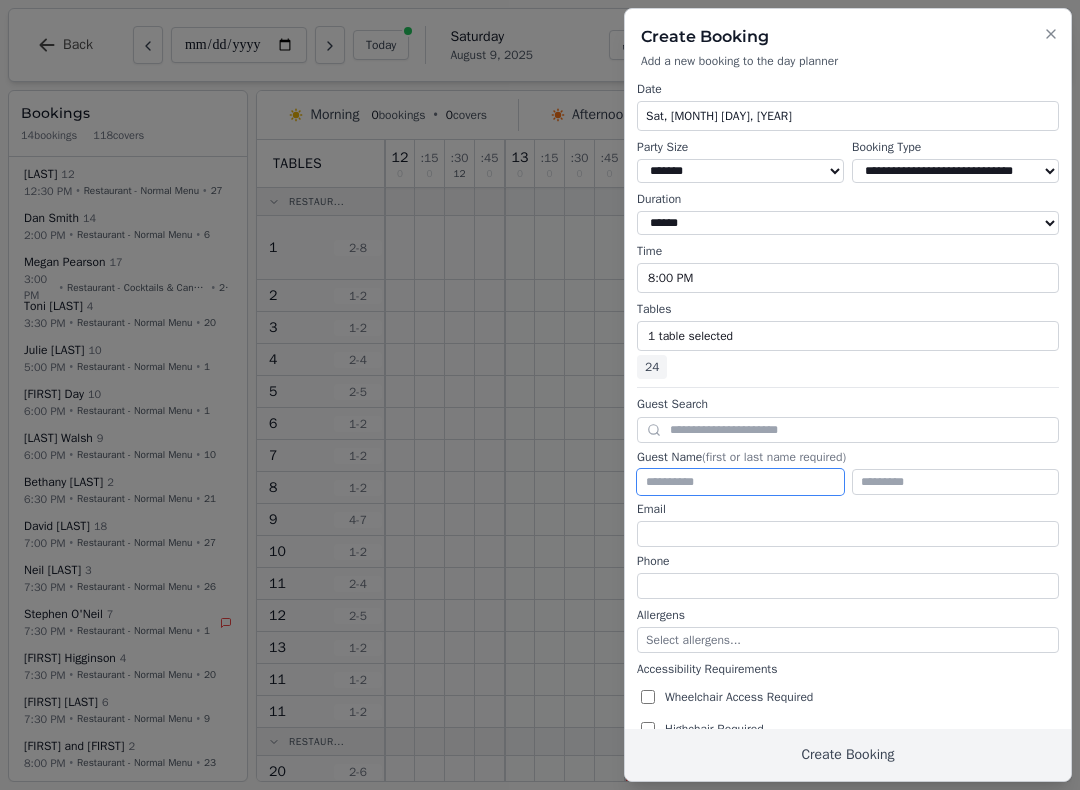 click at bounding box center (740, 482) 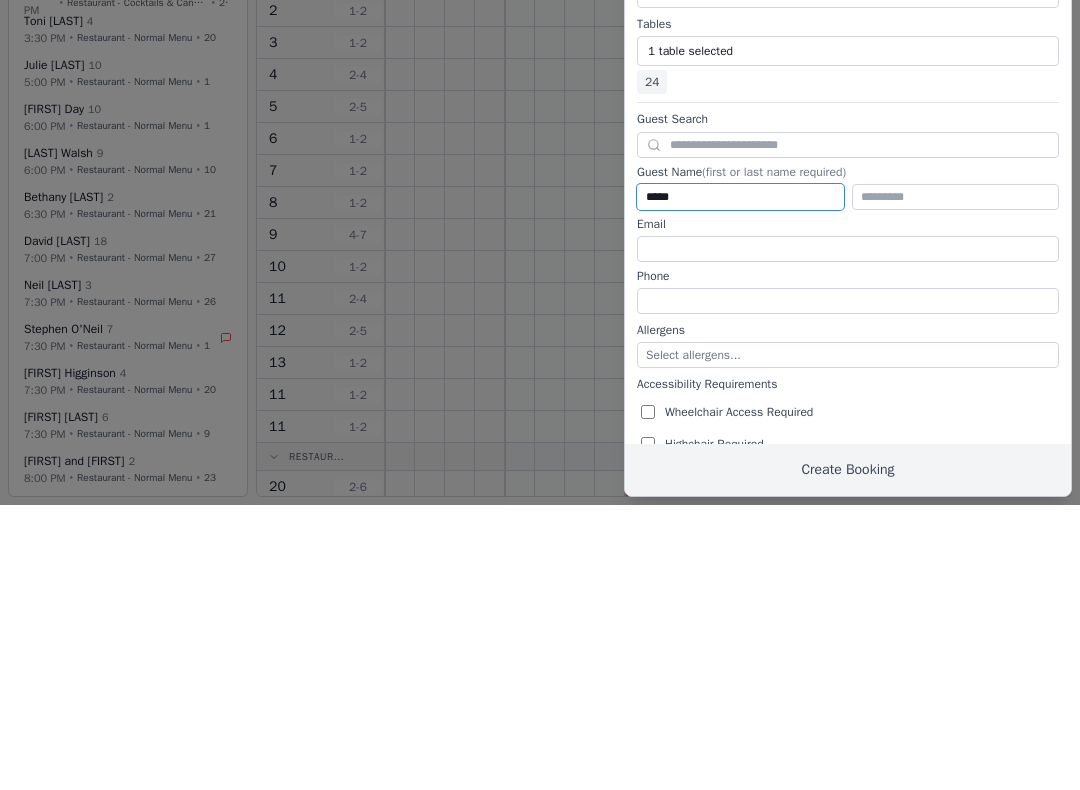 type on "*****" 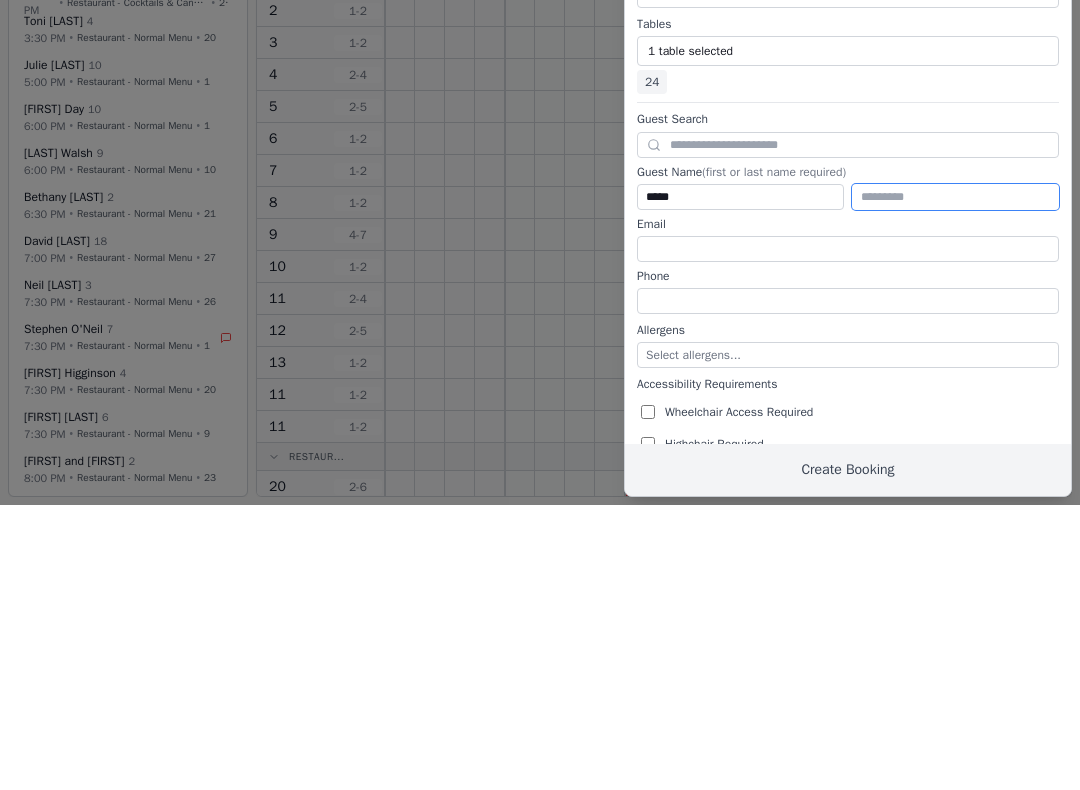click at bounding box center (955, 482) 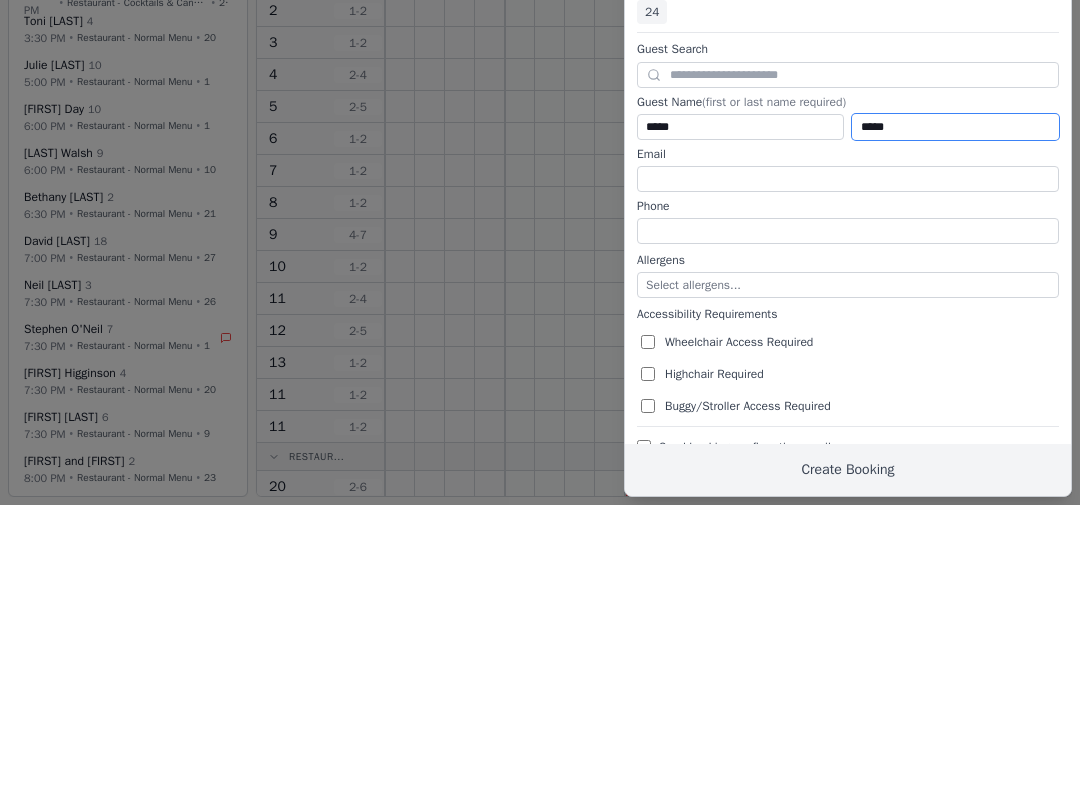 scroll, scrollTop: 74, scrollLeft: 0, axis: vertical 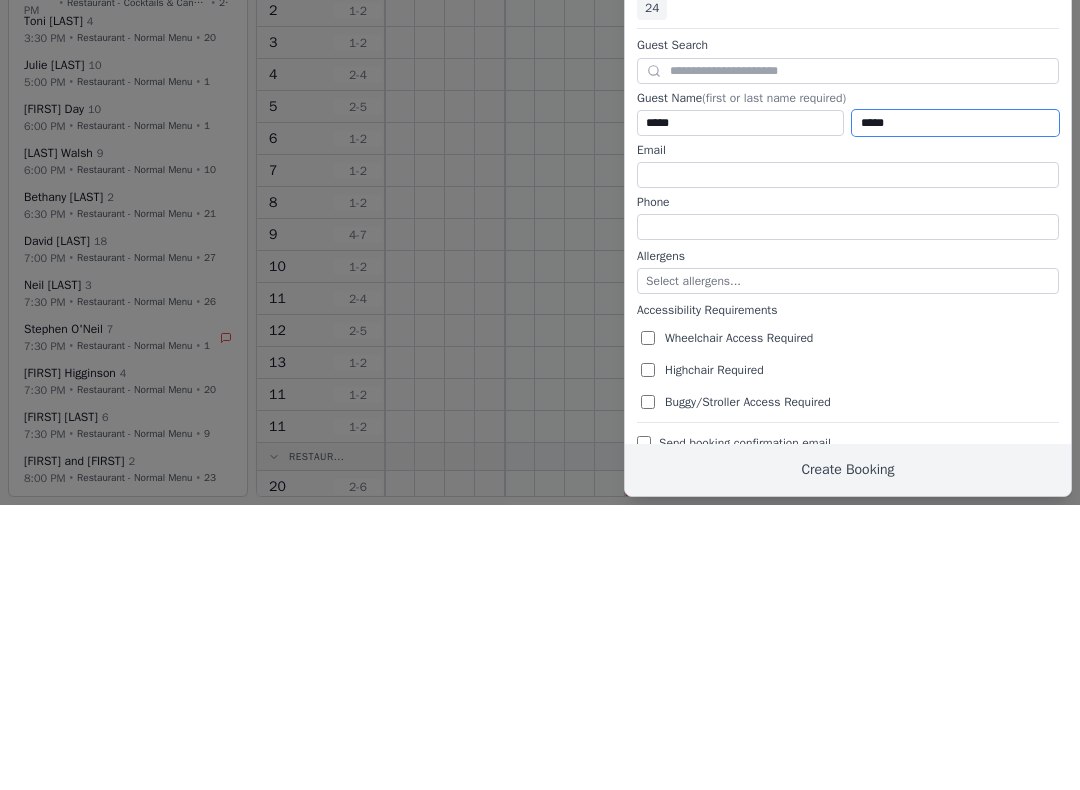 type on "*****" 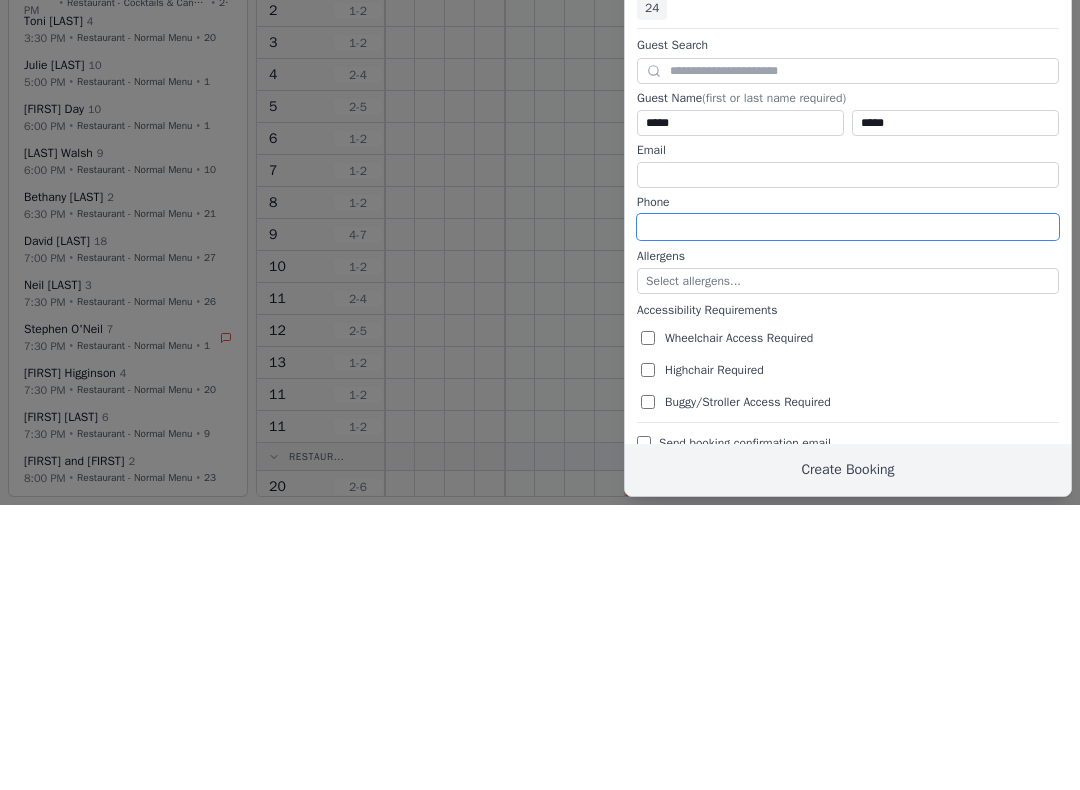 click at bounding box center [848, 512] 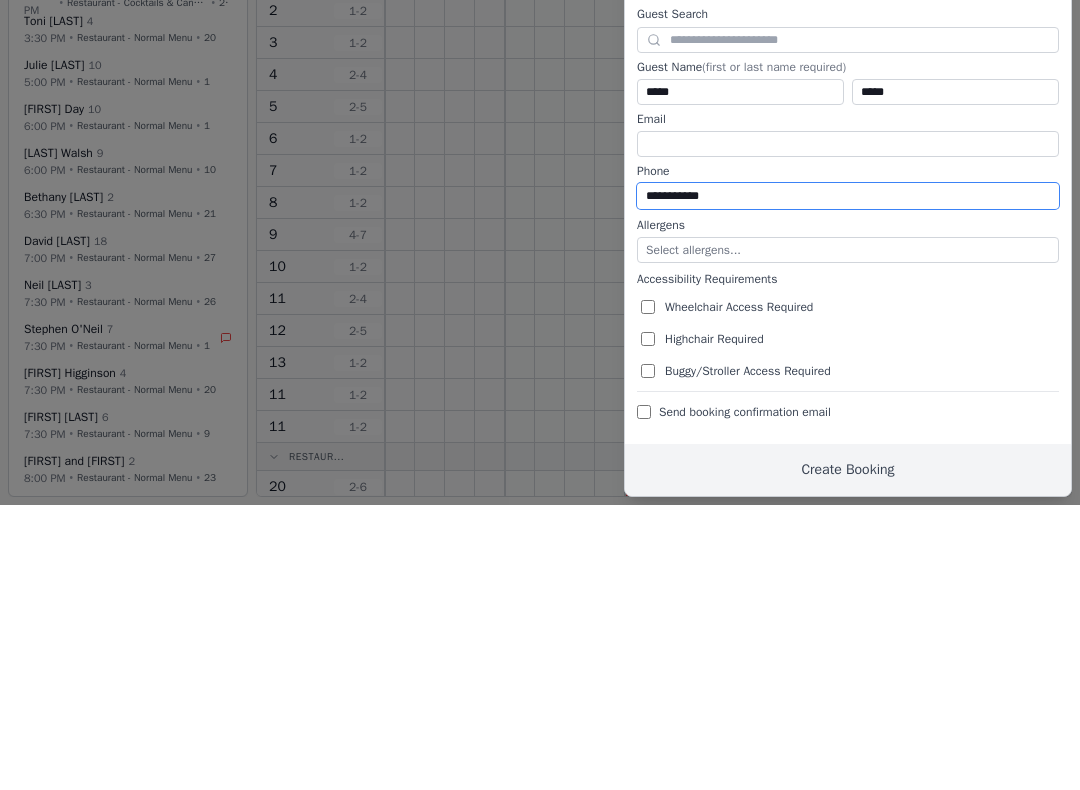 scroll, scrollTop: 103, scrollLeft: 0, axis: vertical 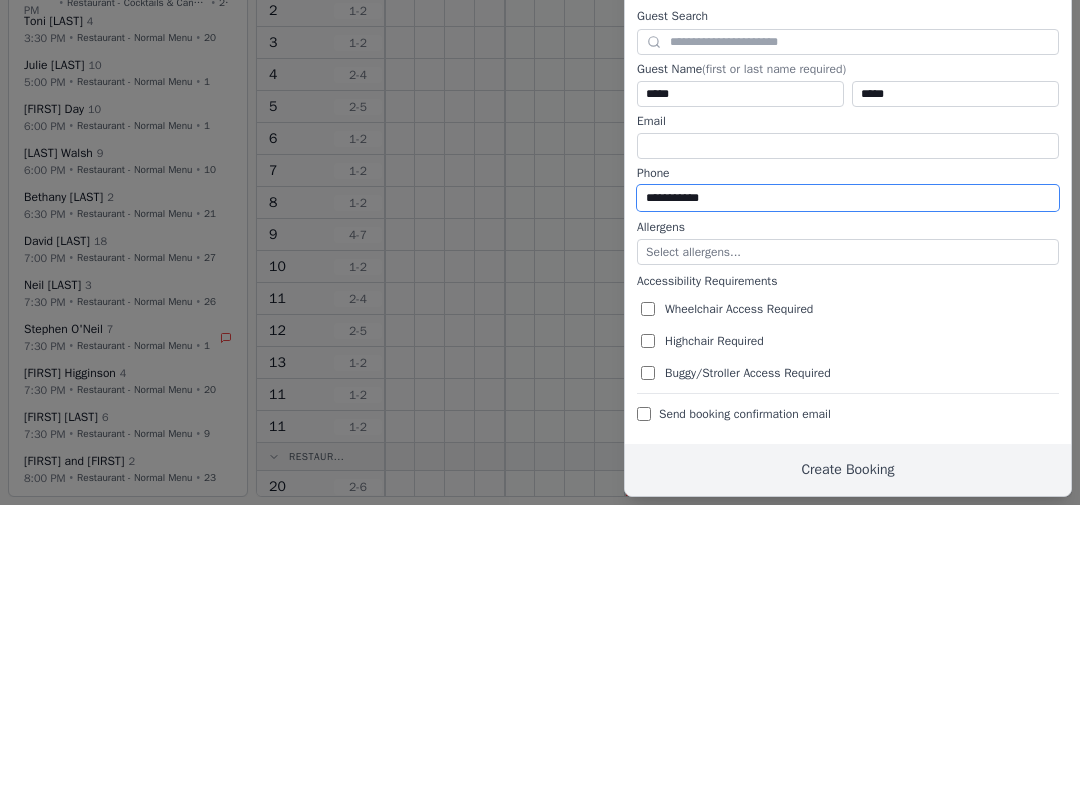 type on "**********" 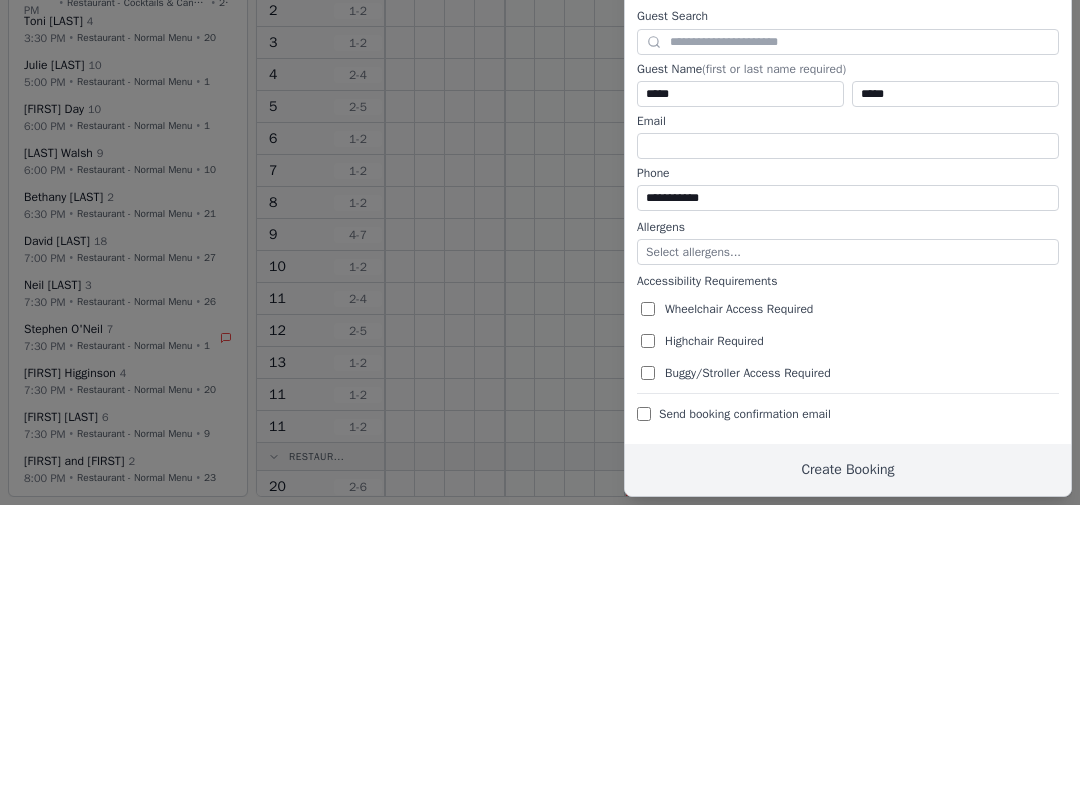 click on "Wheelchair Access Required" at bounding box center [850, 594] 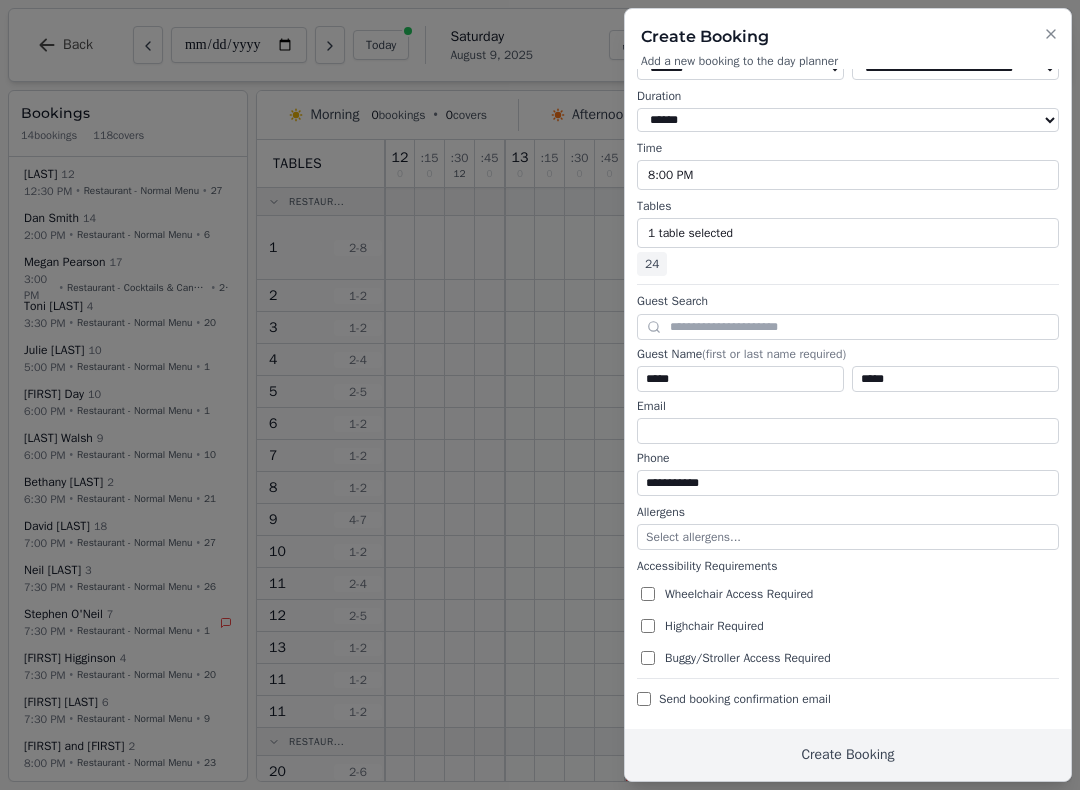 click on "Wheelchair Access Required" at bounding box center [850, 594] 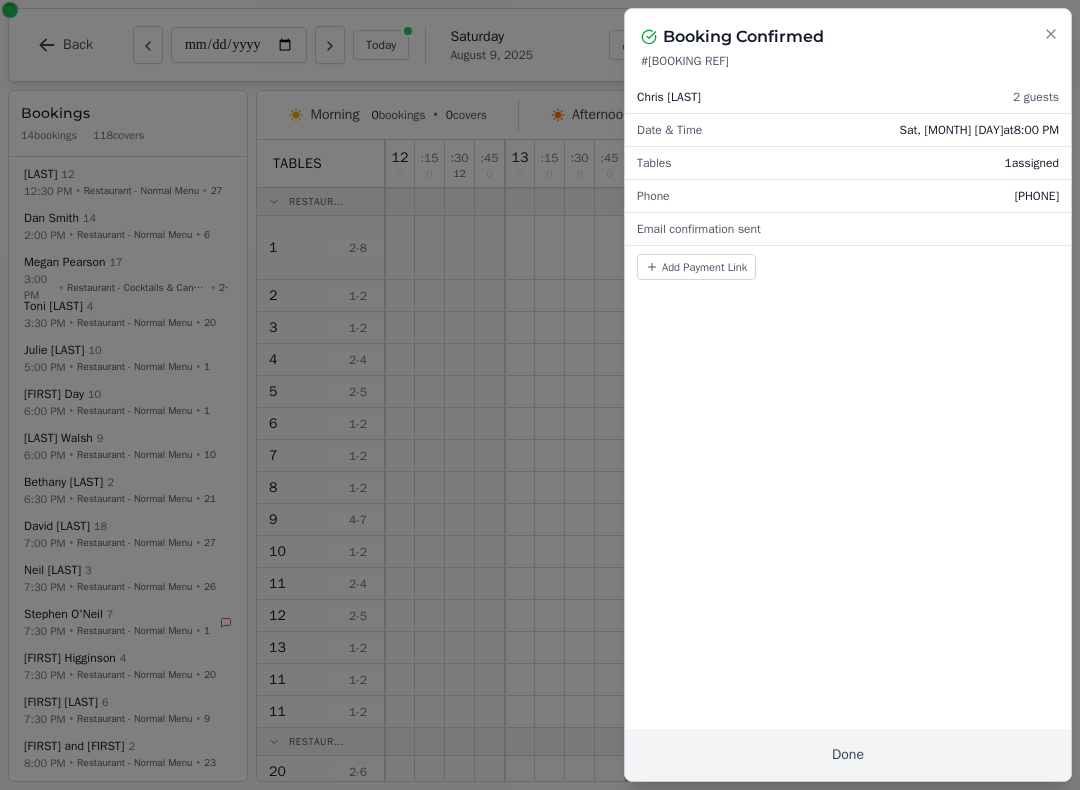 scroll, scrollTop: 0, scrollLeft: 0, axis: both 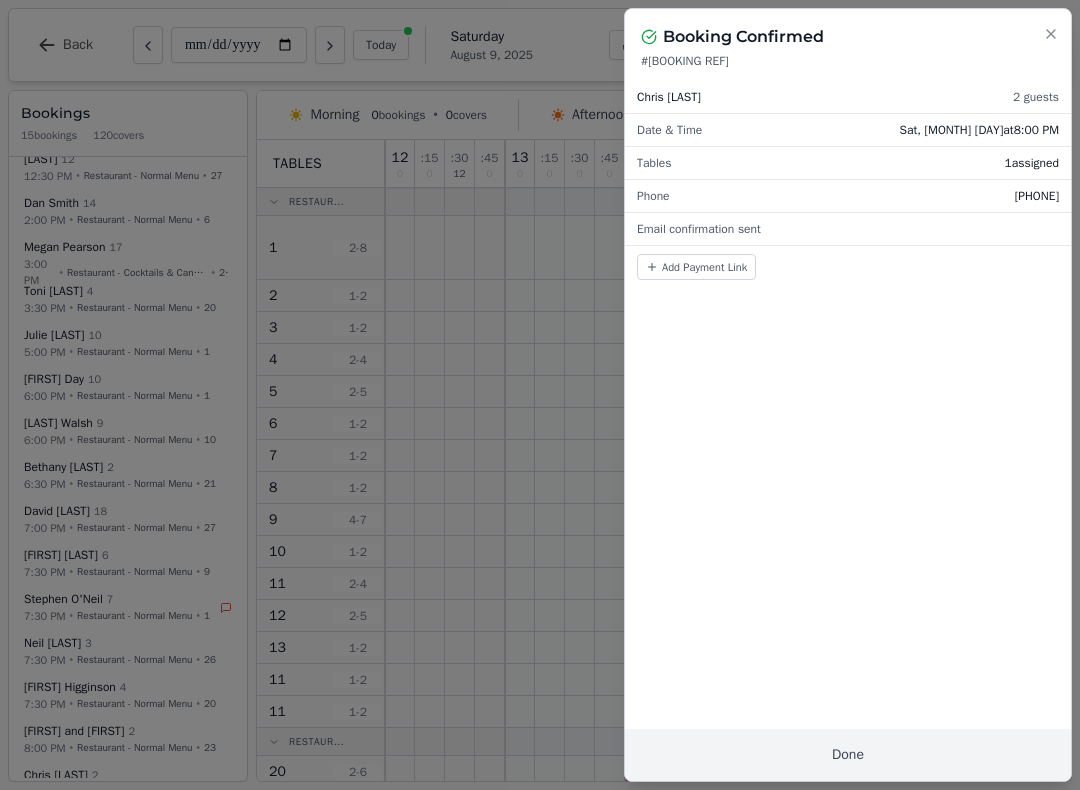click 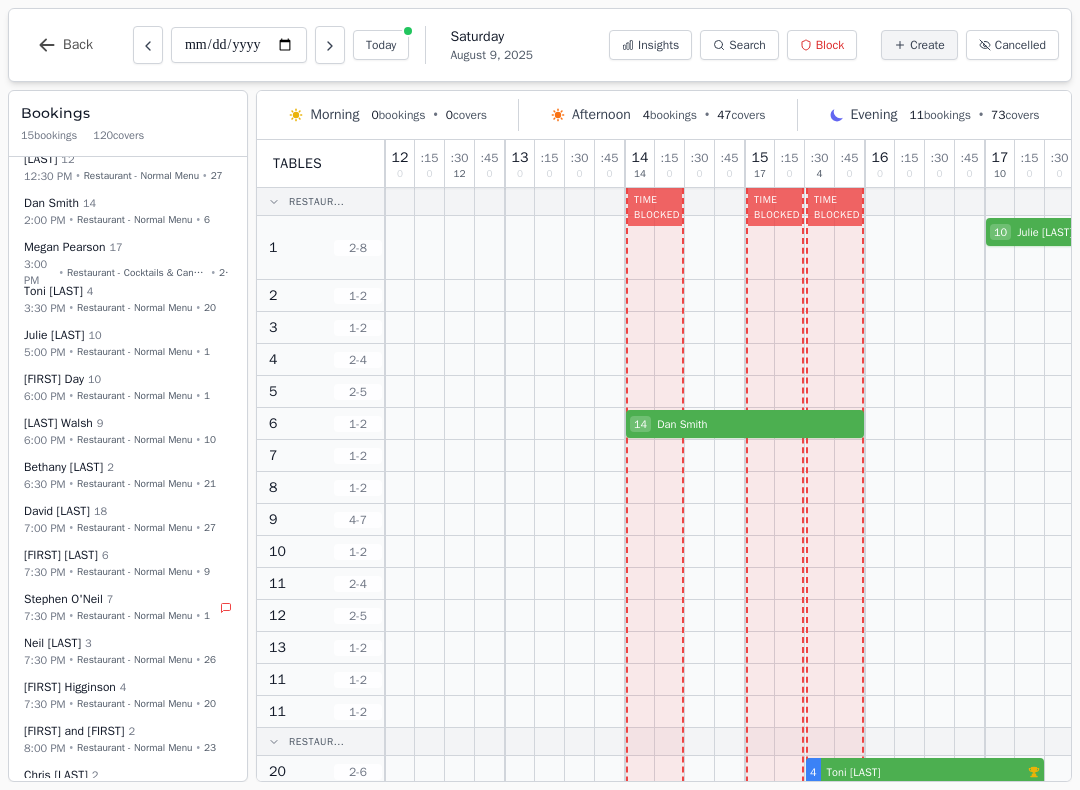 click on "Back" at bounding box center (65, 45) 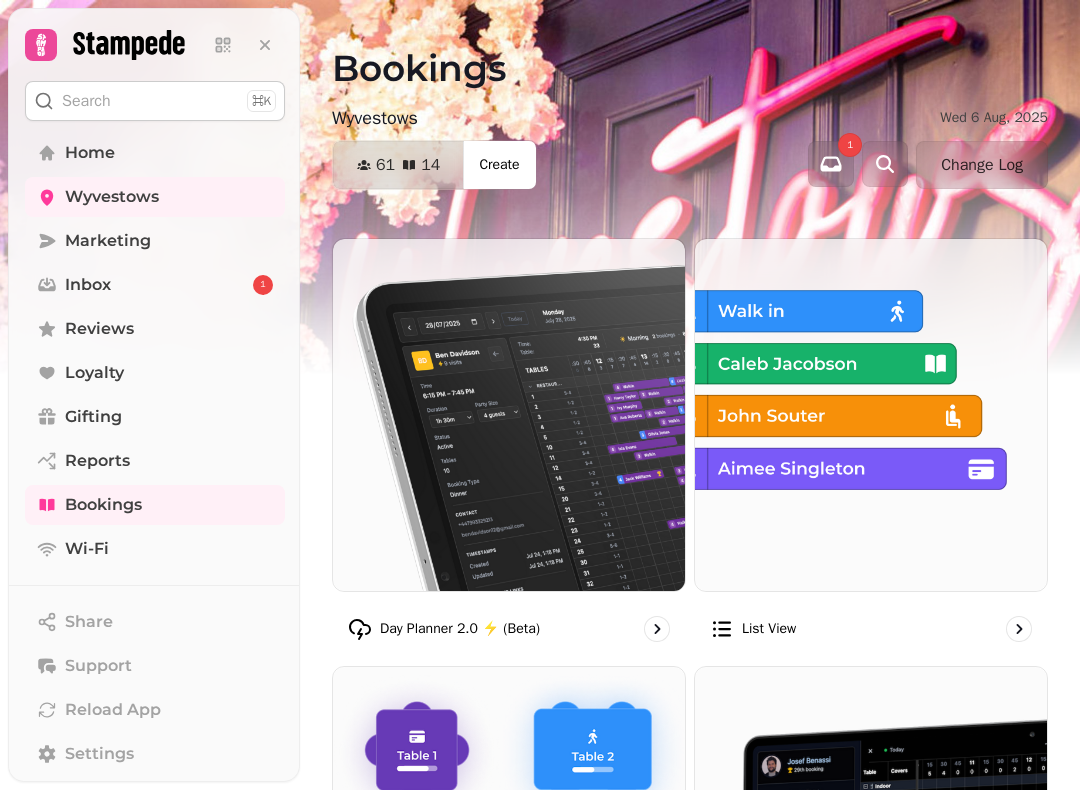 click at bounding box center [509, 415] 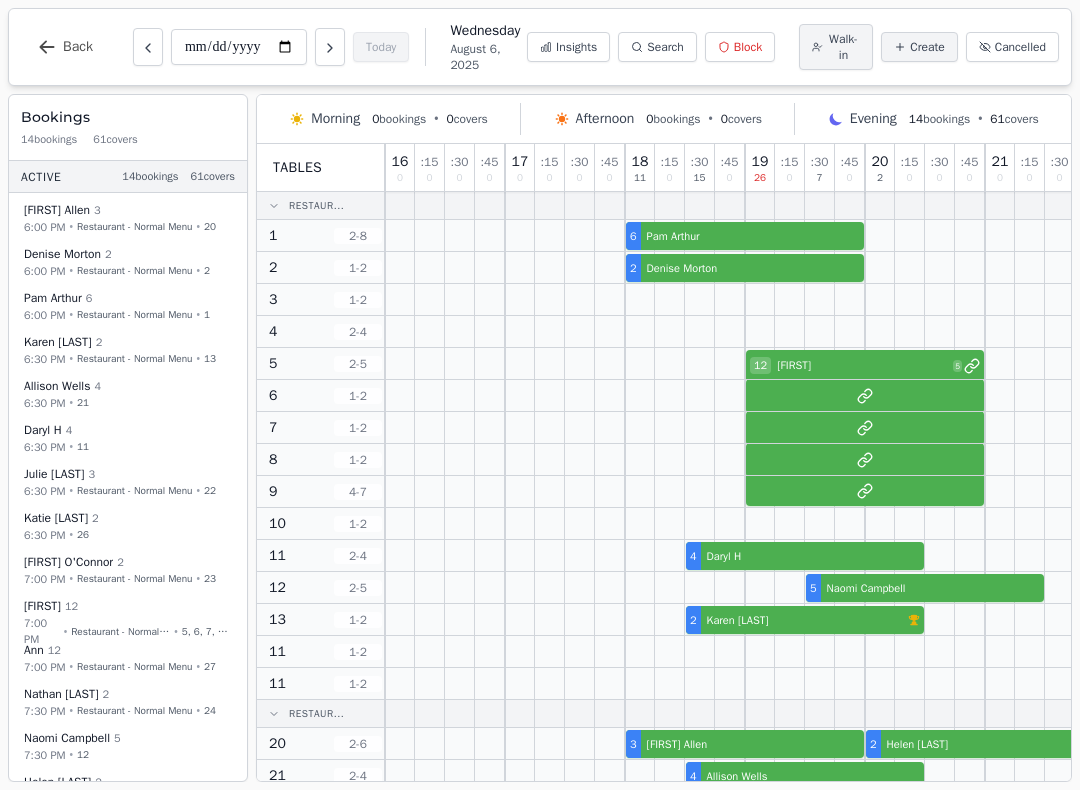 click on "Wednesday" at bounding box center (488, 31) 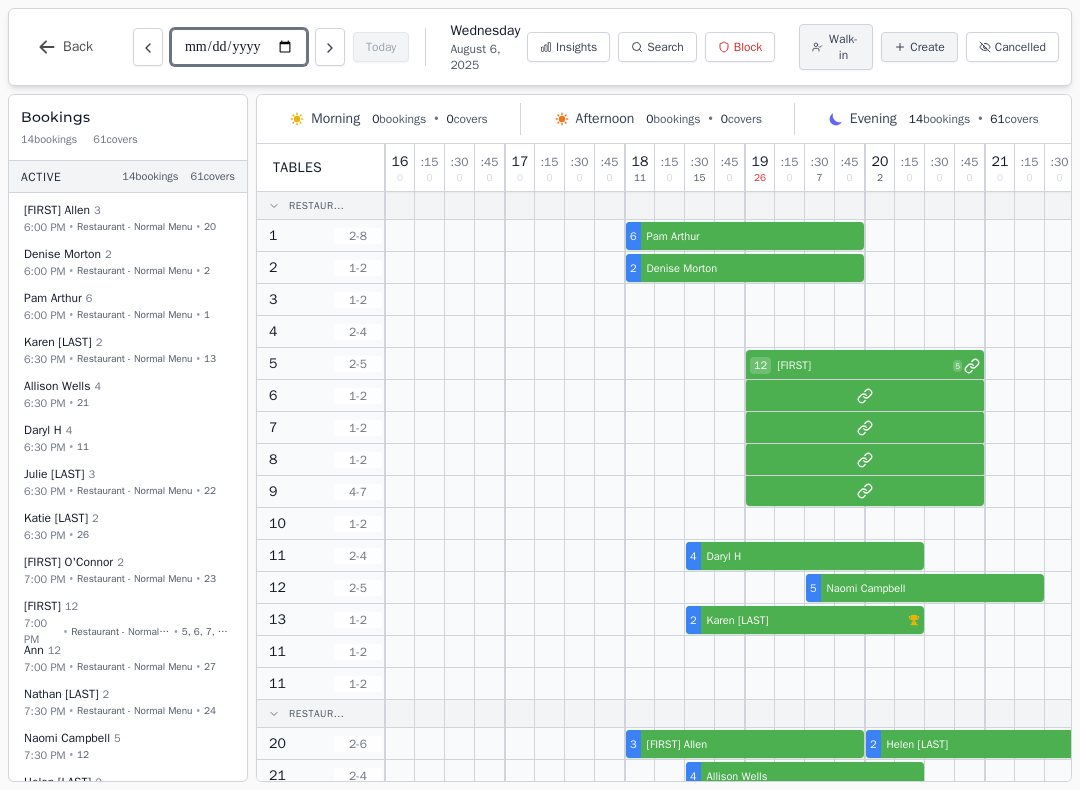 click on "**********" at bounding box center (239, 47) 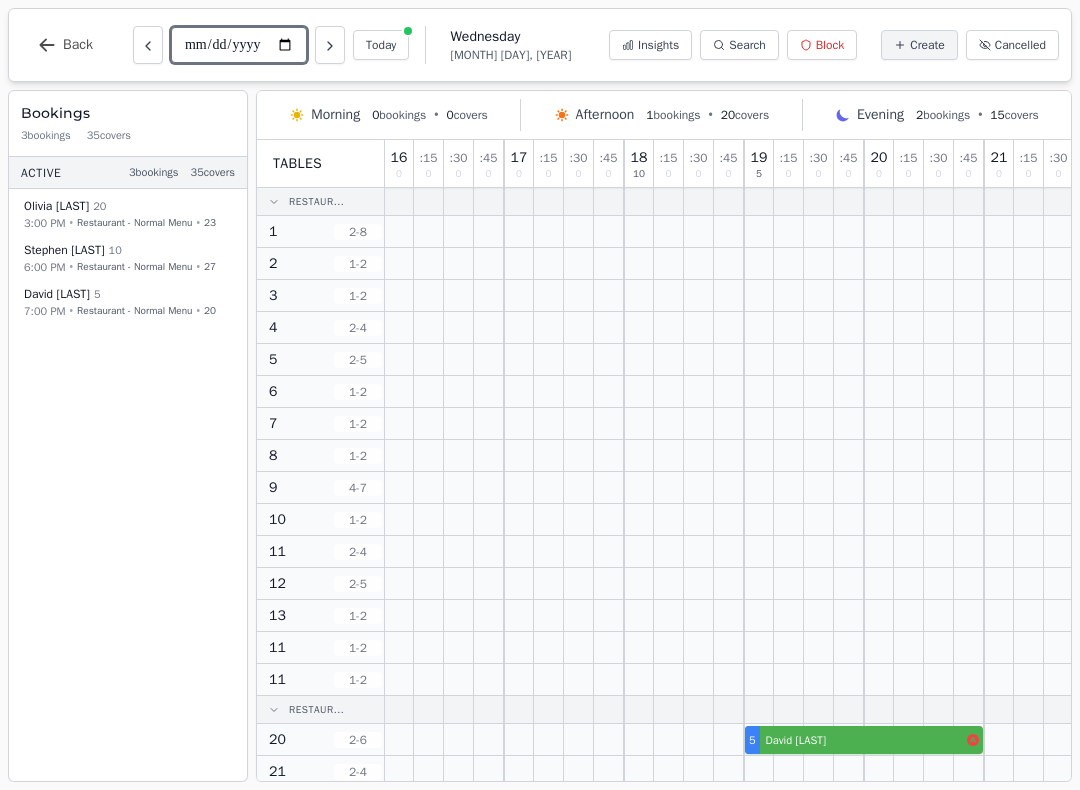 scroll, scrollTop: 0, scrollLeft: 1, axis: horizontal 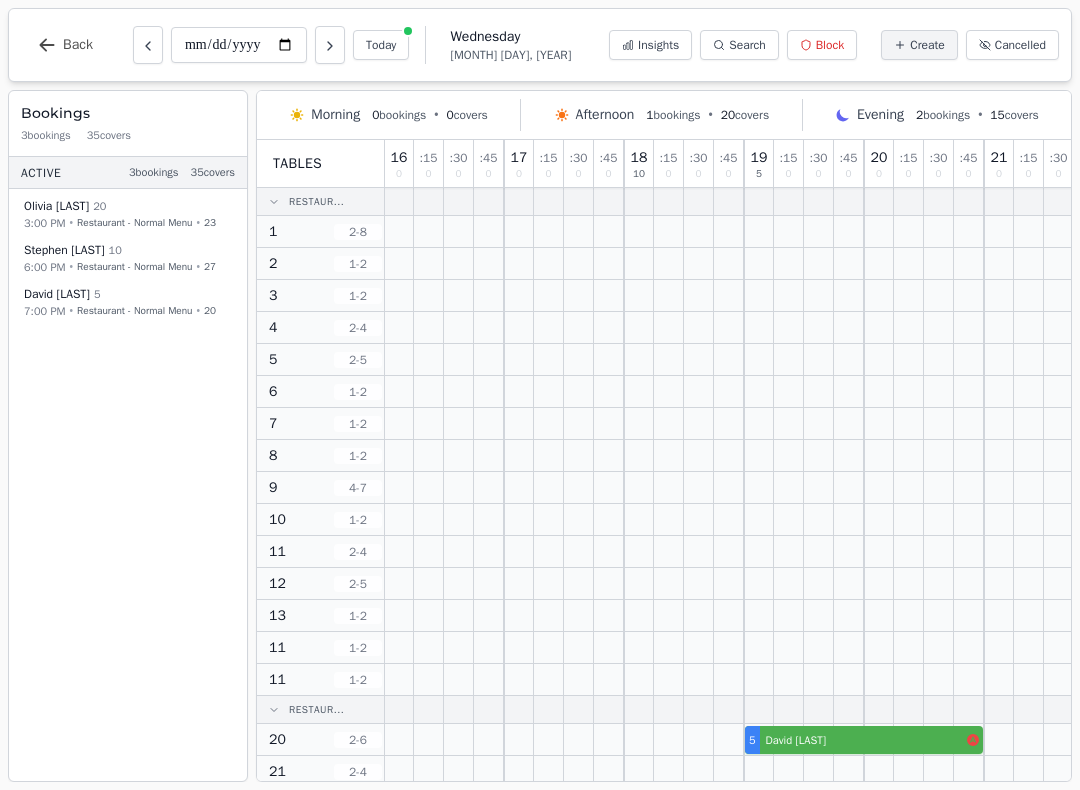 click on "Create" at bounding box center [927, 45] 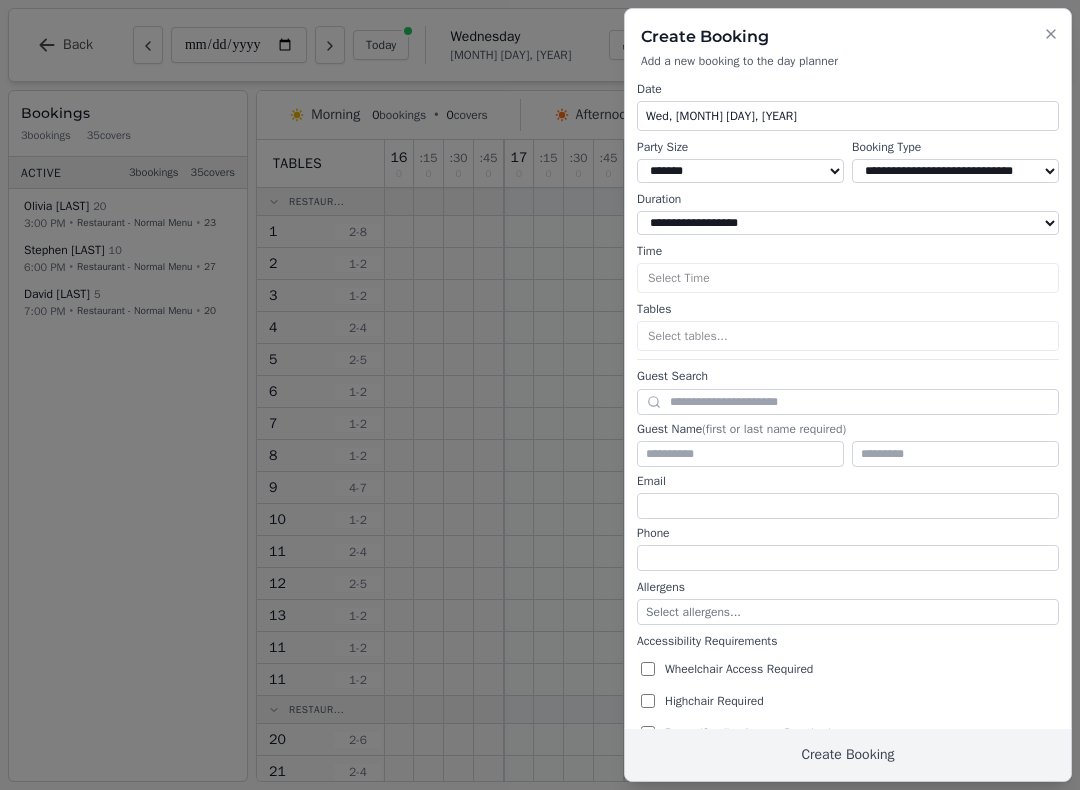 select on "****" 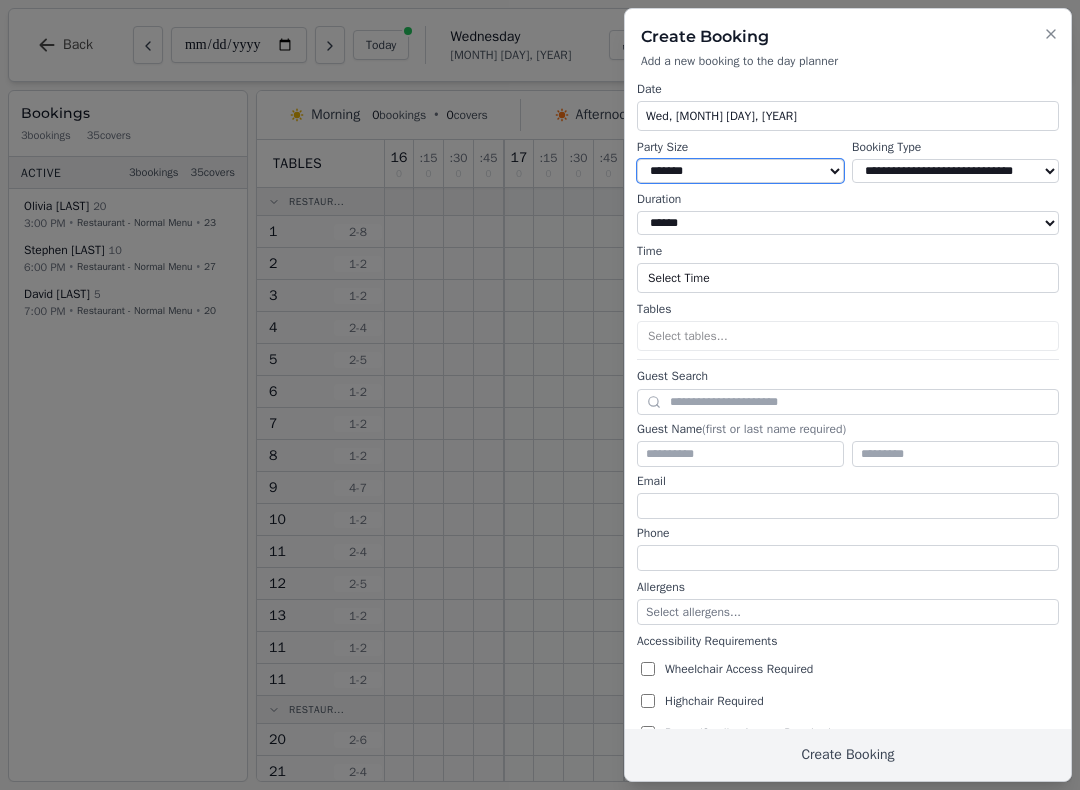 click on "*   ***** *   ****** *   ****** *   ****** *   ****** *   ****** *   ****** *   ****** *   ****** **   ****** **   ****** **   ****** **   ****** **   ****** **   ****** **   ****** **   ****** **   ****** **   ****** **   ****** **   ****** **   ****** **   ****** **   ****** **   ****** **   ****** **   ****** **   ****** **   ****** **   ****** **   ****** **   ****** **   ****** **   ****** **   ****** **   ****** **   ****** **   ****** **   ****** **   ****** **   ****** **   ****** **   ****** **   ****** **   ****** **   ****** **   ****** **   ****** **   ****** **   ****** **   ****** **   ****** **   ****** **   ****** **   ****** **   ****** **   ****** **   ****** **   ****** **   ****** **   ****** **   ****** **   ****** **   ****** **   ****** **   ****** **   ****** **   ****** **   ****** **   ****** **   ****** **   ****** **   ****** **   ****** **   ****** **   ****** **   ****** **   ****** **   ****** **   ****** **   ****** **   ****** **   ****** **   ****** **   ****** **   ****** **" at bounding box center [740, 171] 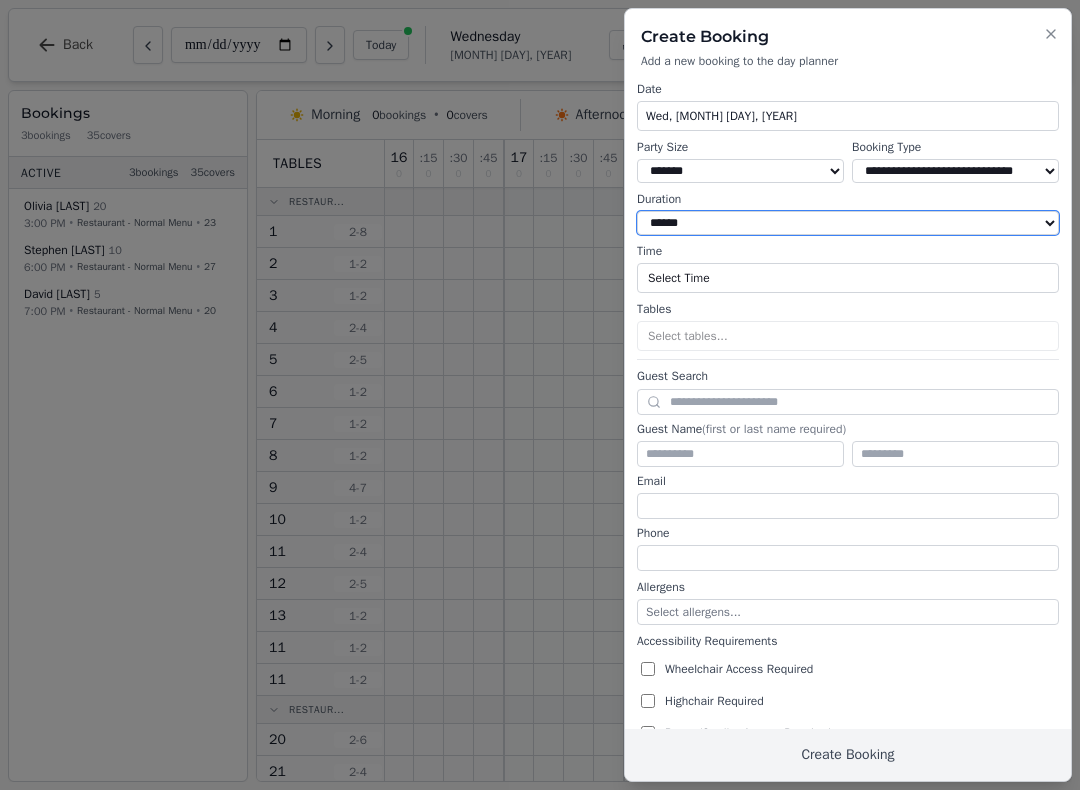click on "**********" at bounding box center (848, 223) 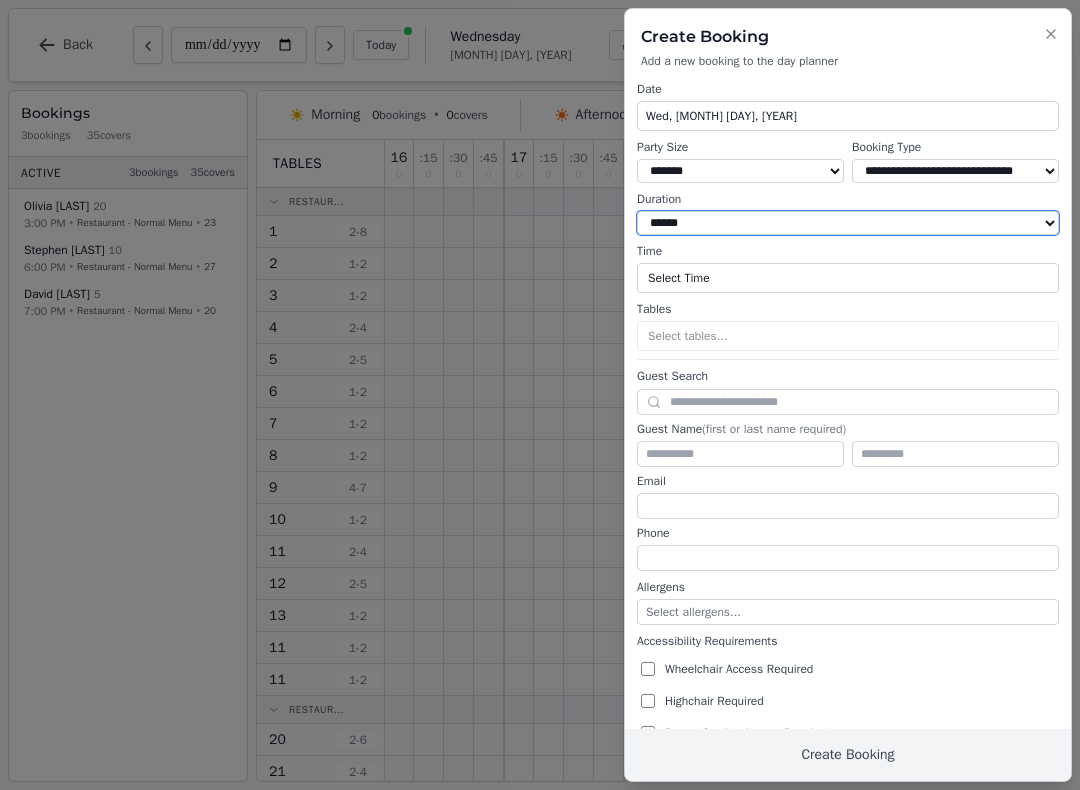 select on "****" 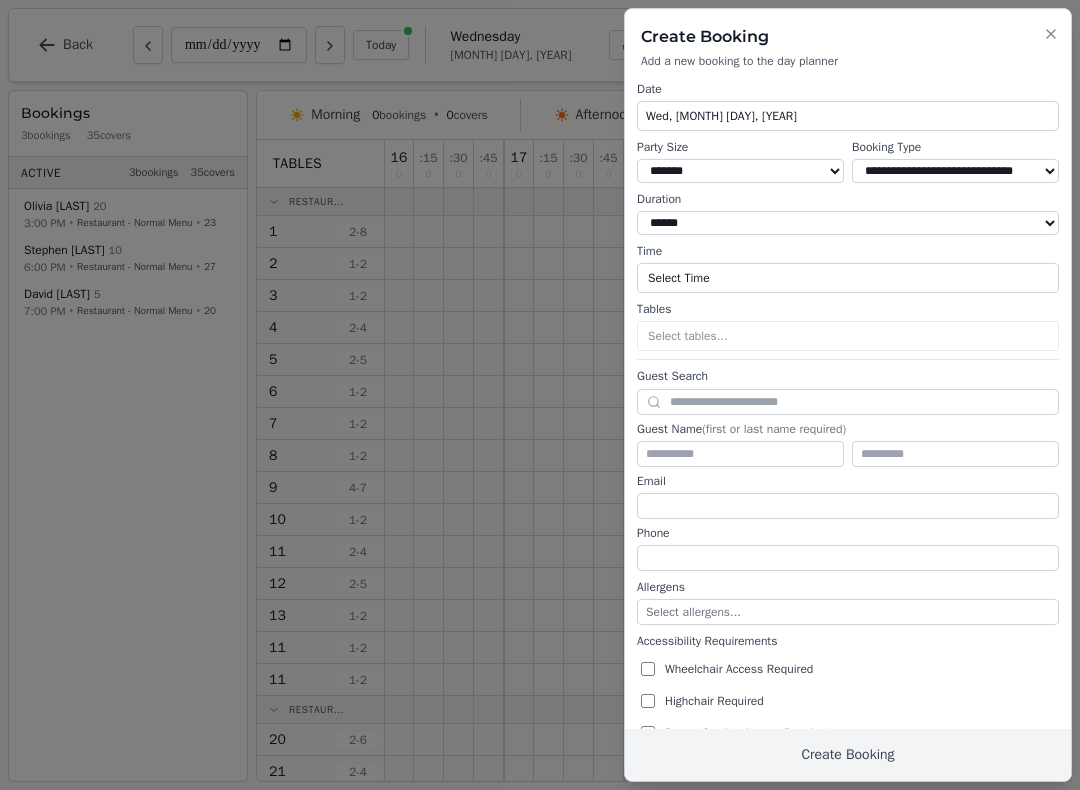 click on "Select Time" at bounding box center (848, 278) 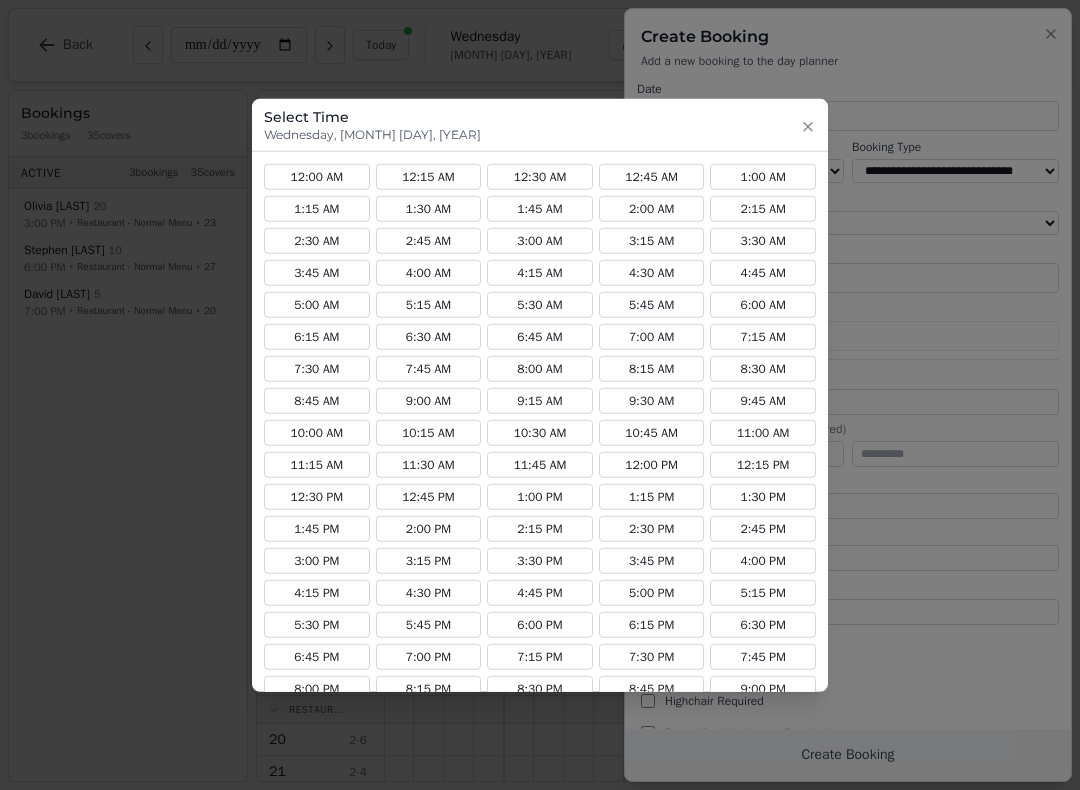 click on "1:00 AM" at bounding box center [763, 177] 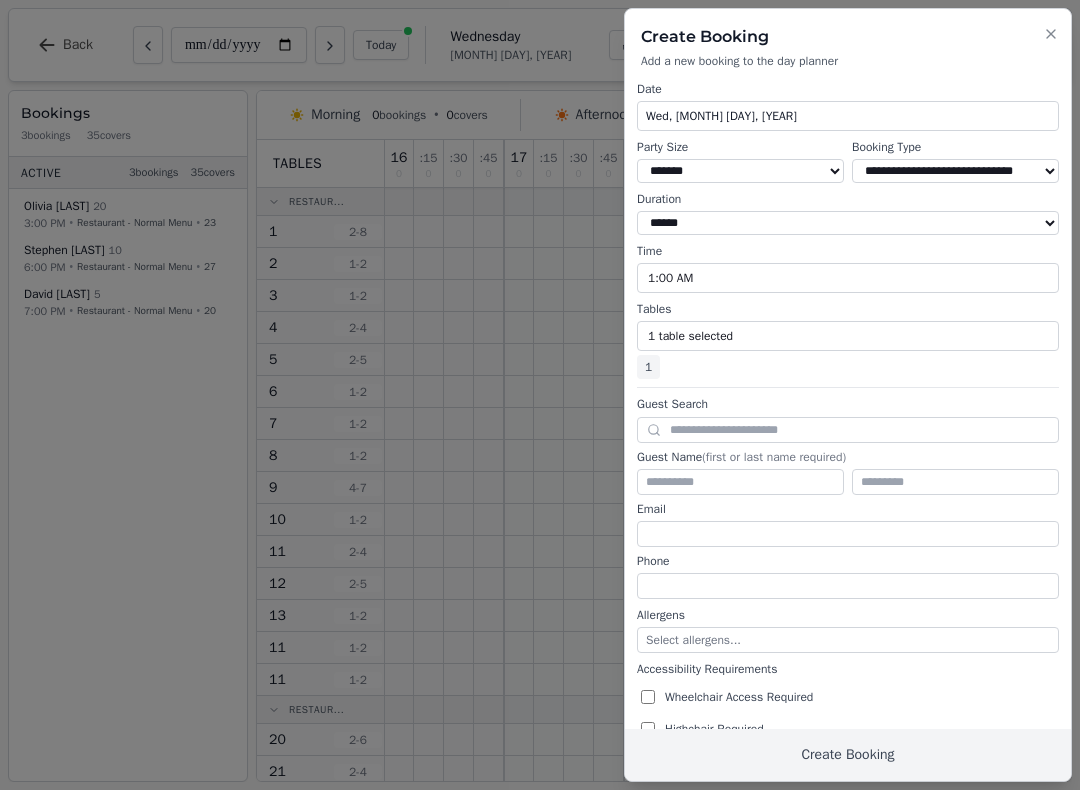 click on "1:00 AM" at bounding box center [848, 278] 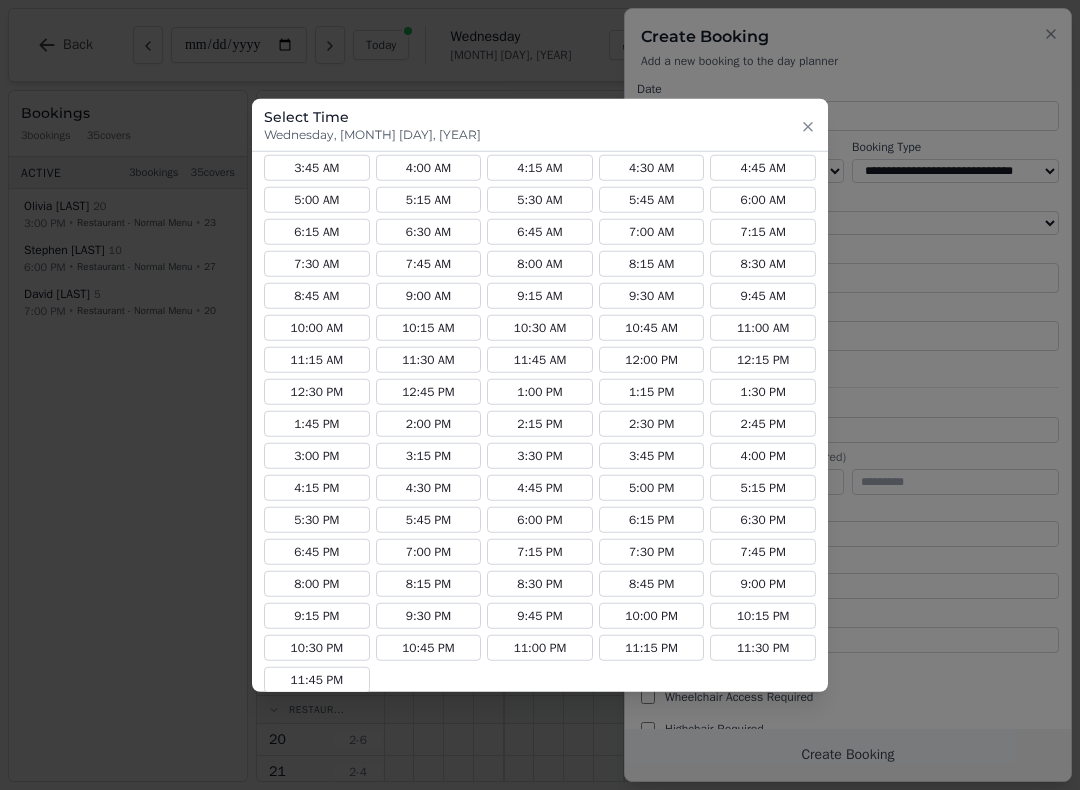 scroll, scrollTop: 103, scrollLeft: 0, axis: vertical 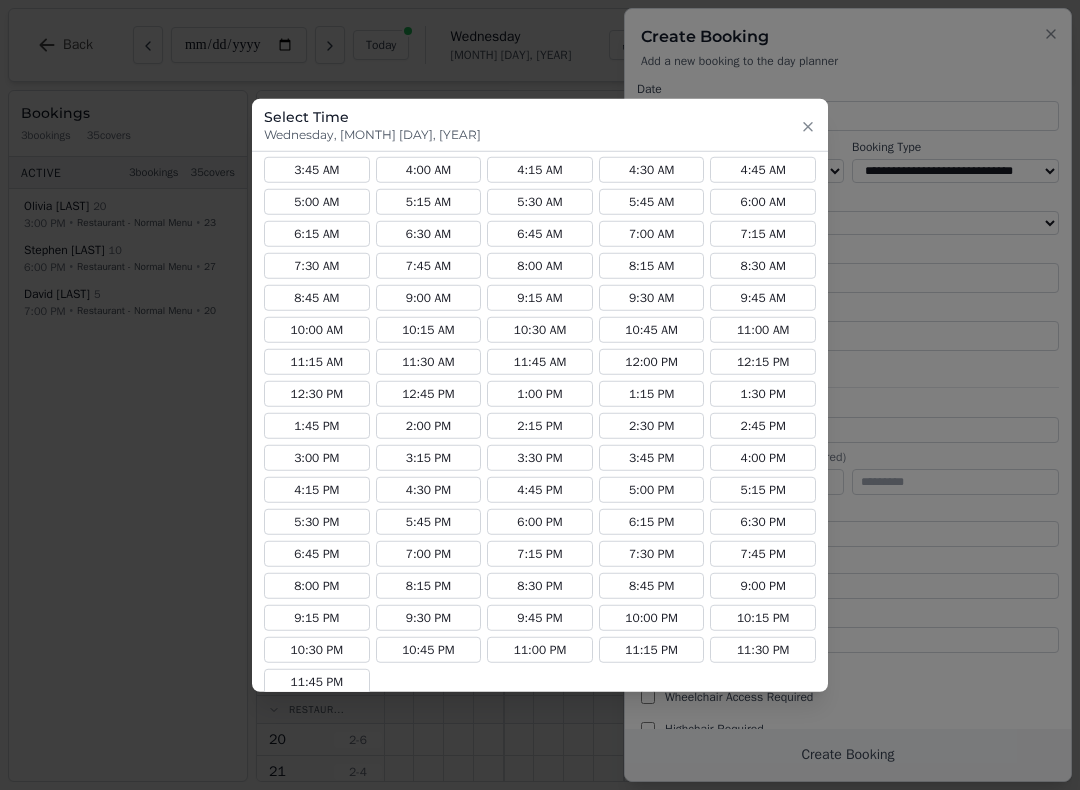 click on "1:00 PM" at bounding box center (540, 394) 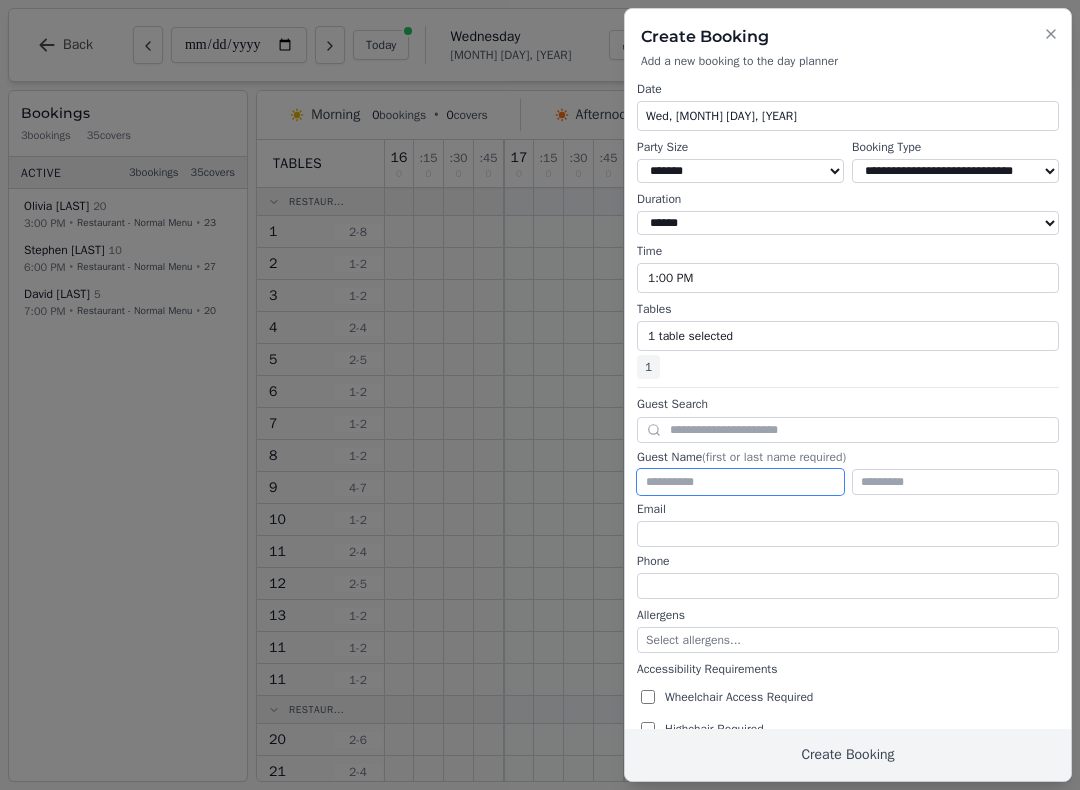 click at bounding box center [740, 482] 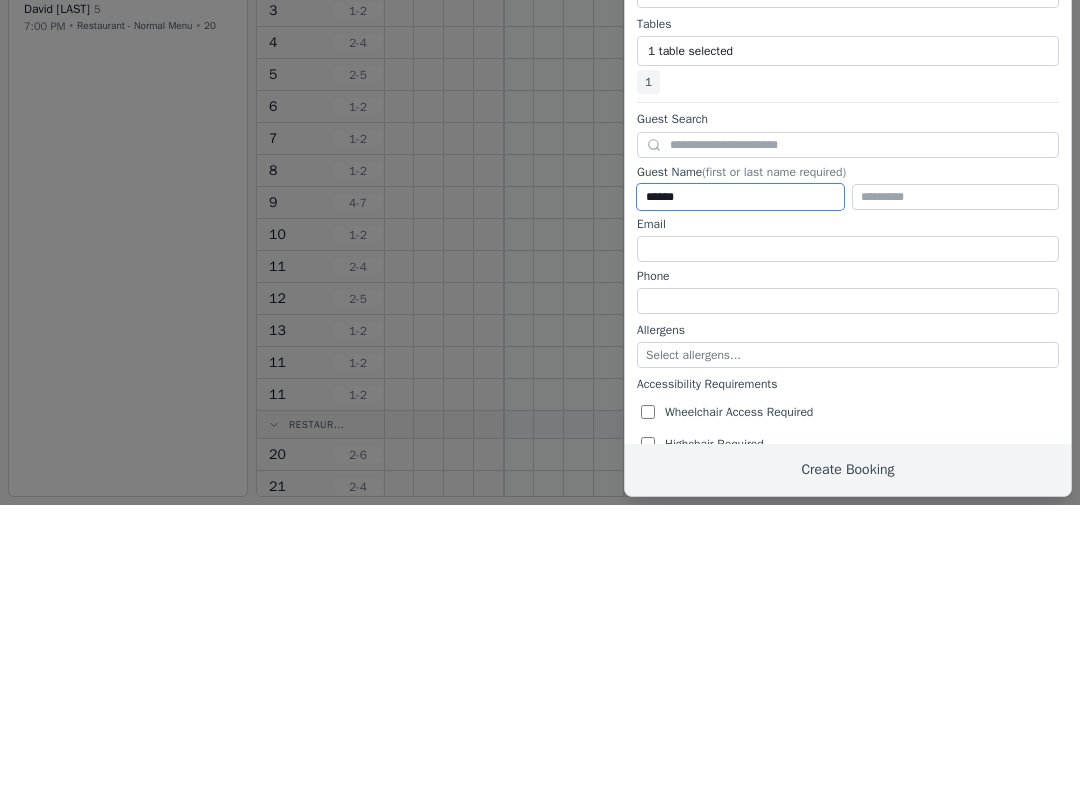 type on "******" 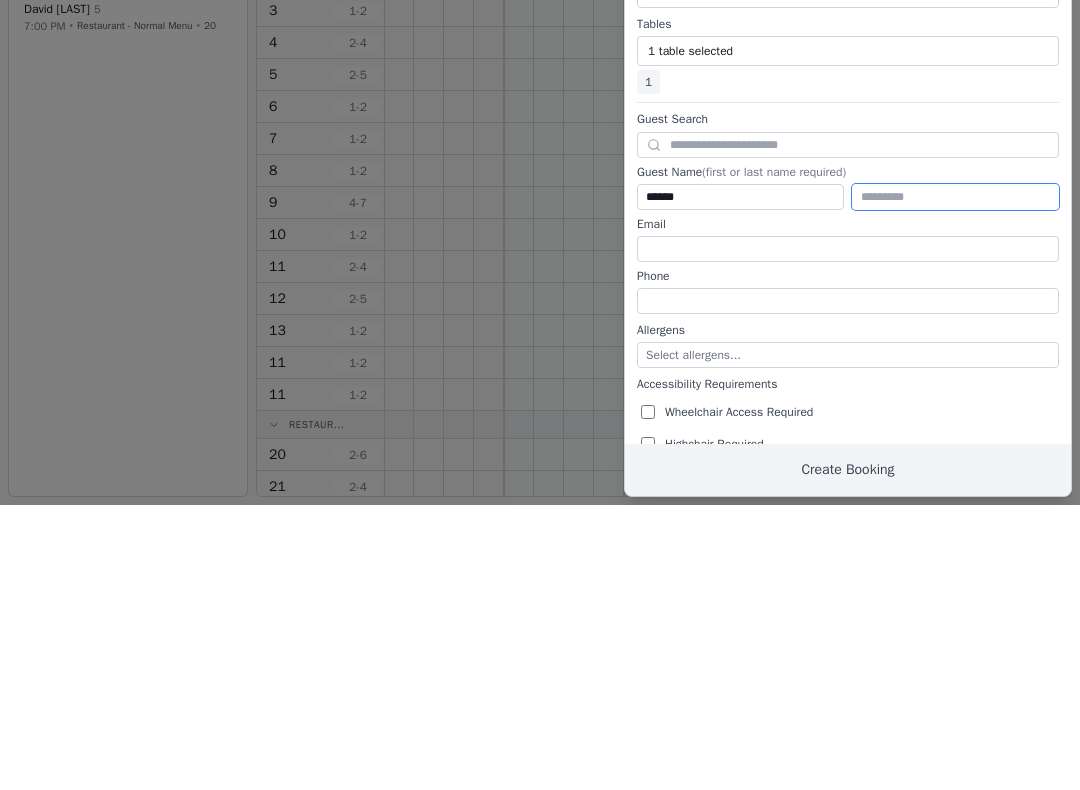 click at bounding box center (955, 482) 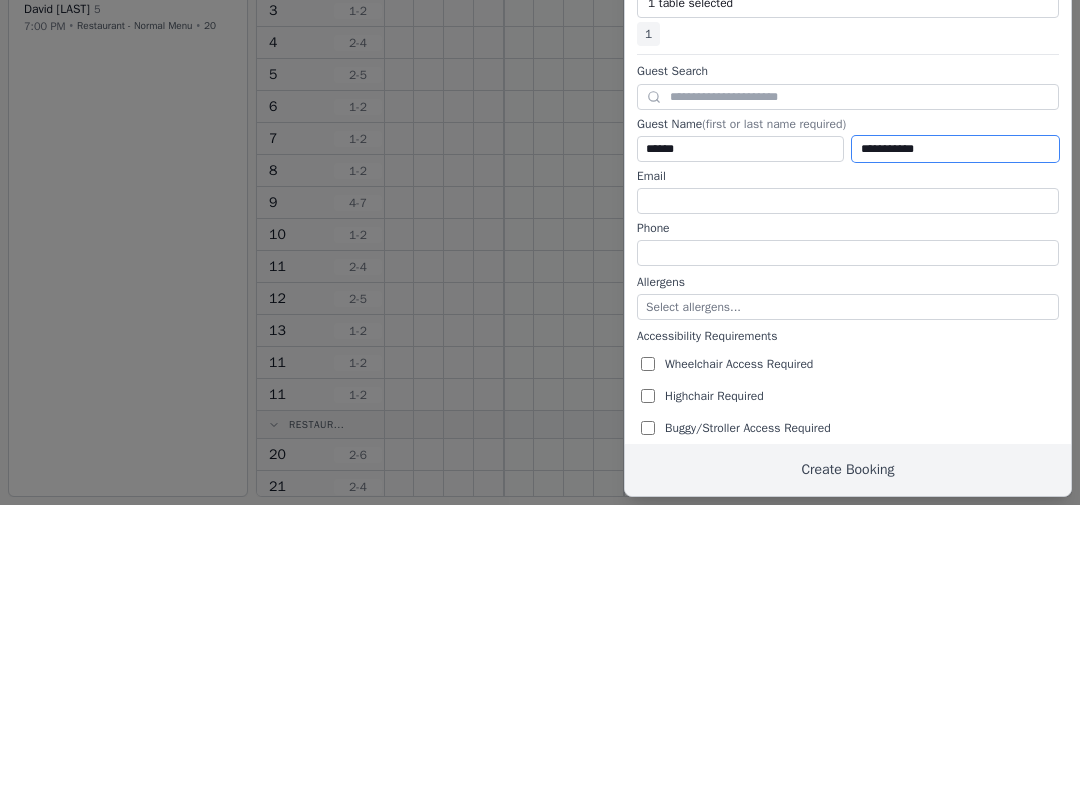 scroll, scrollTop: 50, scrollLeft: 0, axis: vertical 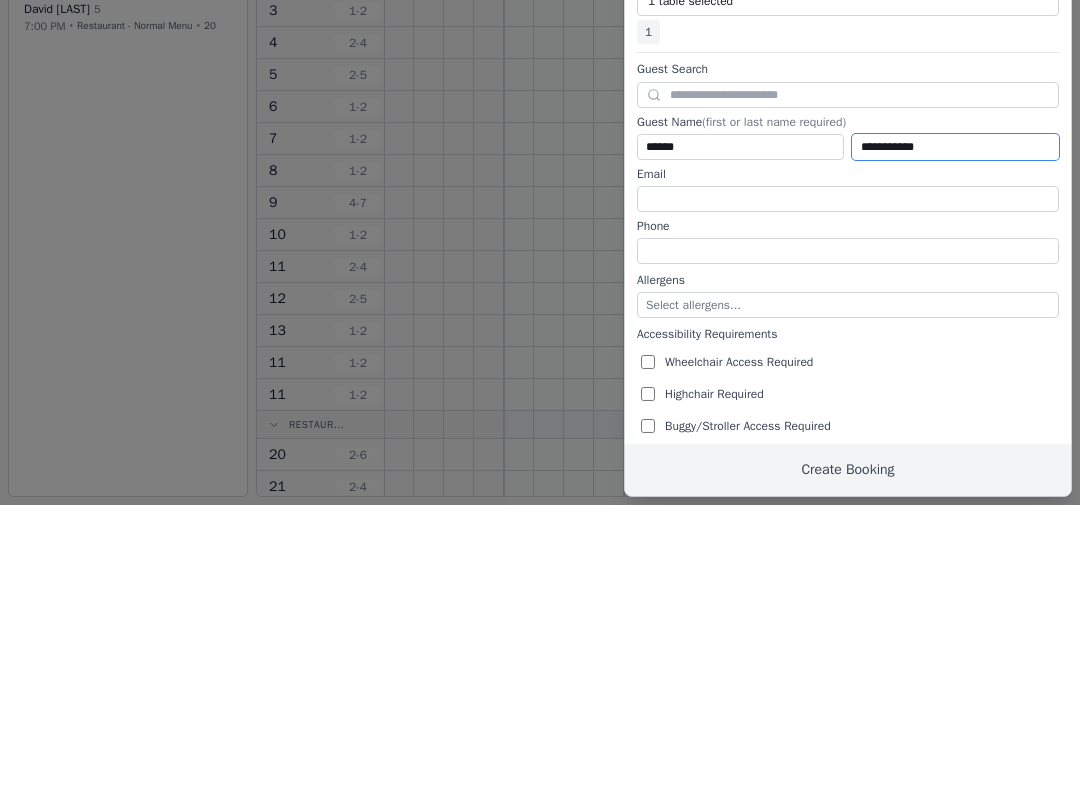 type on "**********" 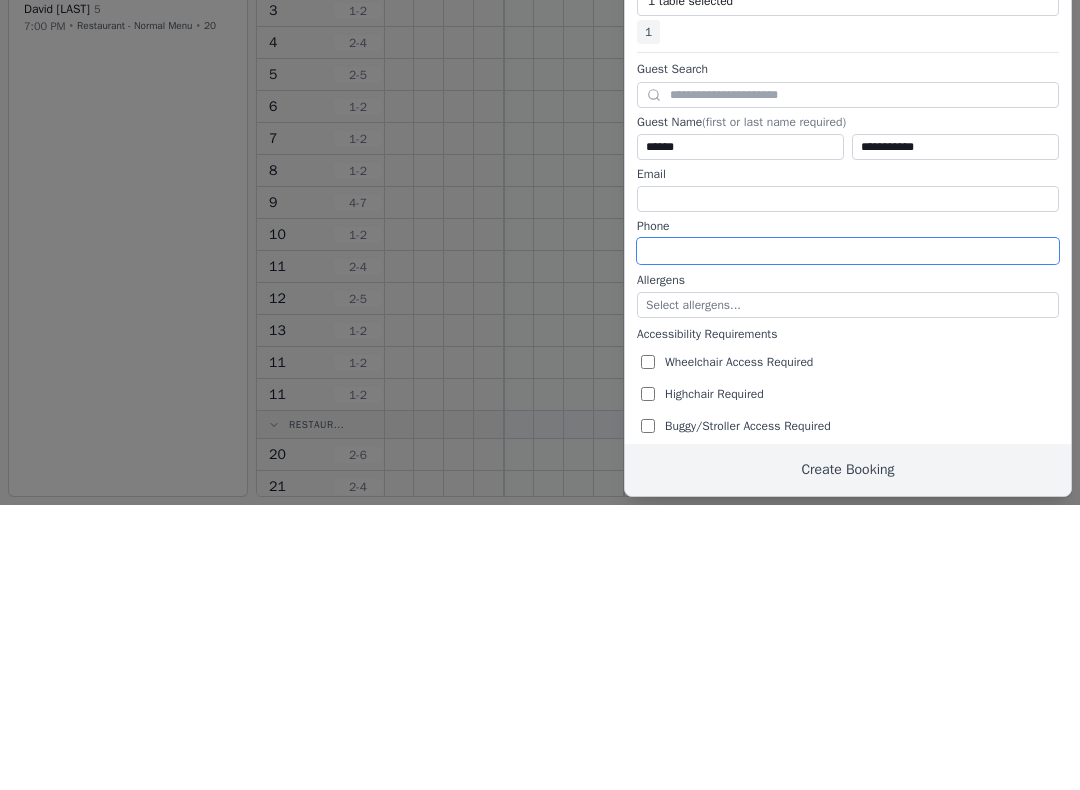 click at bounding box center [848, 536] 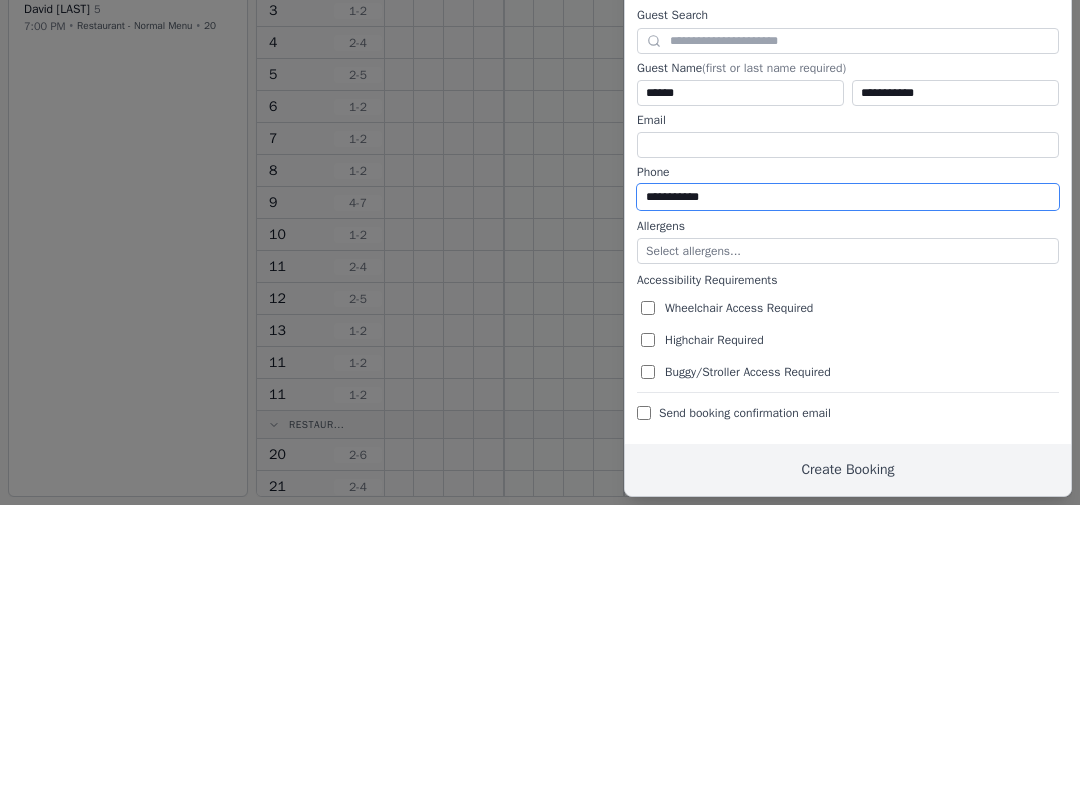 scroll, scrollTop: 103, scrollLeft: 0, axis: vertical 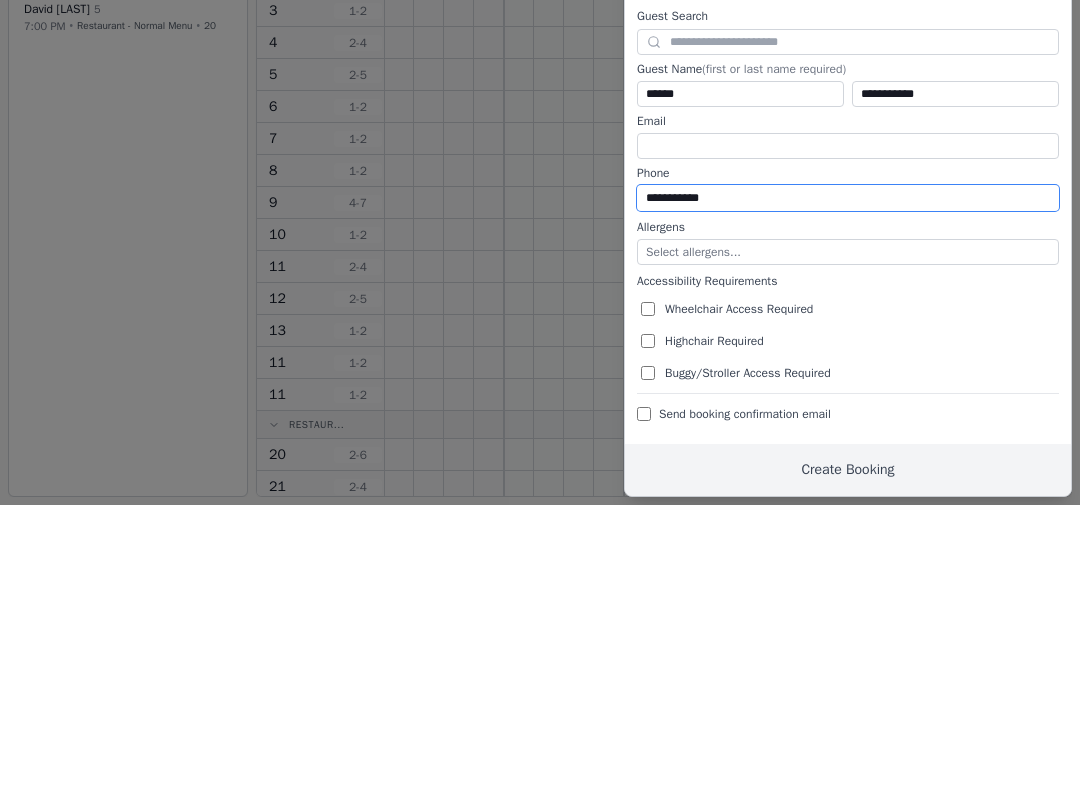 click on "**********" at bounding box center (848, 483) 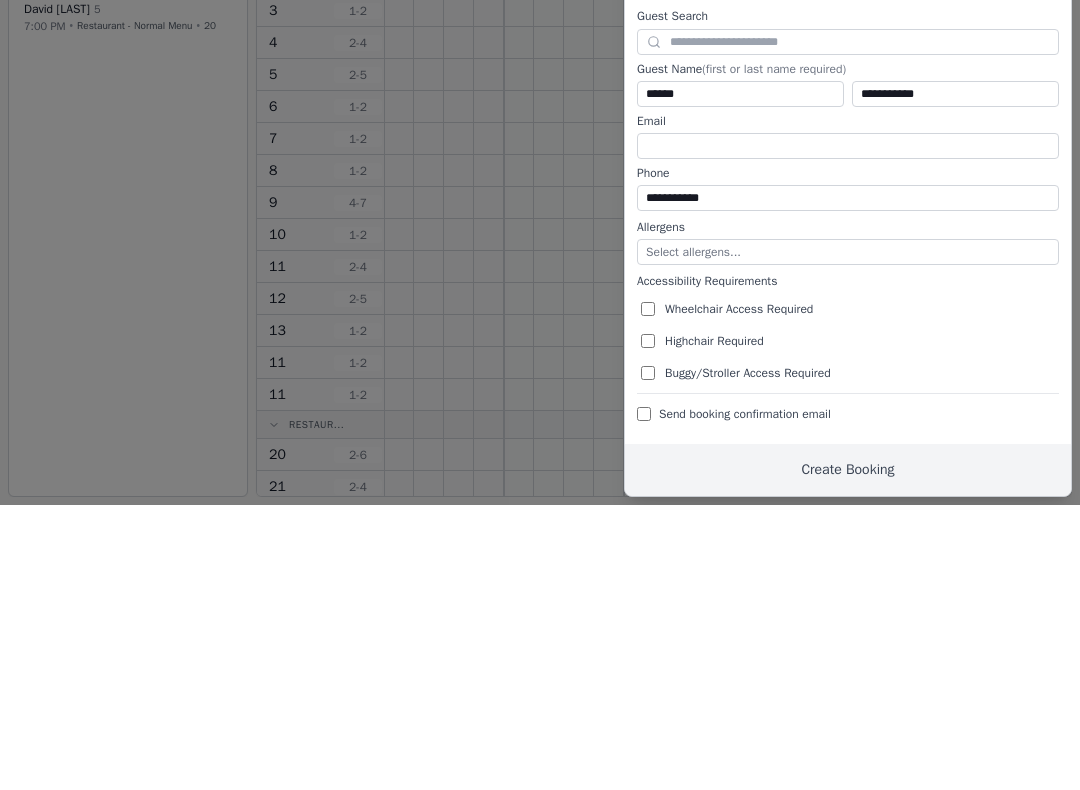 click on "Phone" at bounding box center (848, 458) 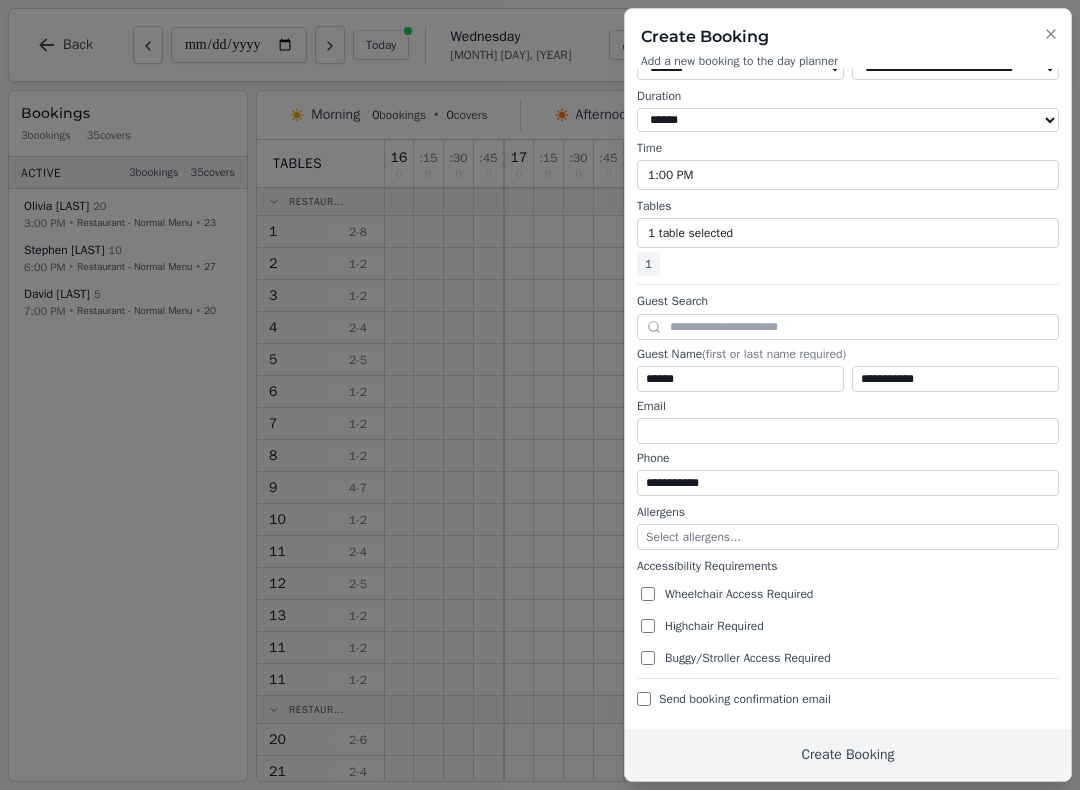 click on "Create Booking" at bounding box center (848, 755) 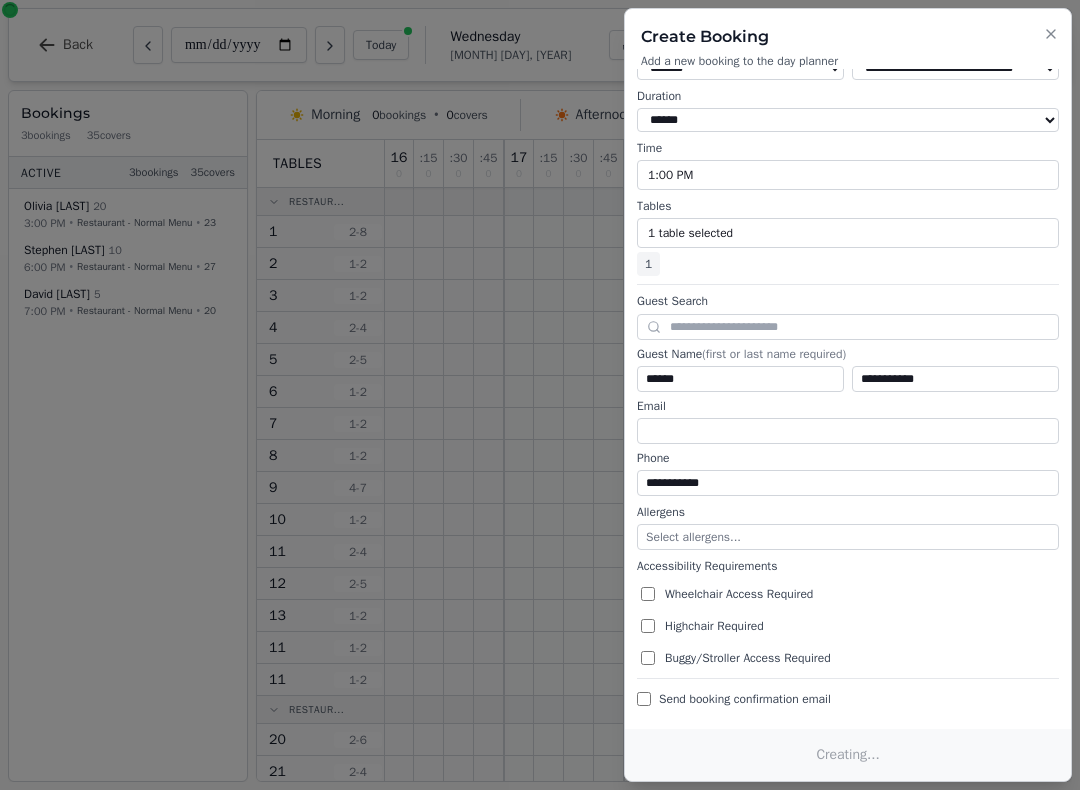 scroll, scrollTop: 0, scrollLeft: 0, axis: both 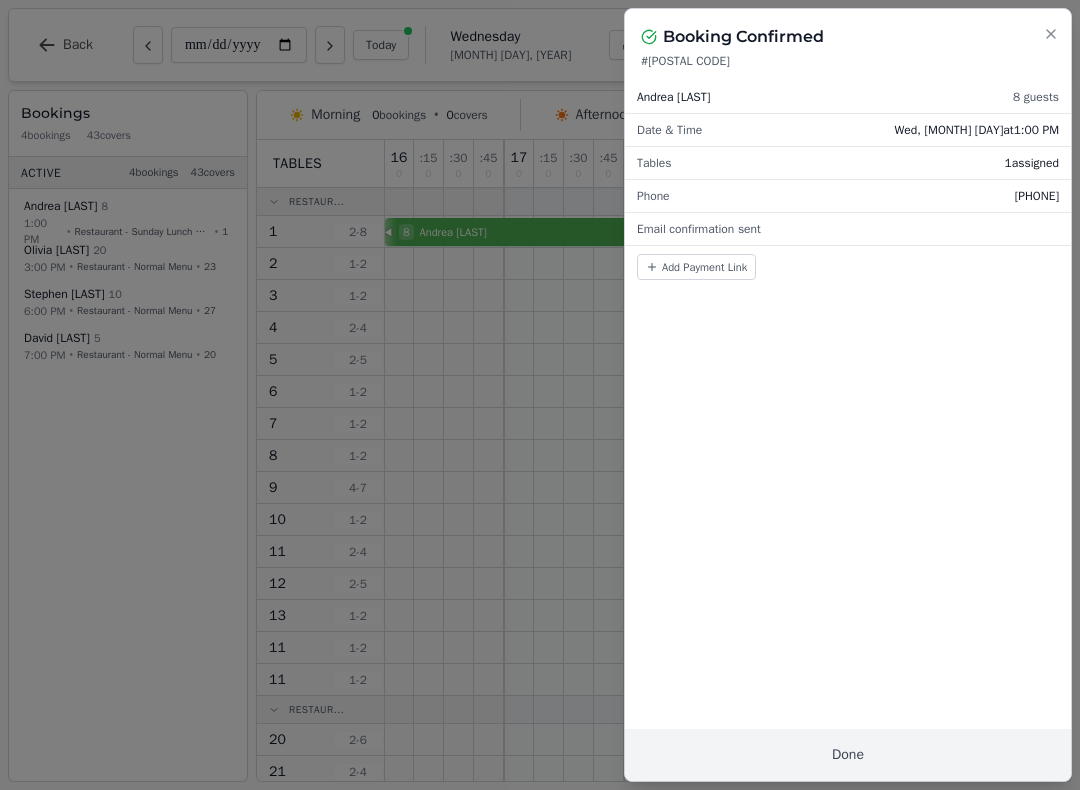 click on "Close" at bounding box center [1051, 33] 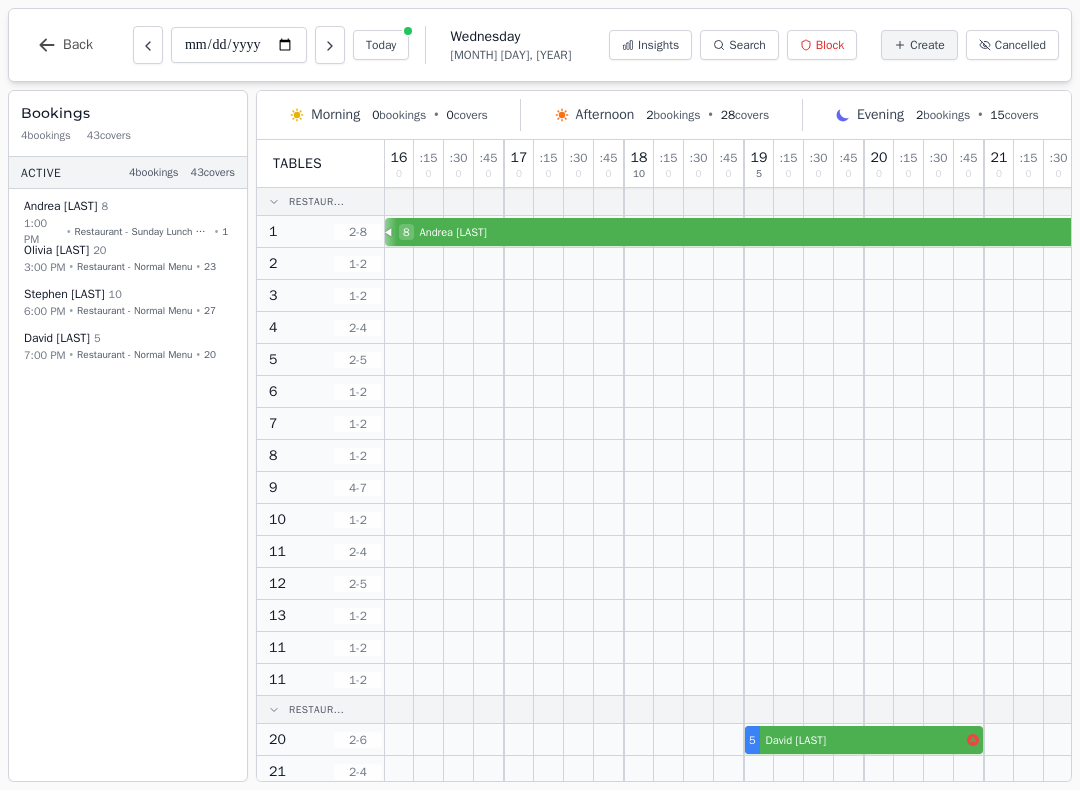 click on "Block" at bounding box center [822, 45] 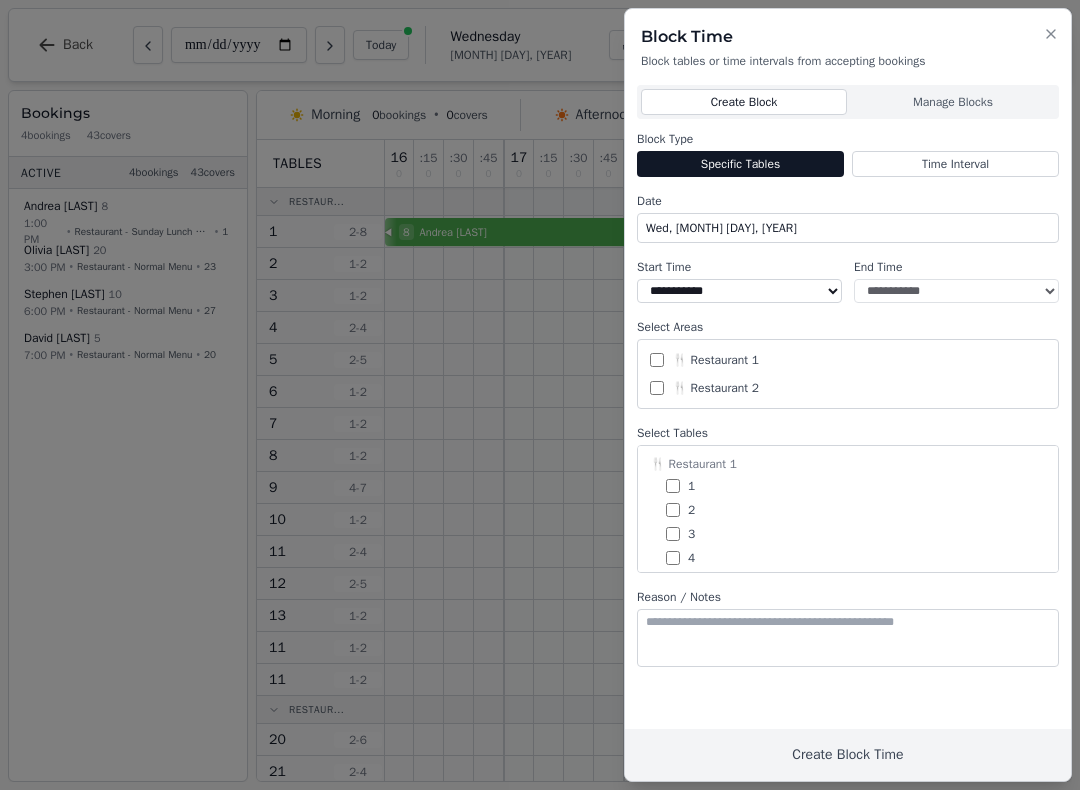 click on "Time Interval" at bounding box center (955, 164) 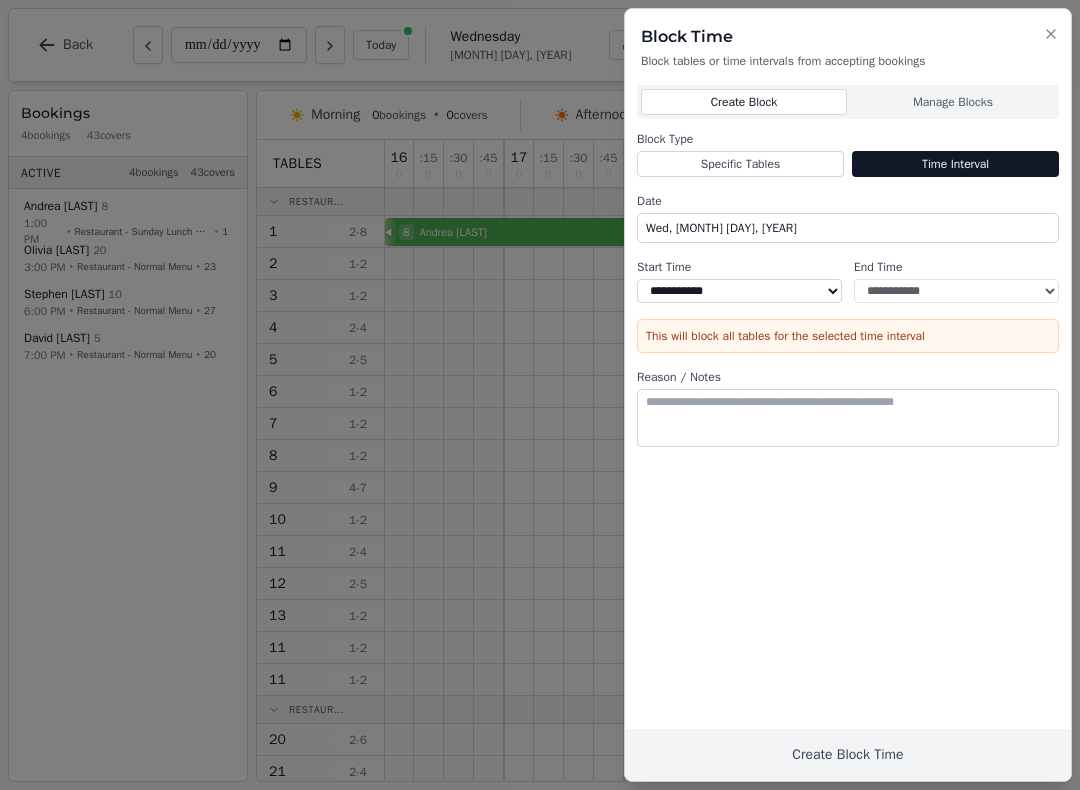 click on "Create Block Time" at bounding box center [848, 755] 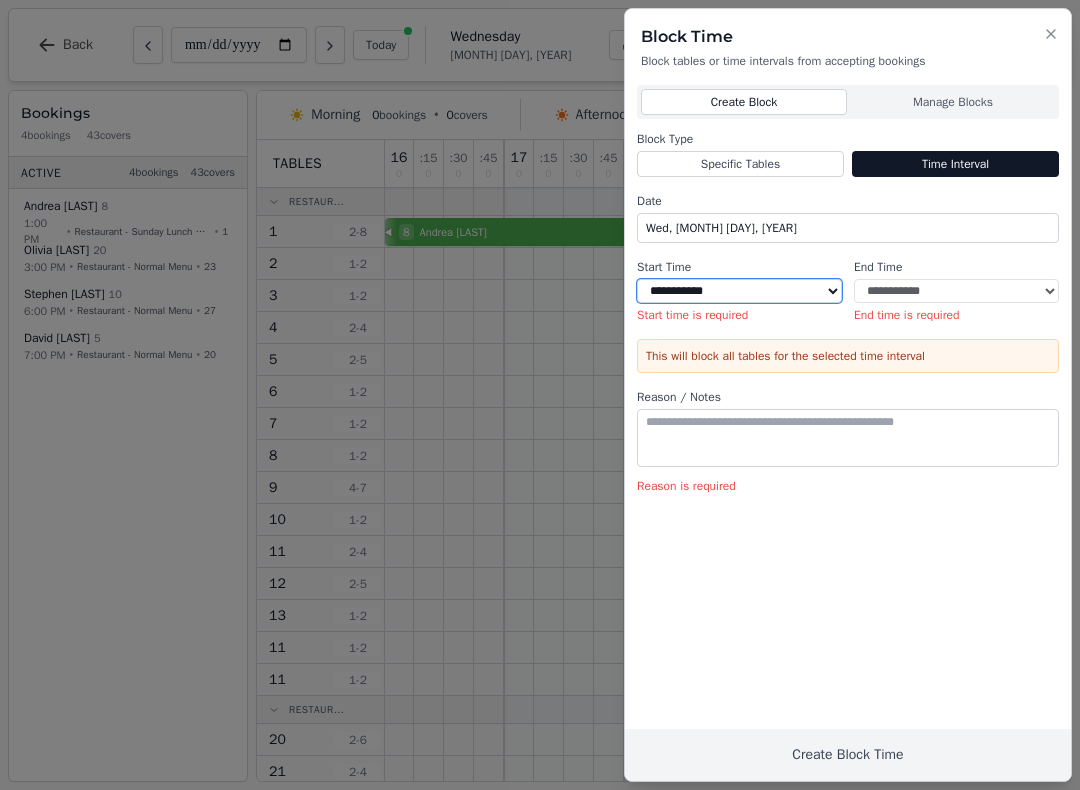select on "*****" 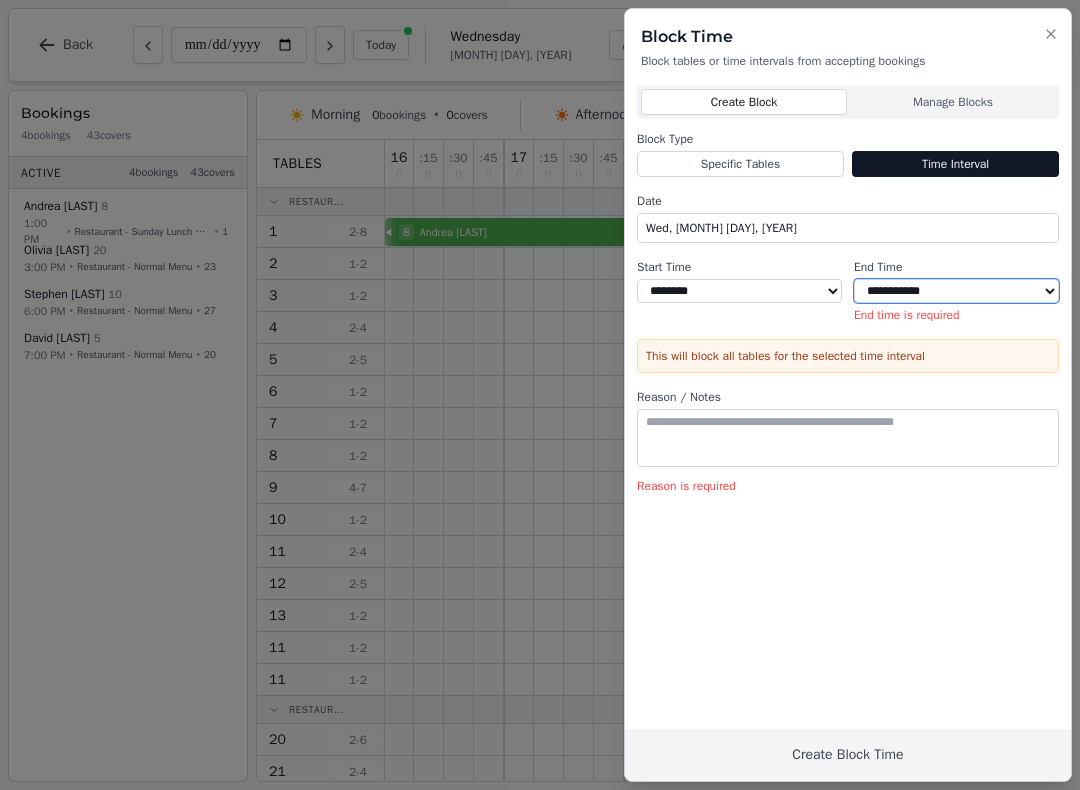 click on "**********" at bounding box center (956, 291) 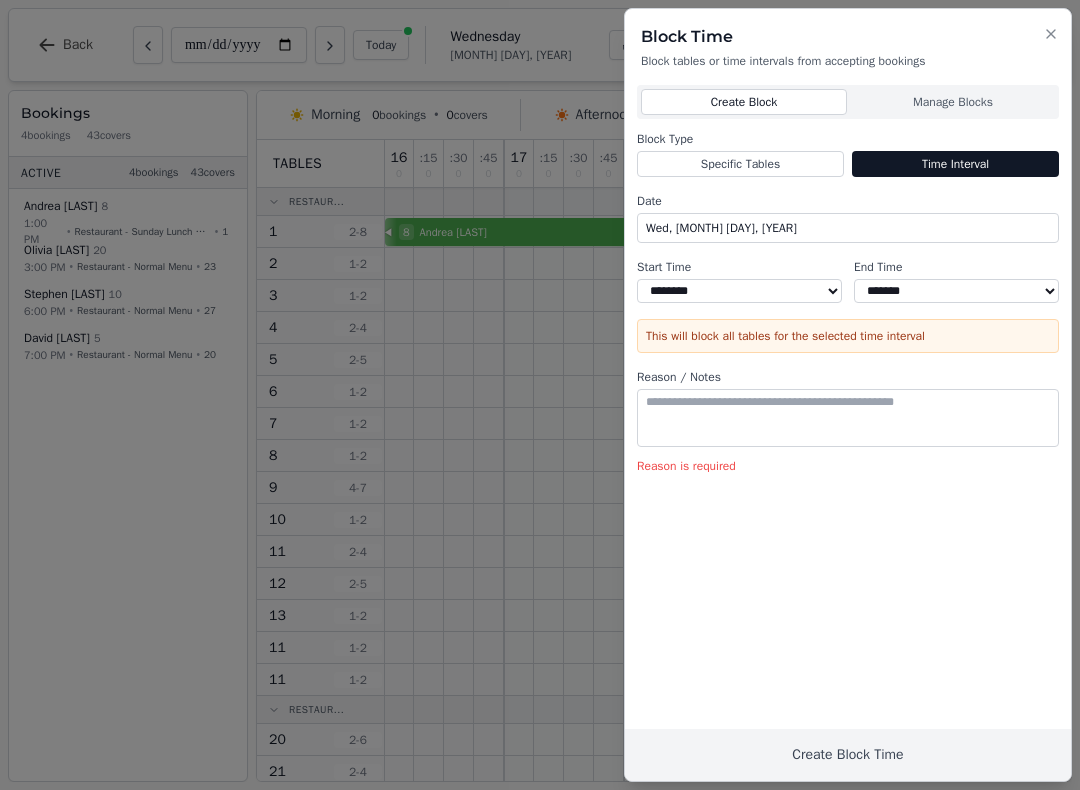 click on "Create Block Time" at bounding box center (848, 755) 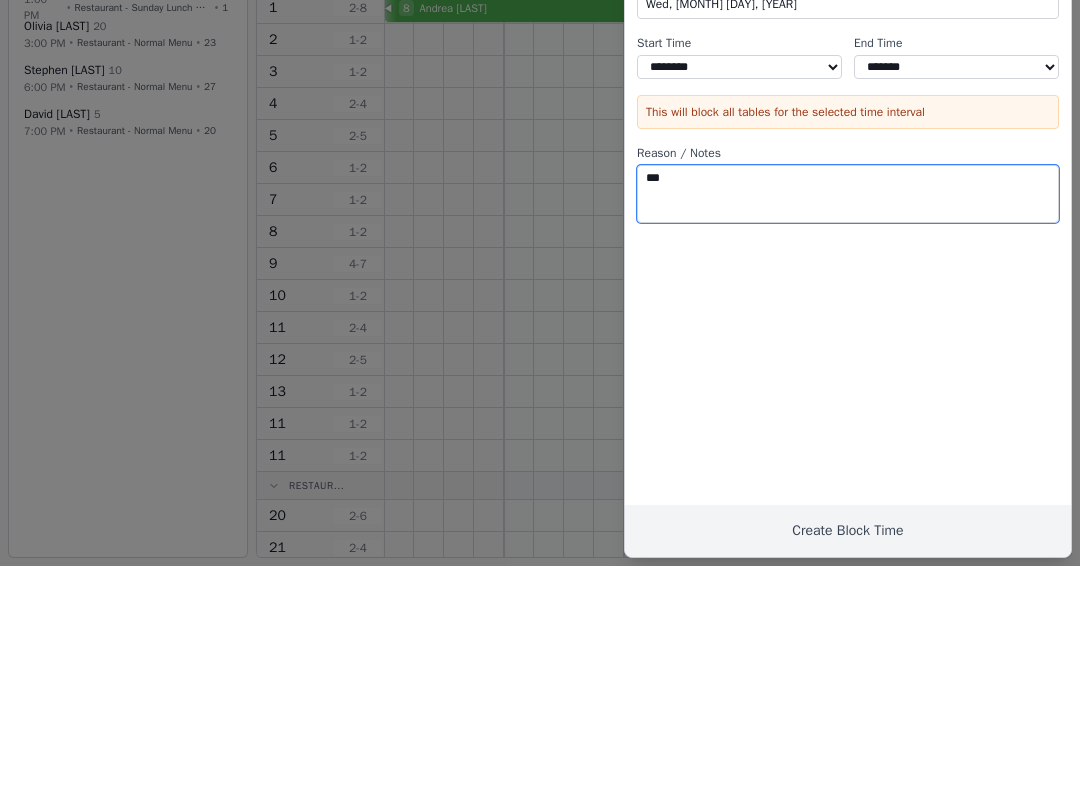 type on "***" 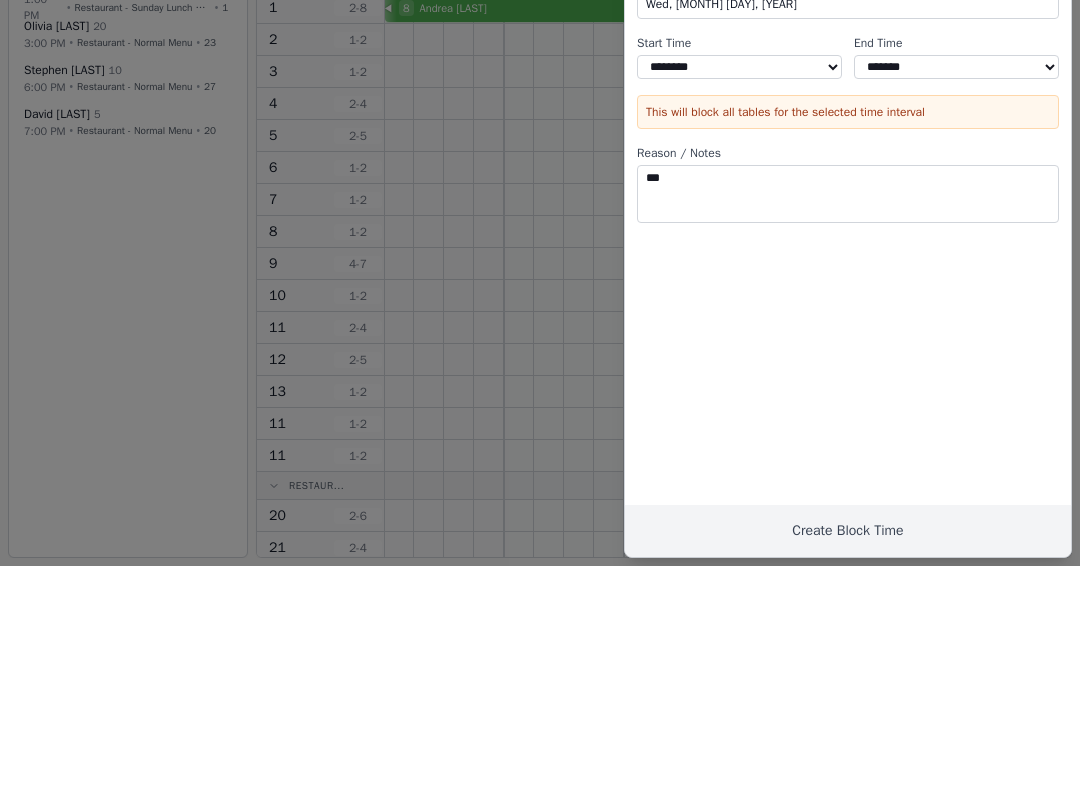 click on "**********" at bounding box center [848, 450] 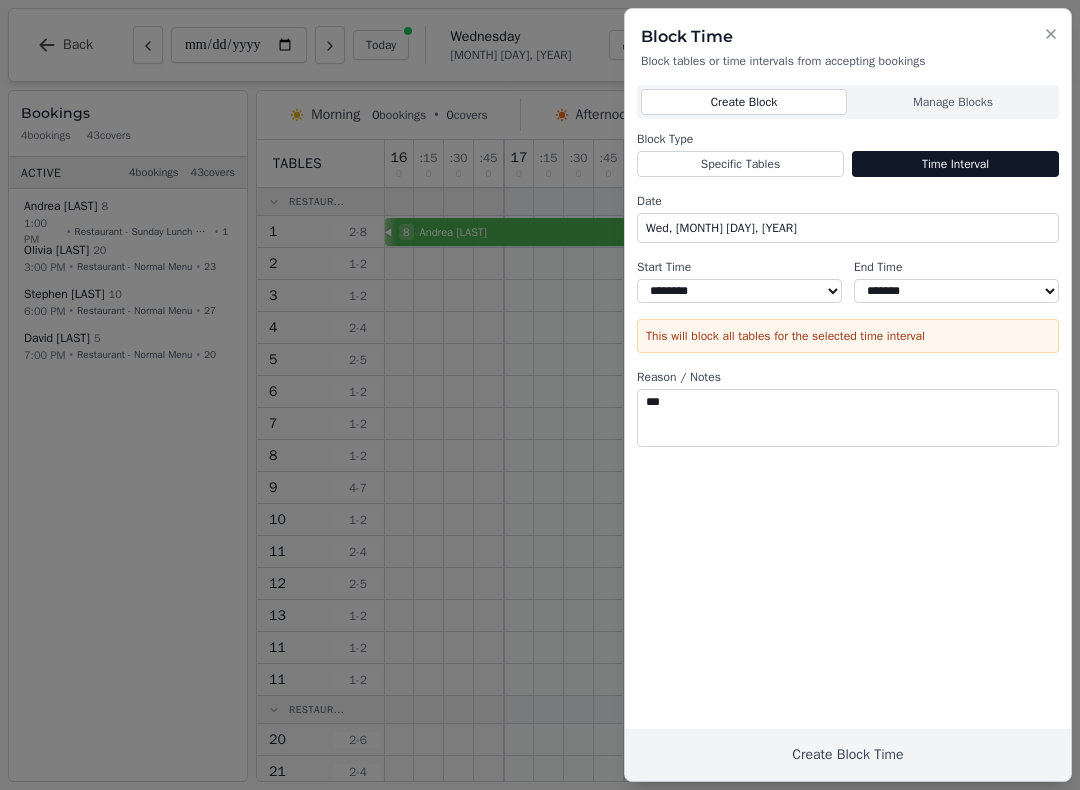 click on "Create Block Time" at bounding box center (848, 755) 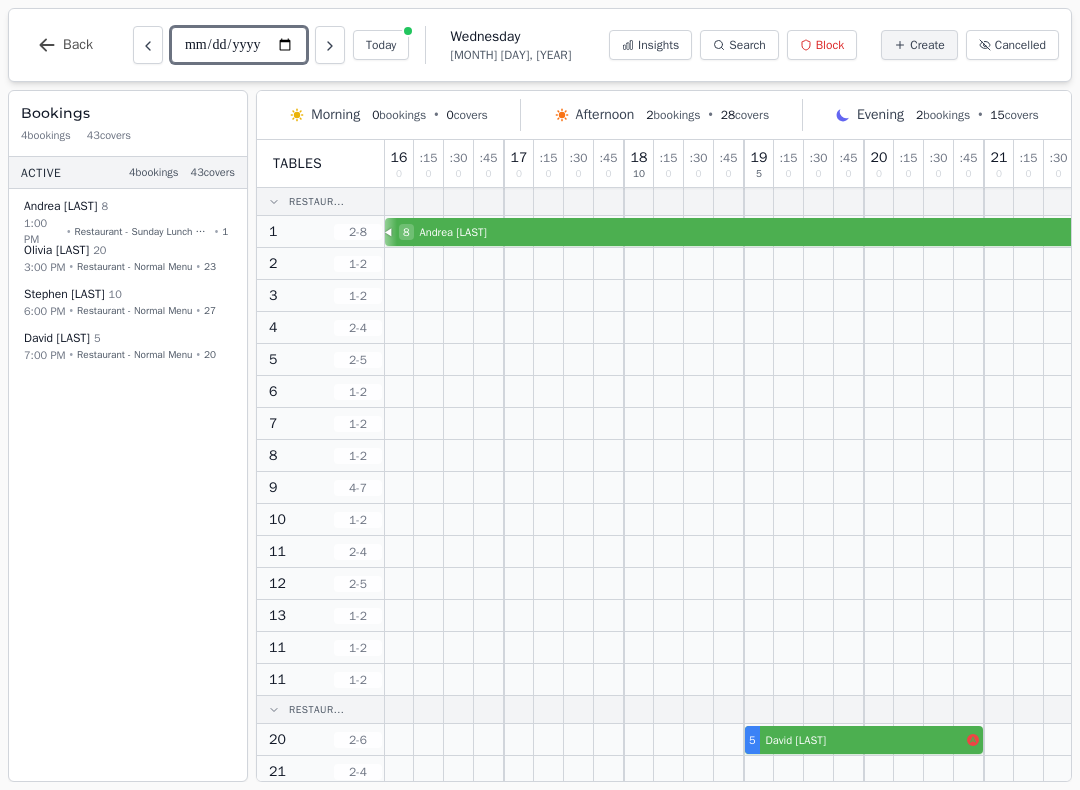 click on "**********" at bounding box center [239, 45] 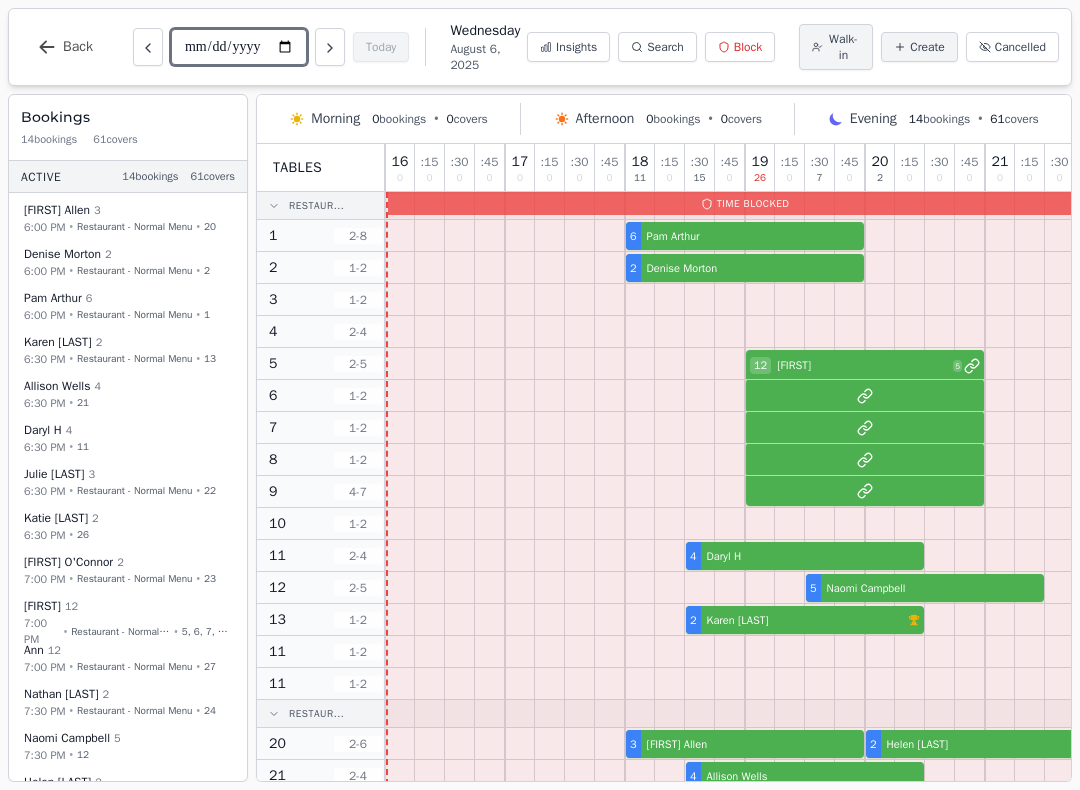 scroll, scrollTop: 0, scrollLeft: 0, axis: both 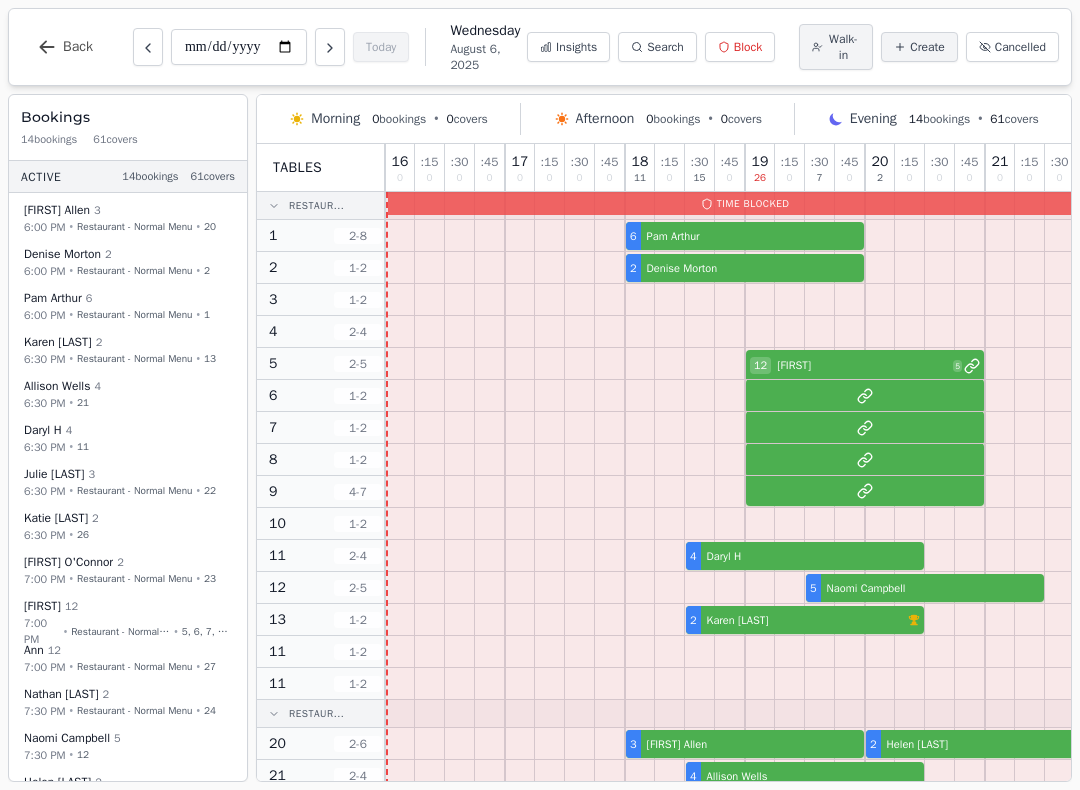 click on "[FIRST]  [NUMBER]" at bounding box center (126, 650) 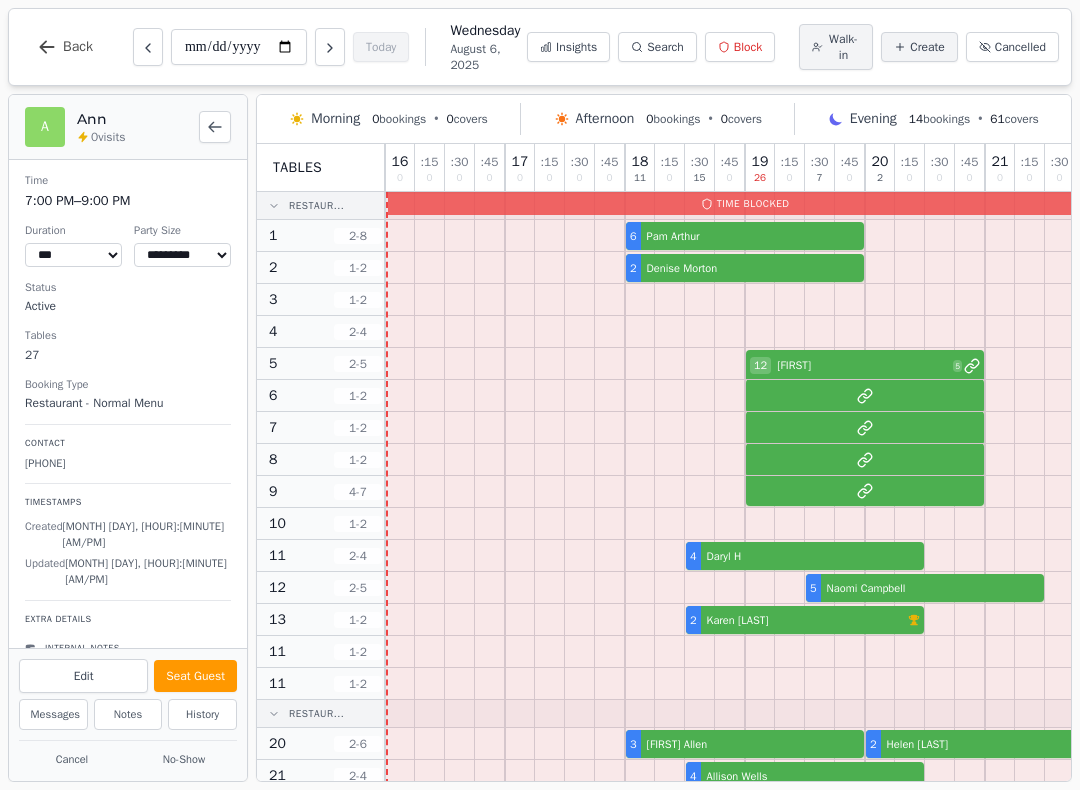 click on "Notes" at bounding box center (128, 714) 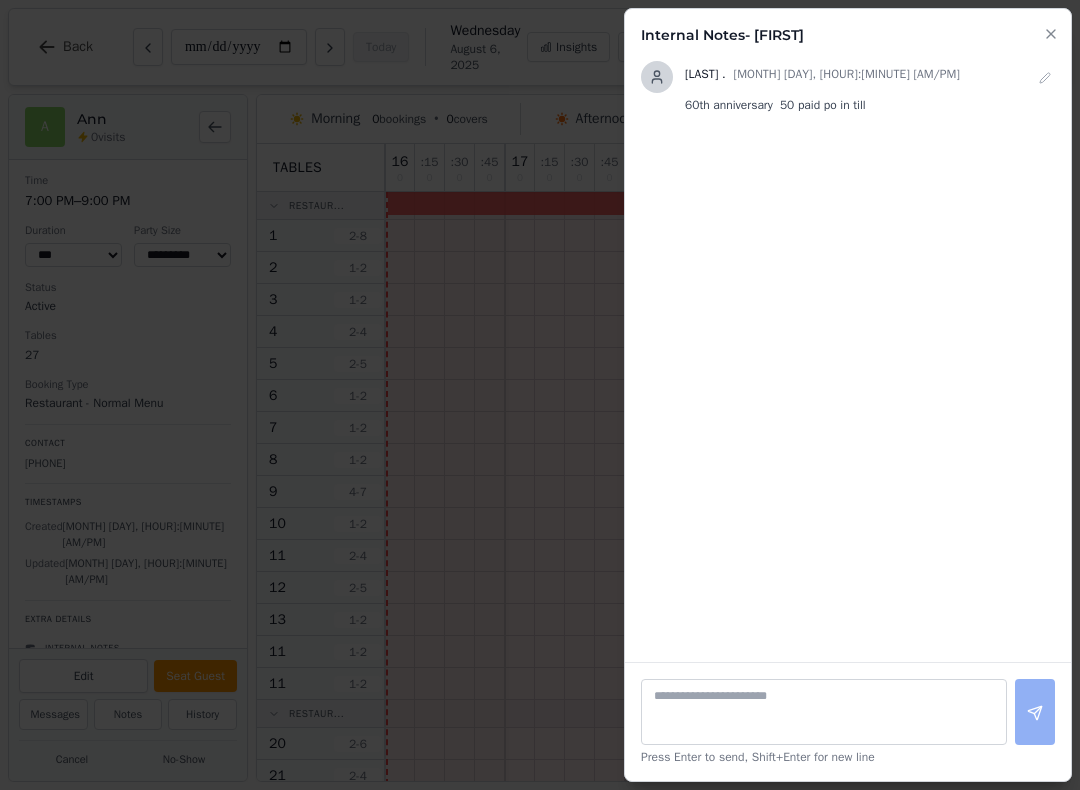 click 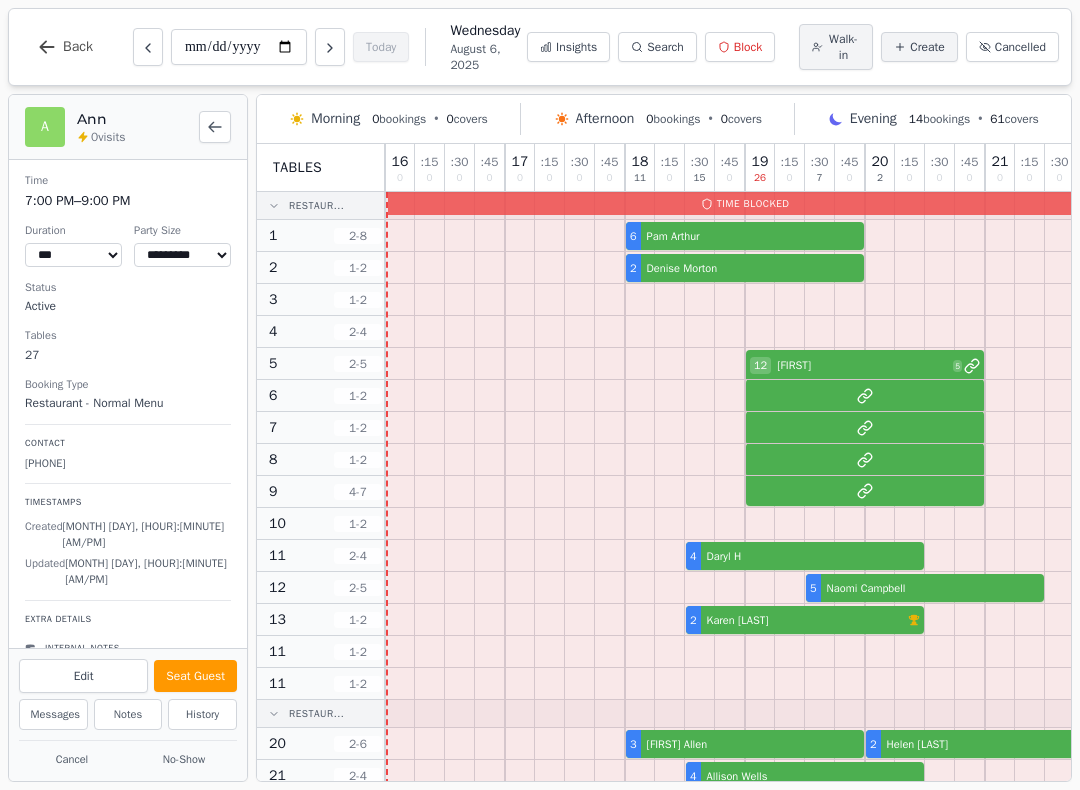 click at bounding box center [215, 127] 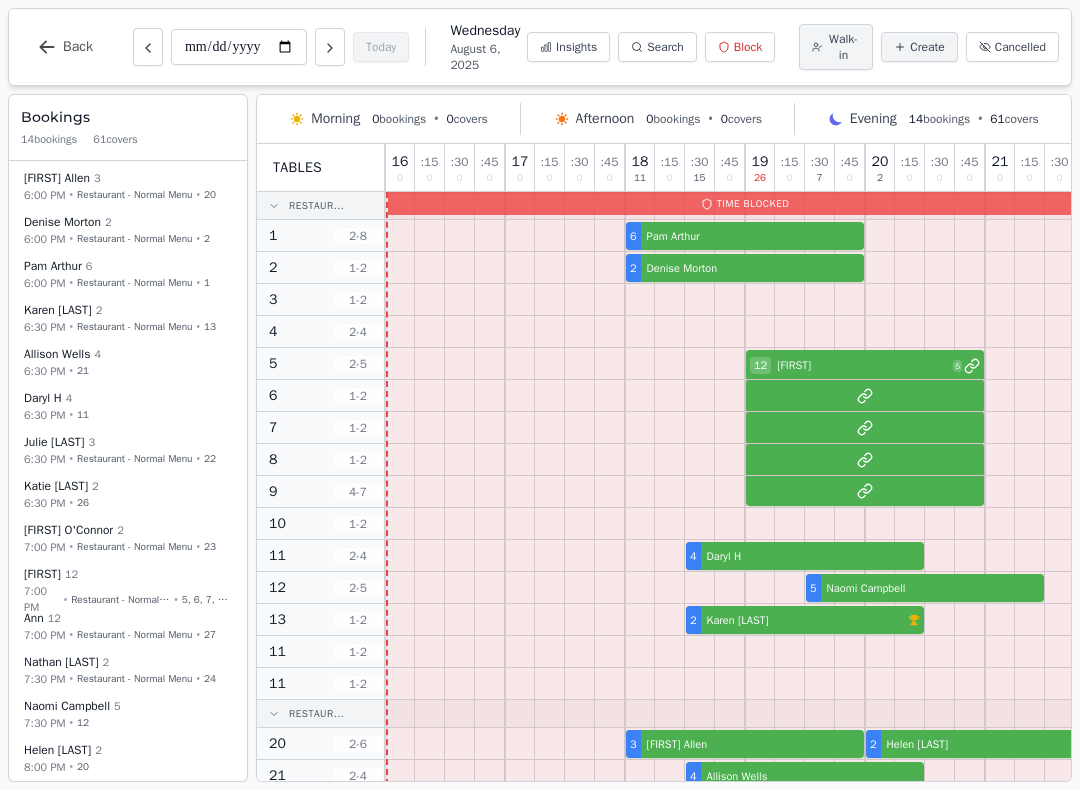 scroll, scrollTop: 31, scrollLeft: 0, axis: vertical 